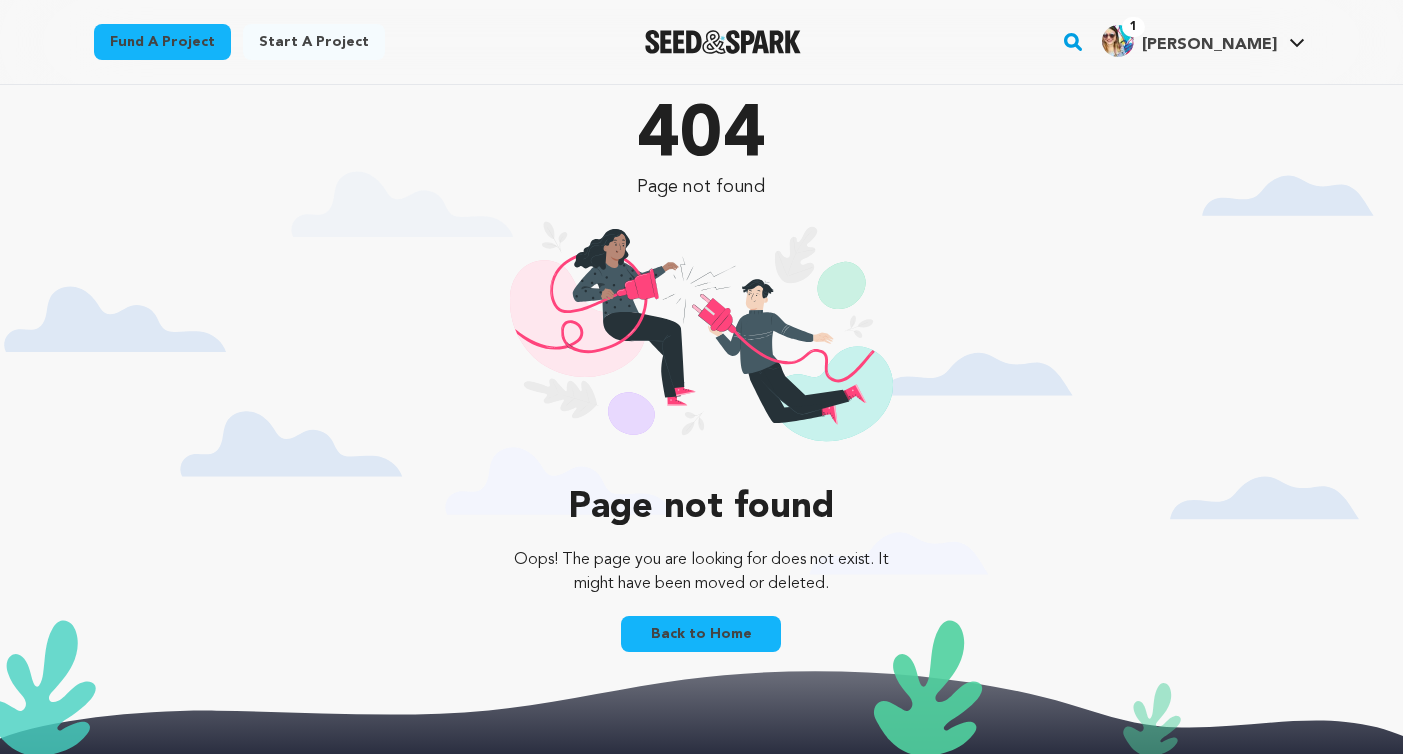 scroll, scrollTop: 0, scrollLeft: 0, axis: both 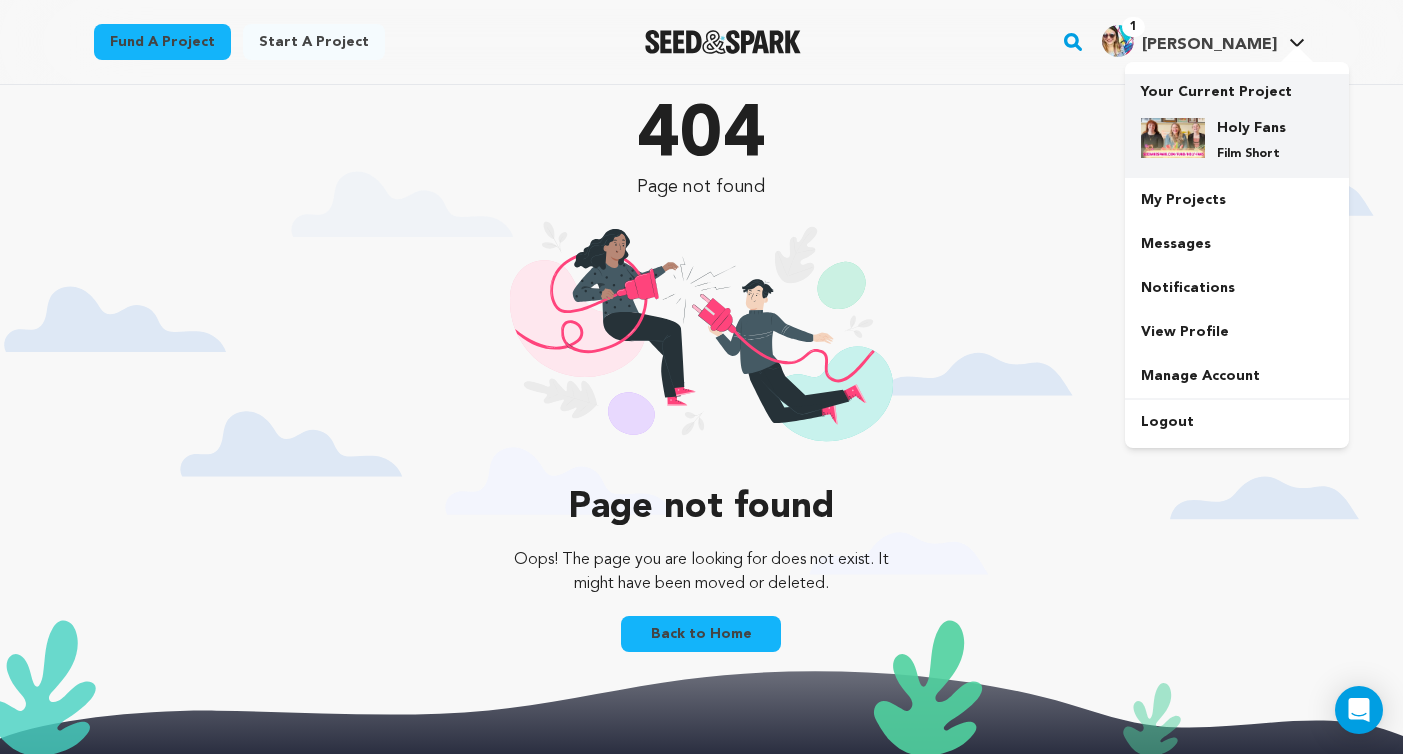 click on "Holy Fans" at bounding box center [1253, 128] 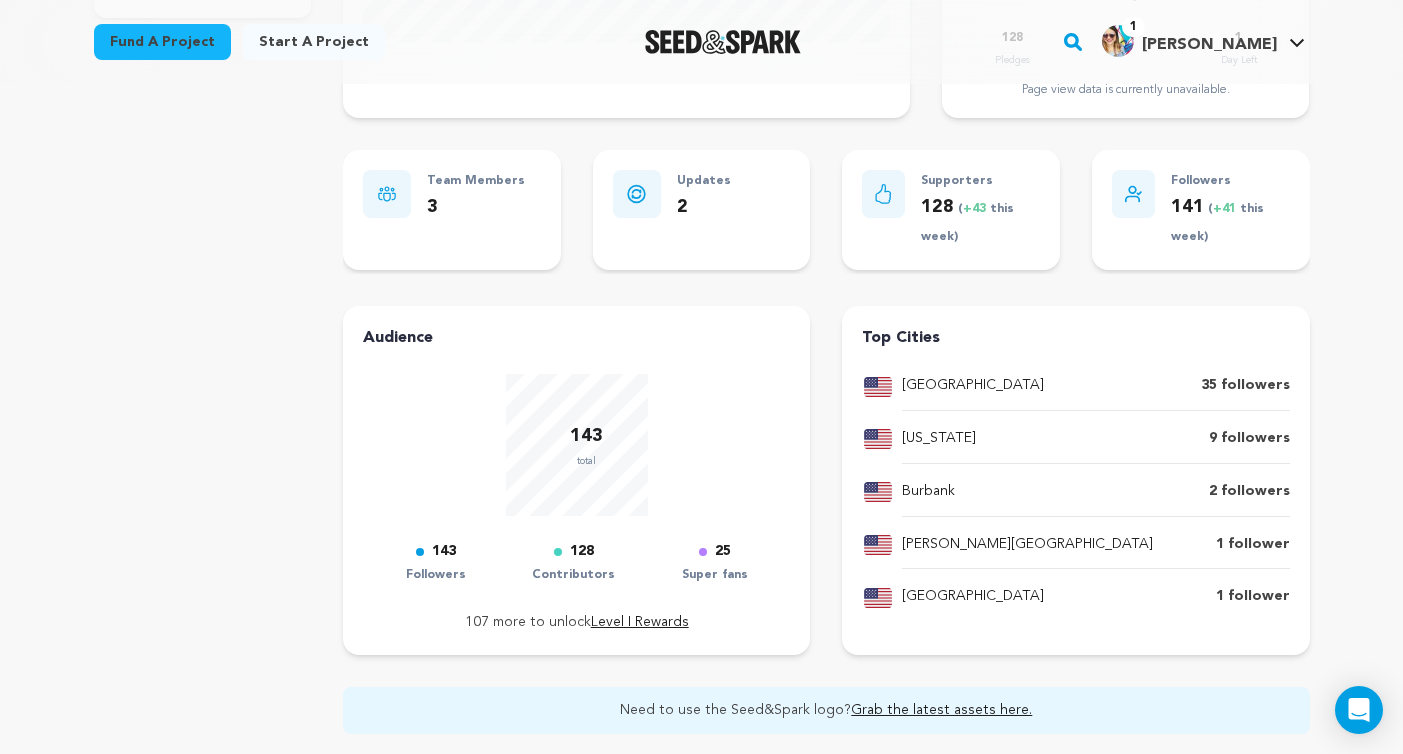 scroll, scrollTop: 0, scrollLeft: 0, axis: both 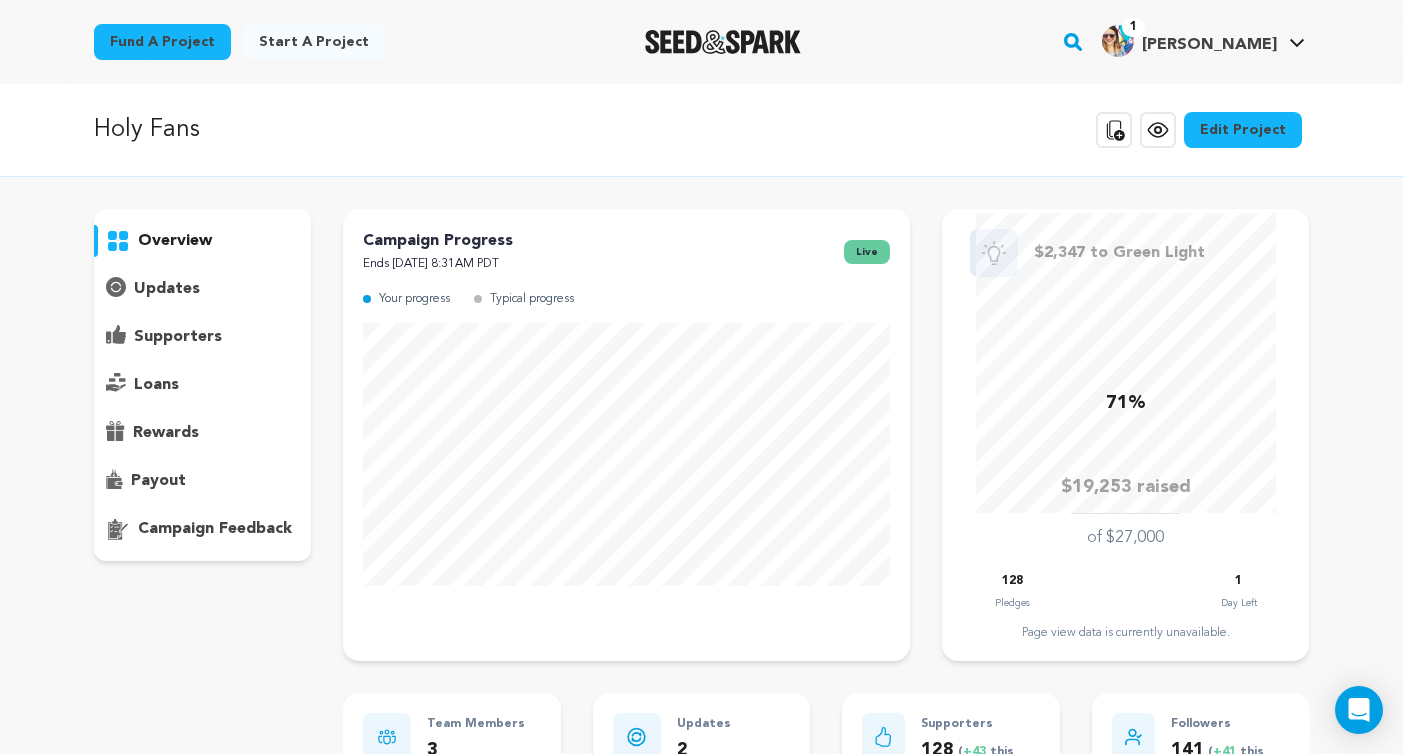 click on "supporters" at bounding box center [178, 337] 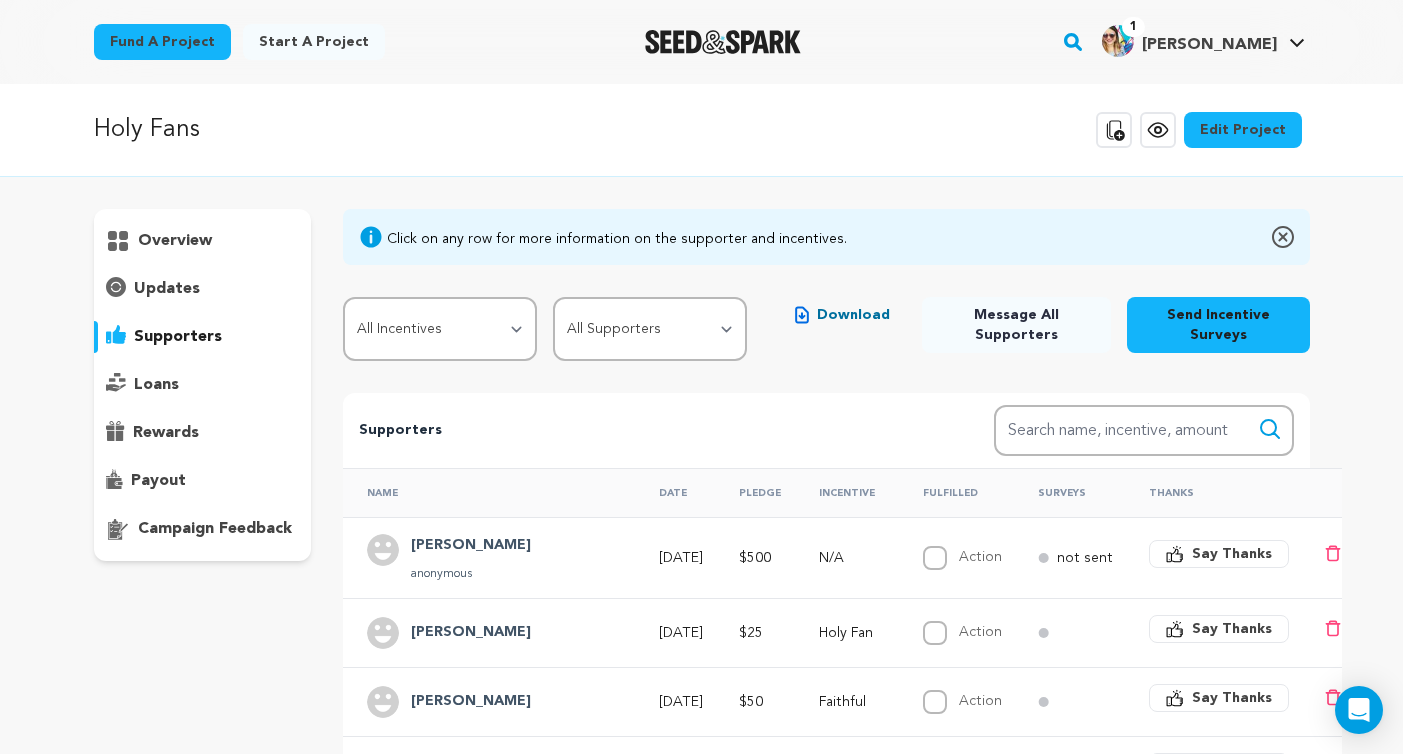 click on "Benjamin" at bounding box center (471, 546) 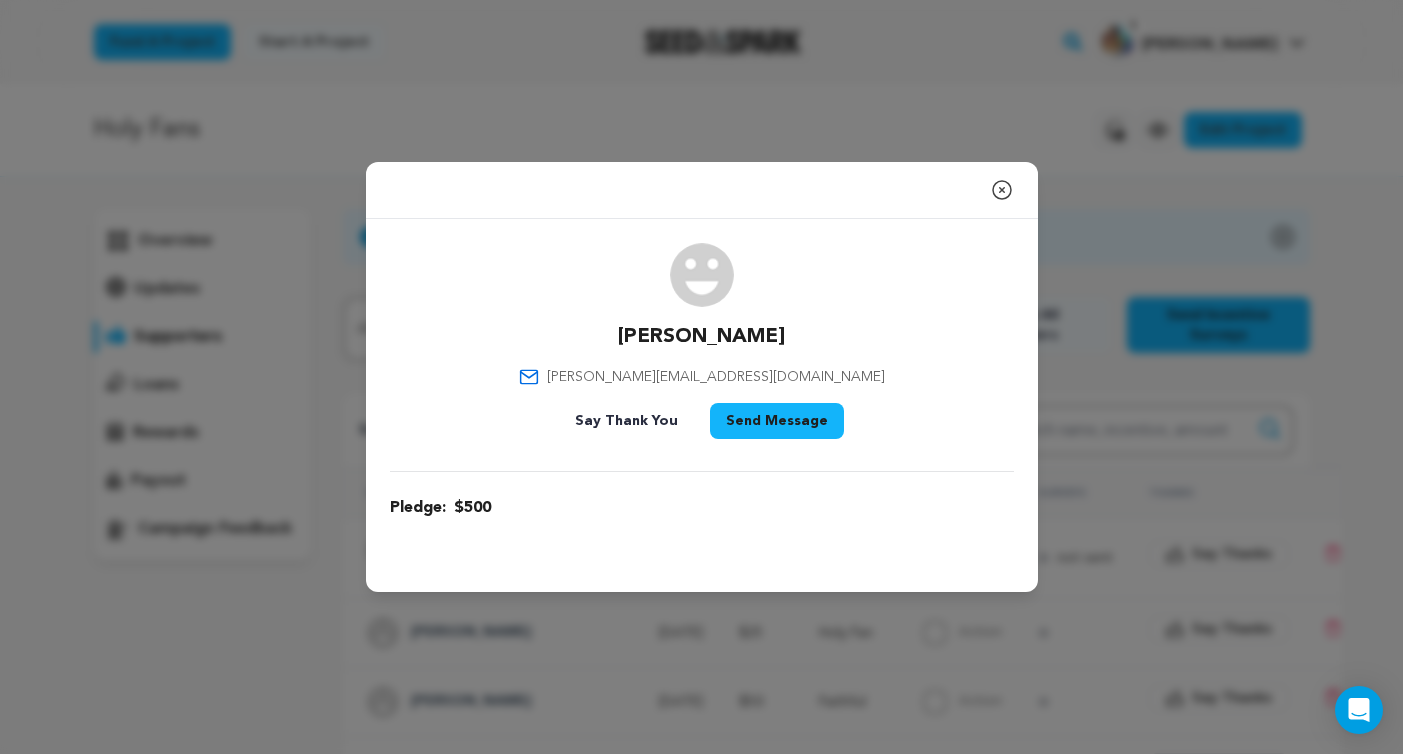 click 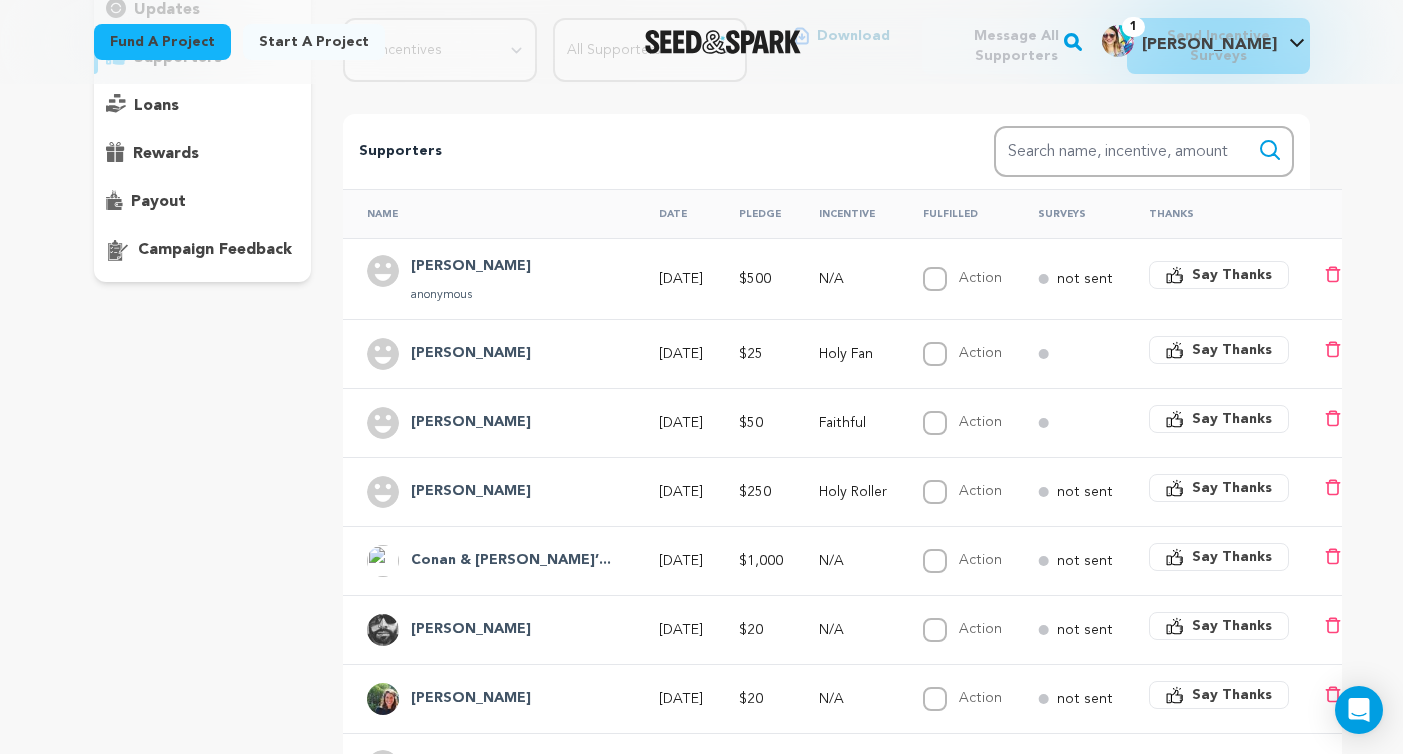 scroll, scrollTop: 319, scrollLeft: 0, axis: vertical 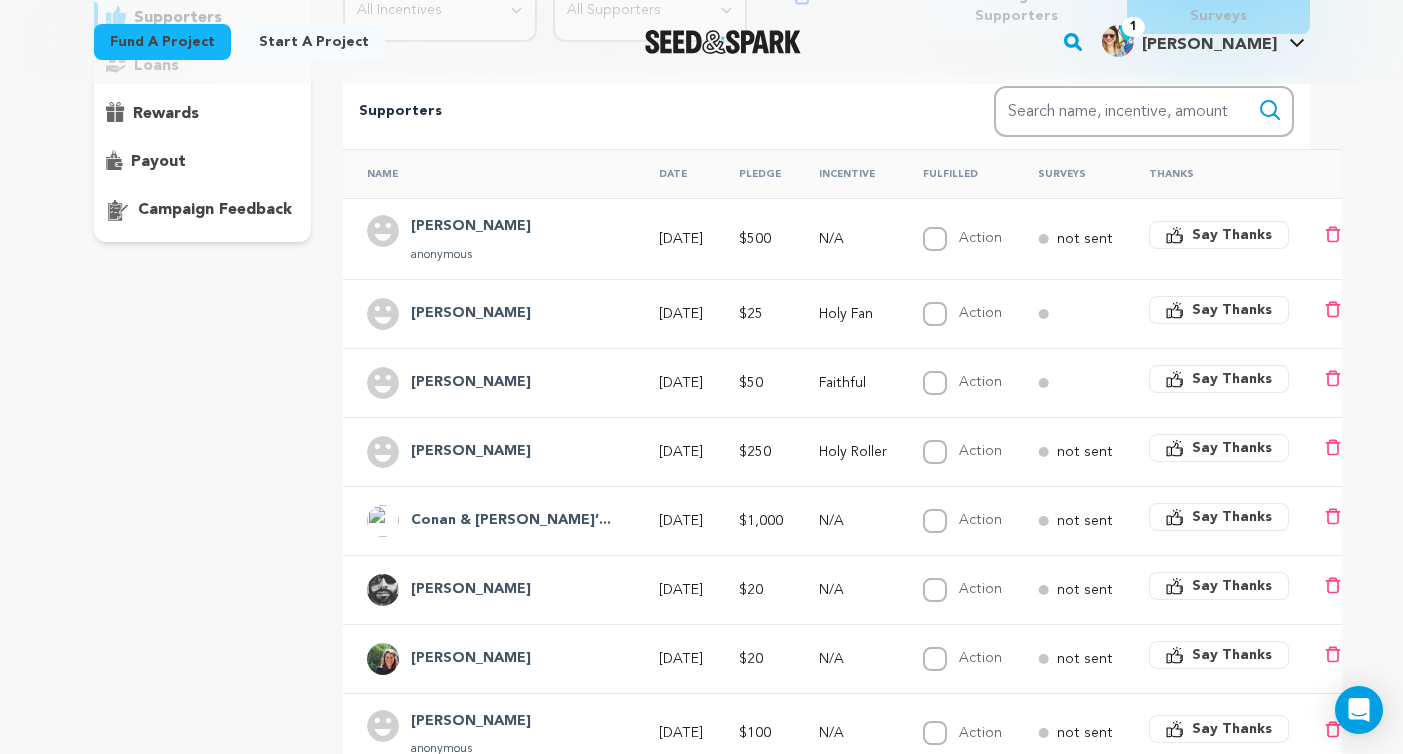 click on "Conan & Liza O’..." at bounding box center [511, 521] 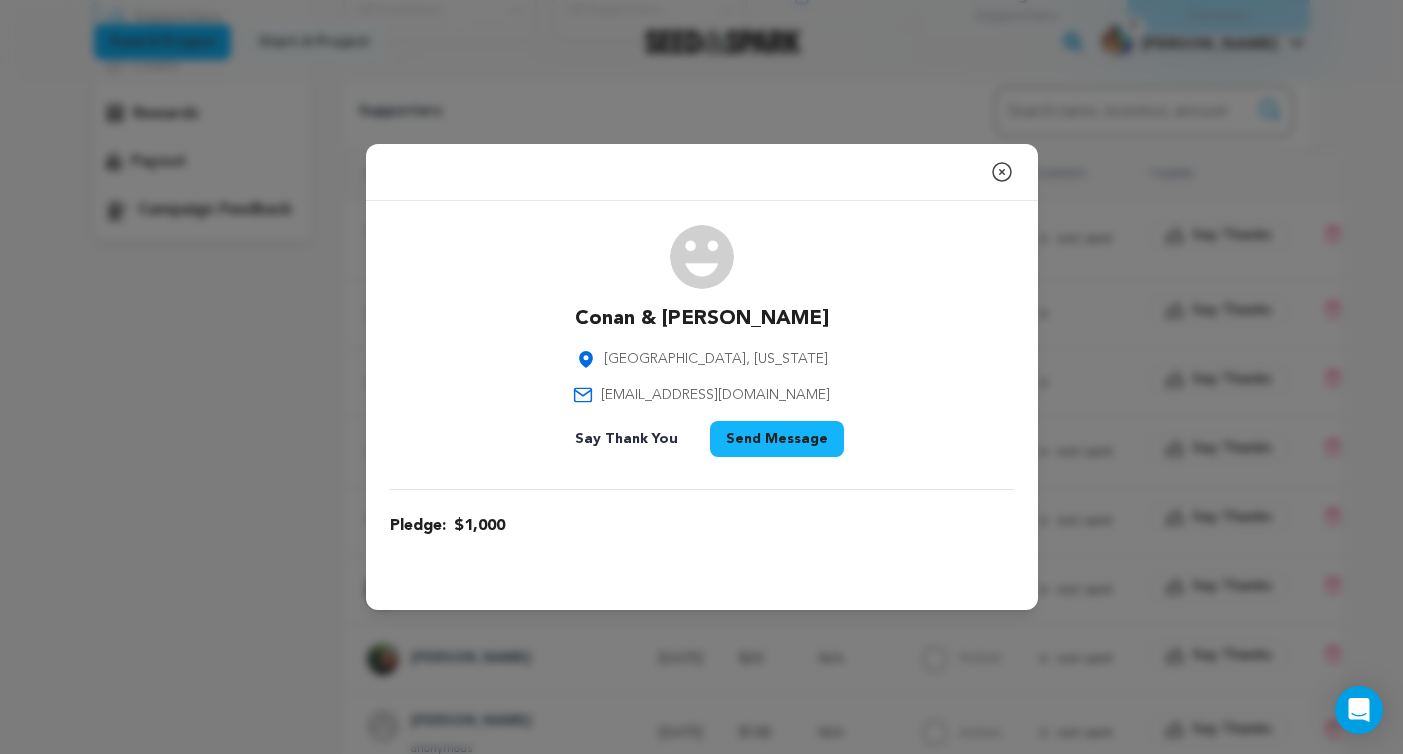click 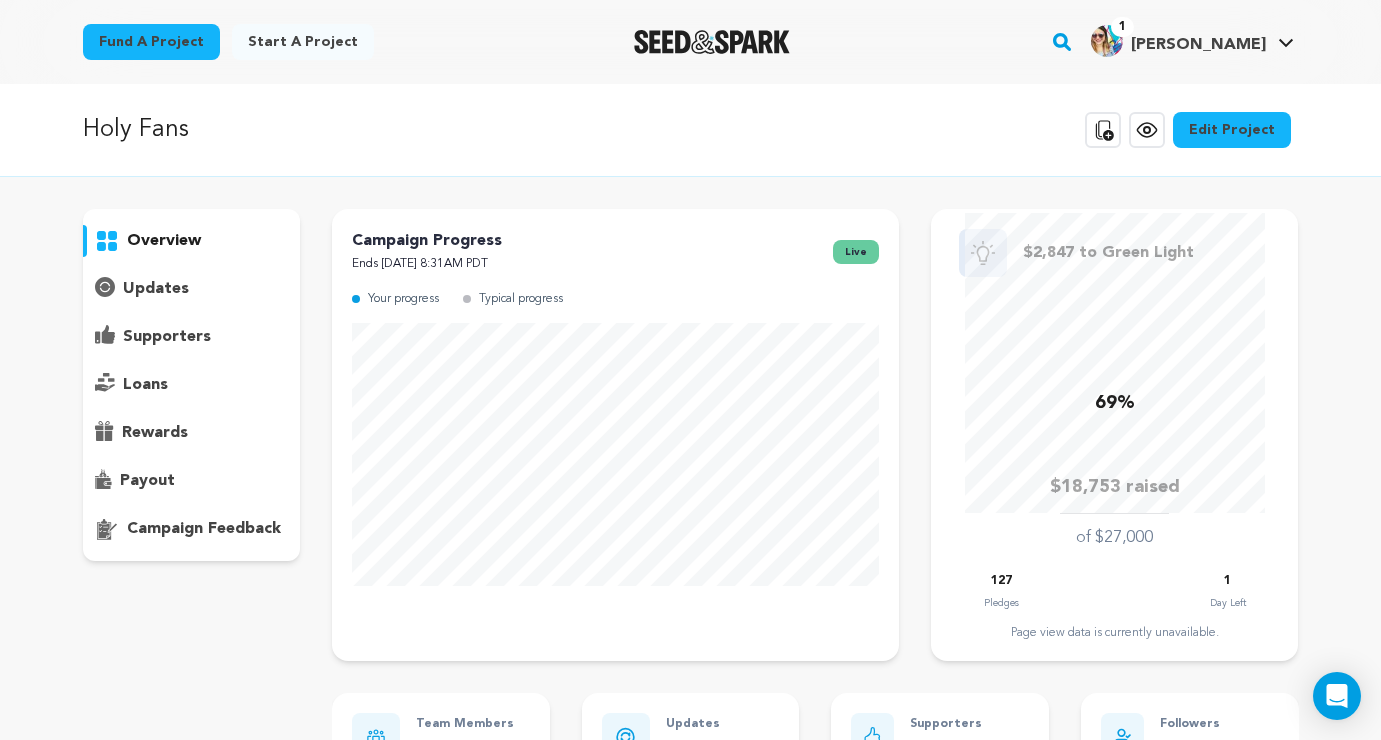 scroll, scrollTop: 0, scrollLeft: 0, axis: both 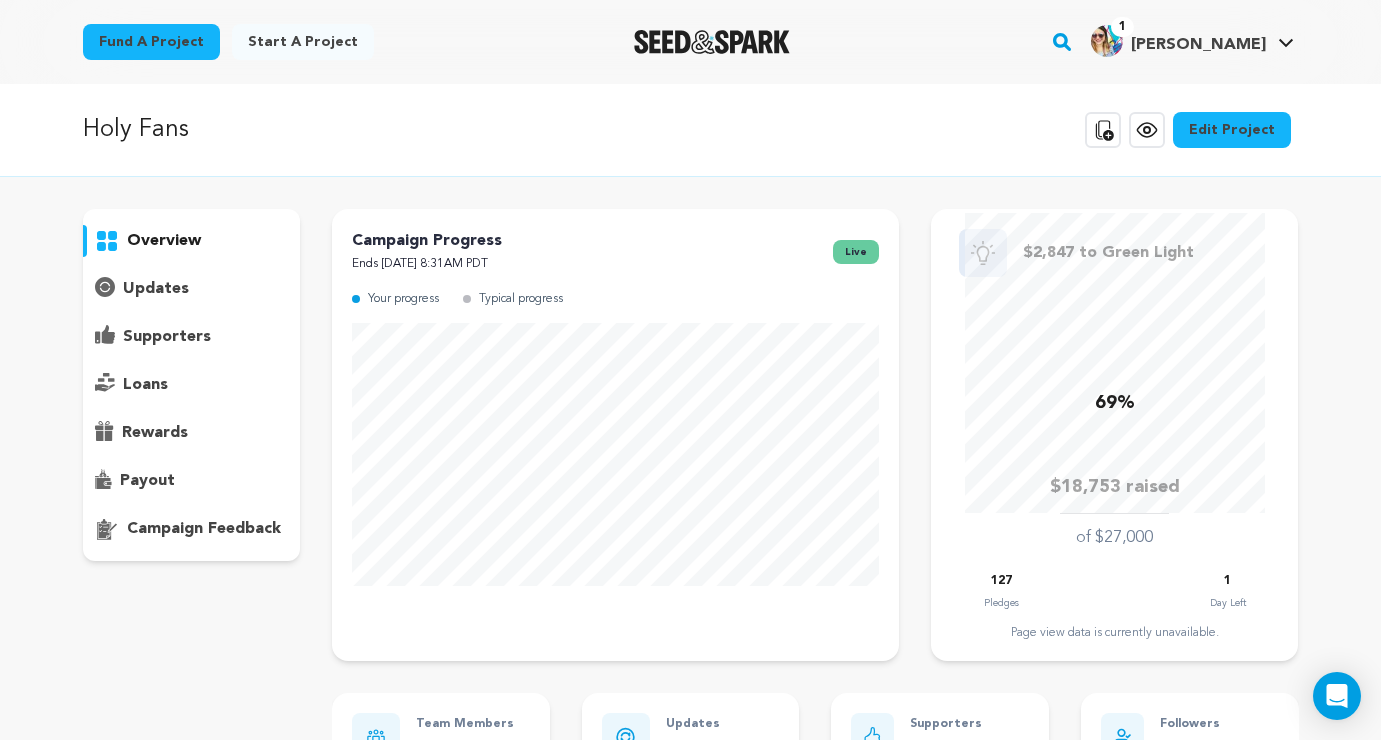 click on "supporters" at bounding box center [167, 337] 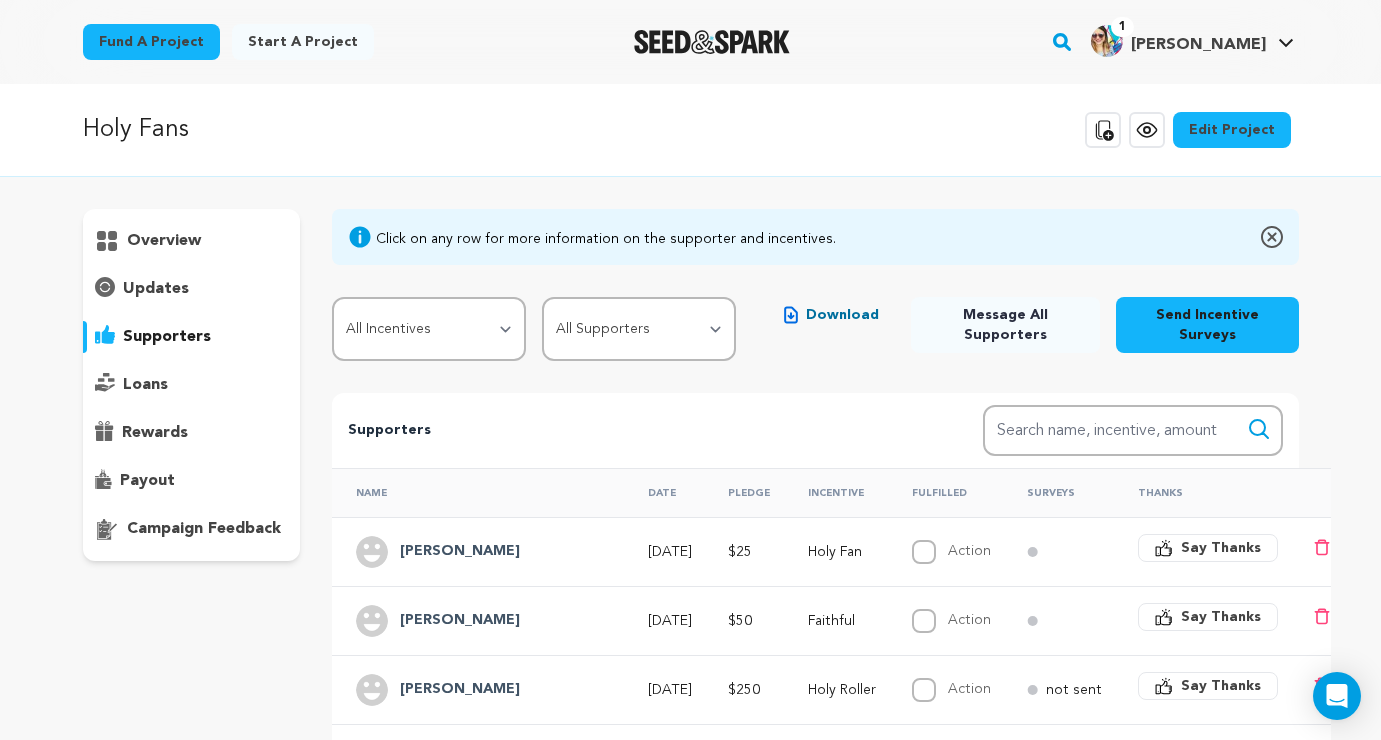 click on "overview" at bounding box center (164, 241) 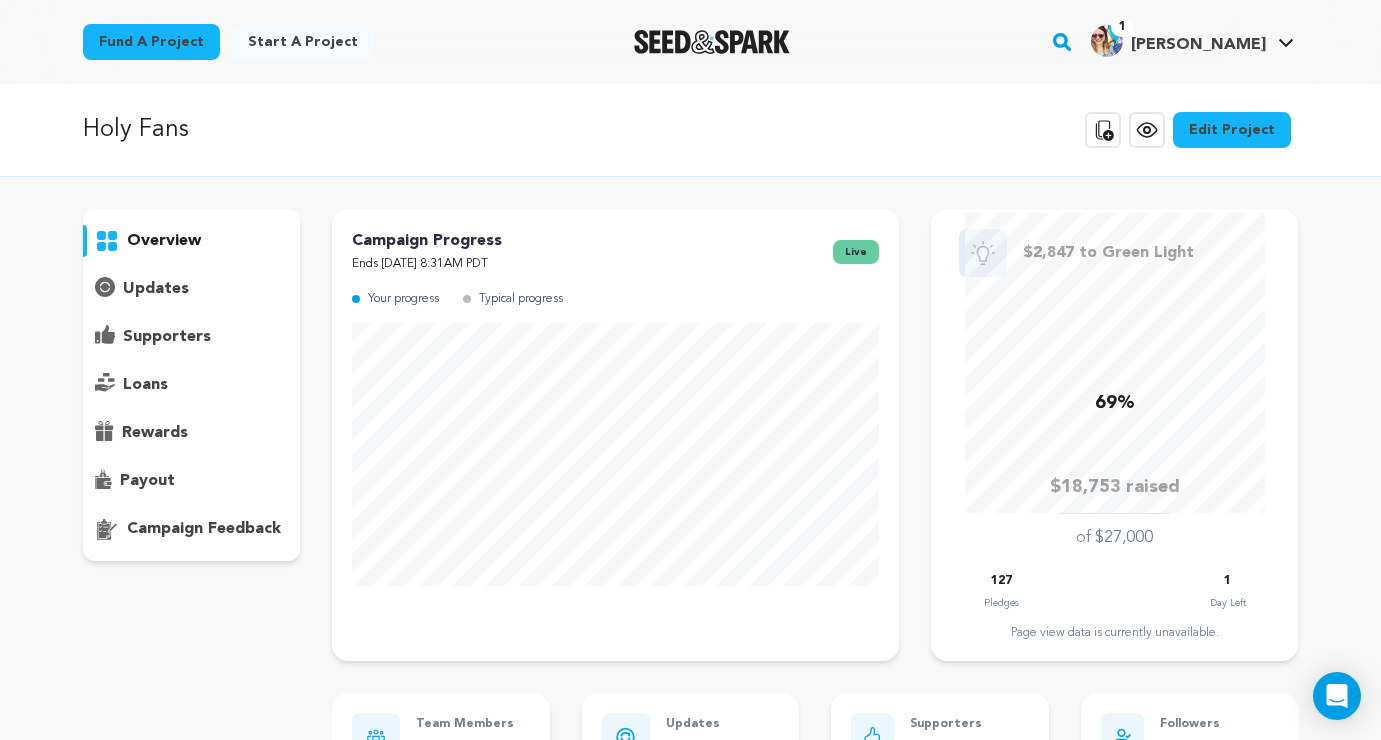 click at bounding box center (712, 42) 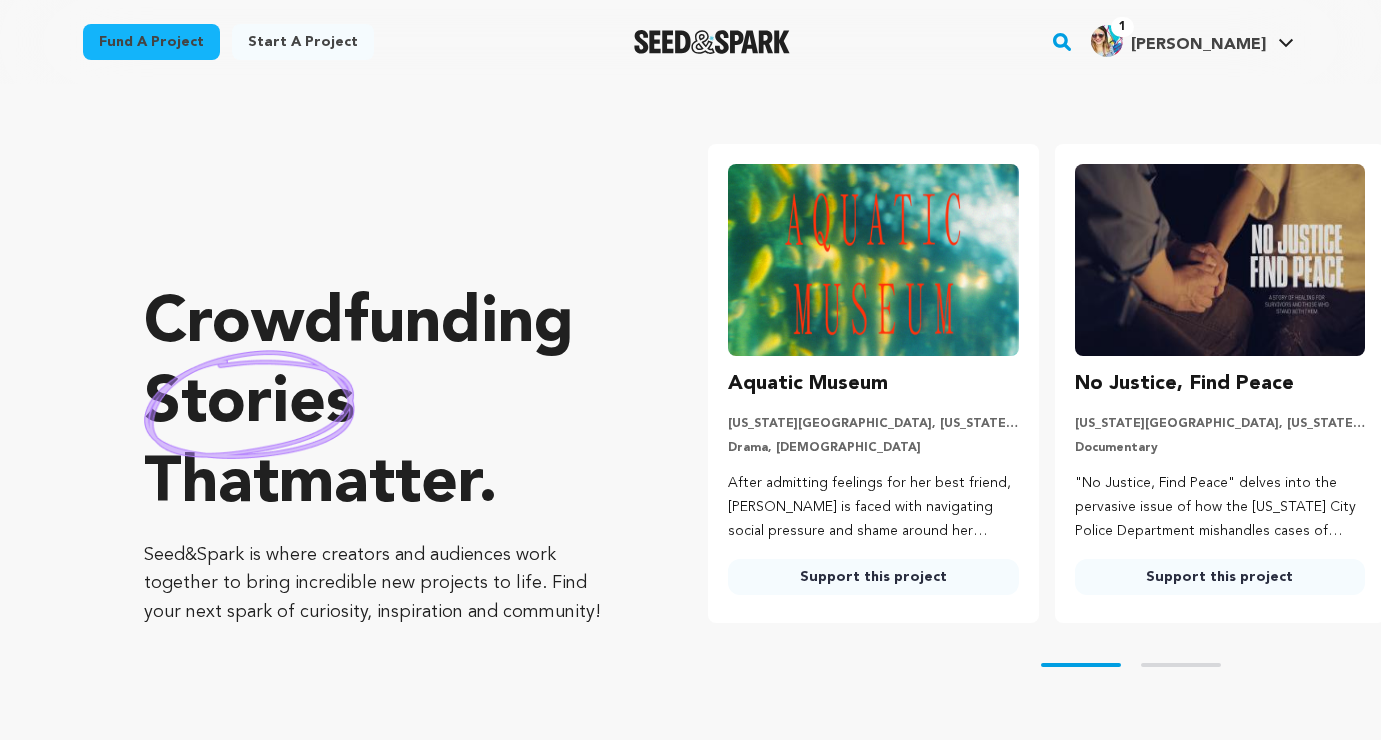 scroll, scrollTop: 0, scrollLeft: 0, axis: both 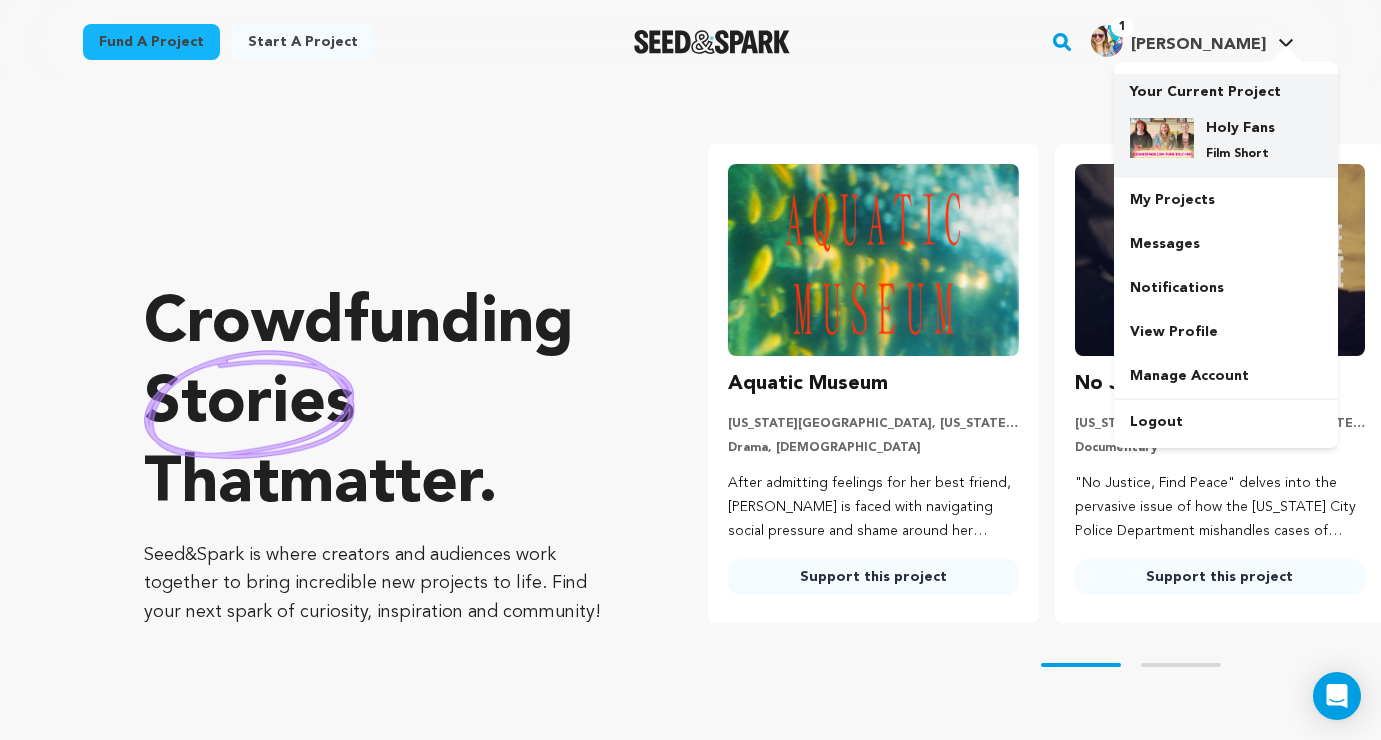click on "Holy Fans" at bounding box center [1242, 128] 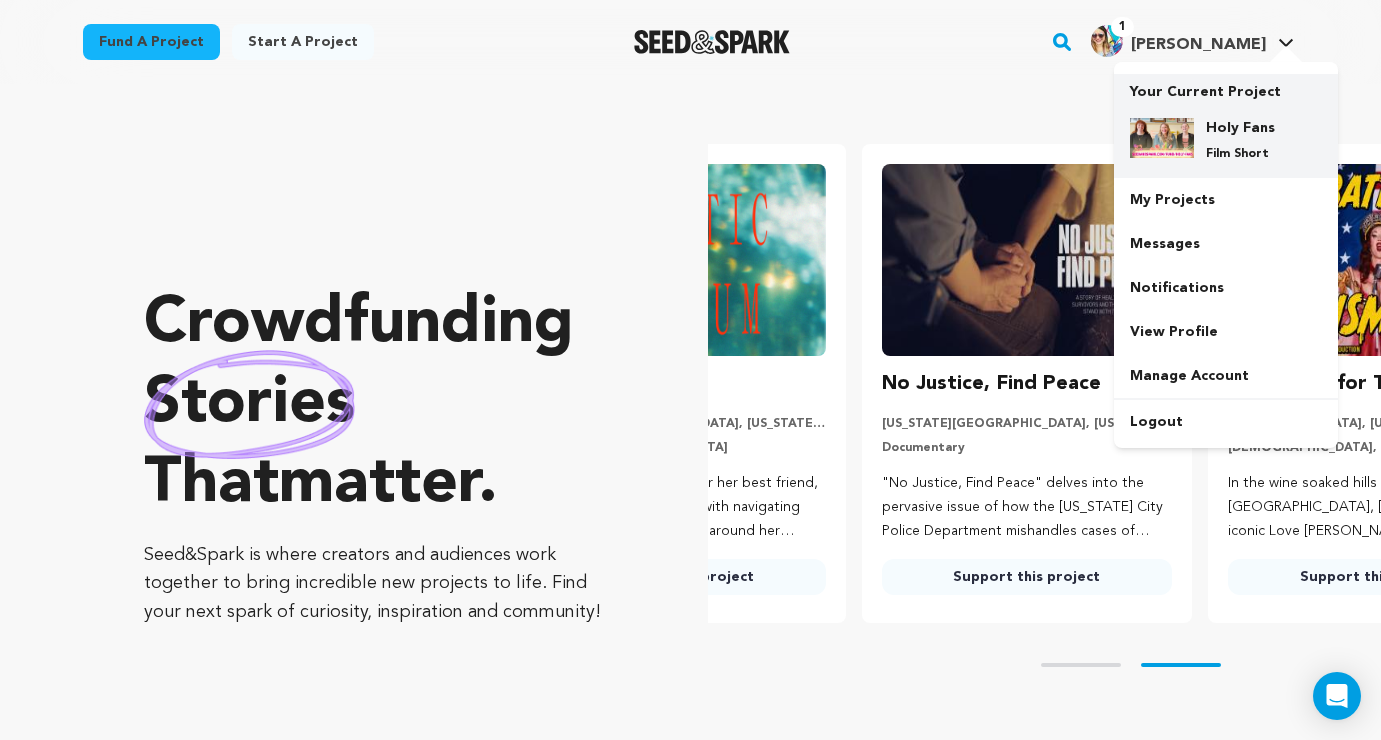 scroll, scrollTop: 0, scrollLeft: 362, axis: horizontal 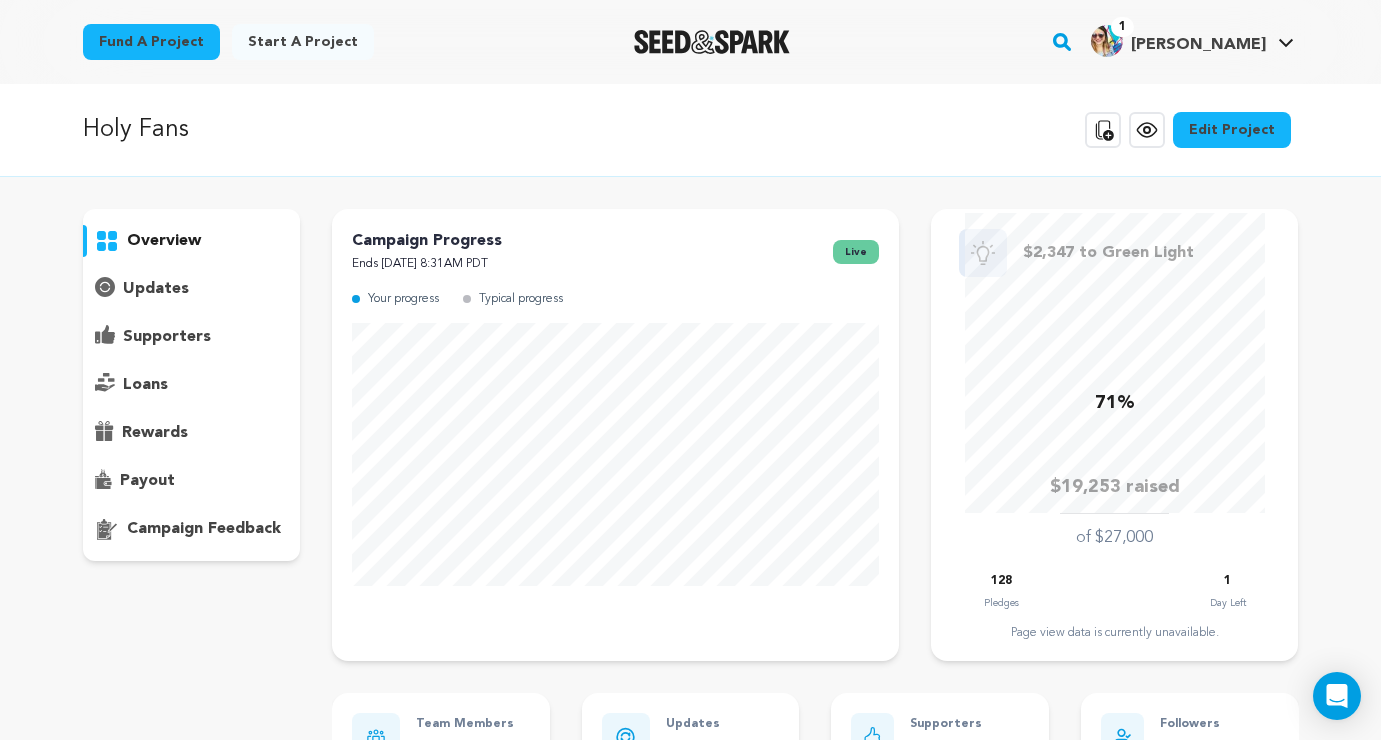 click on "supporters" at bounding box center (167, 337) 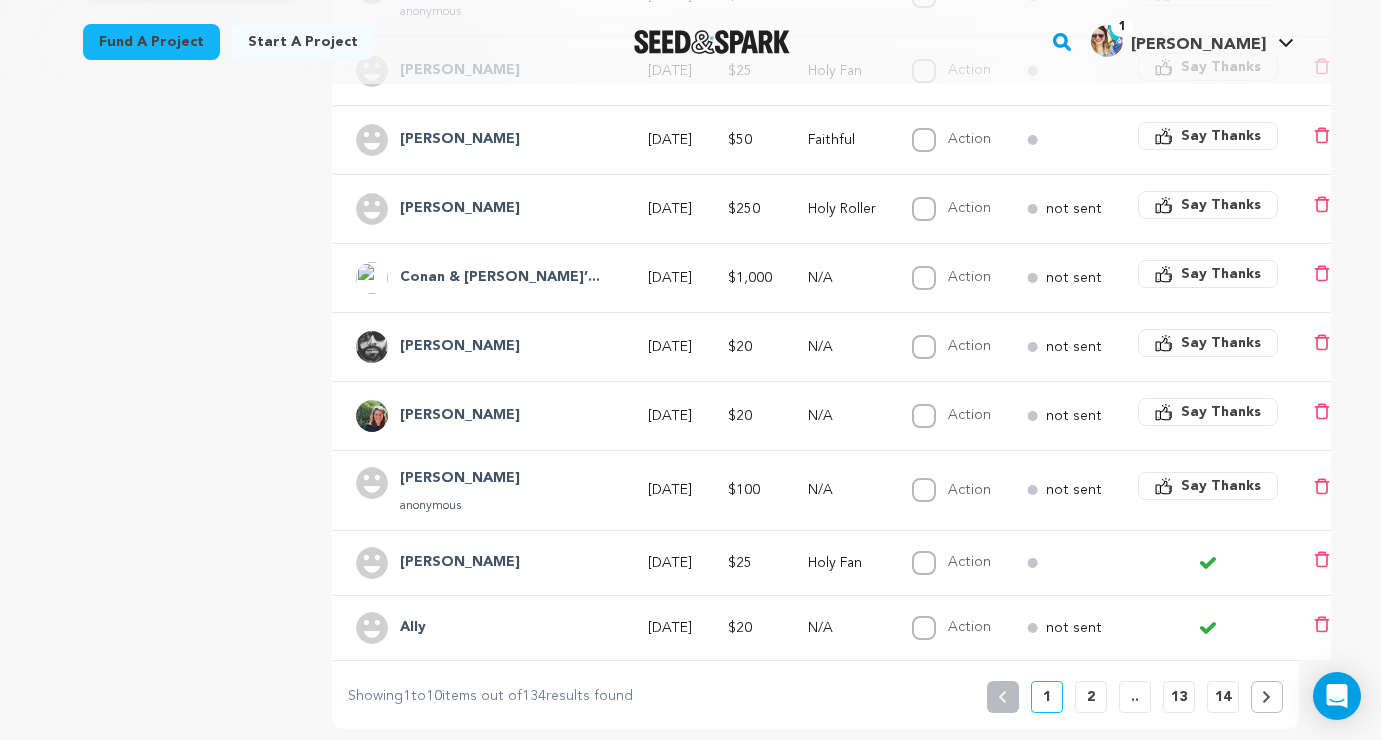 scroll, scrollTop: 571, scrollLeft: 0, axis: vertical 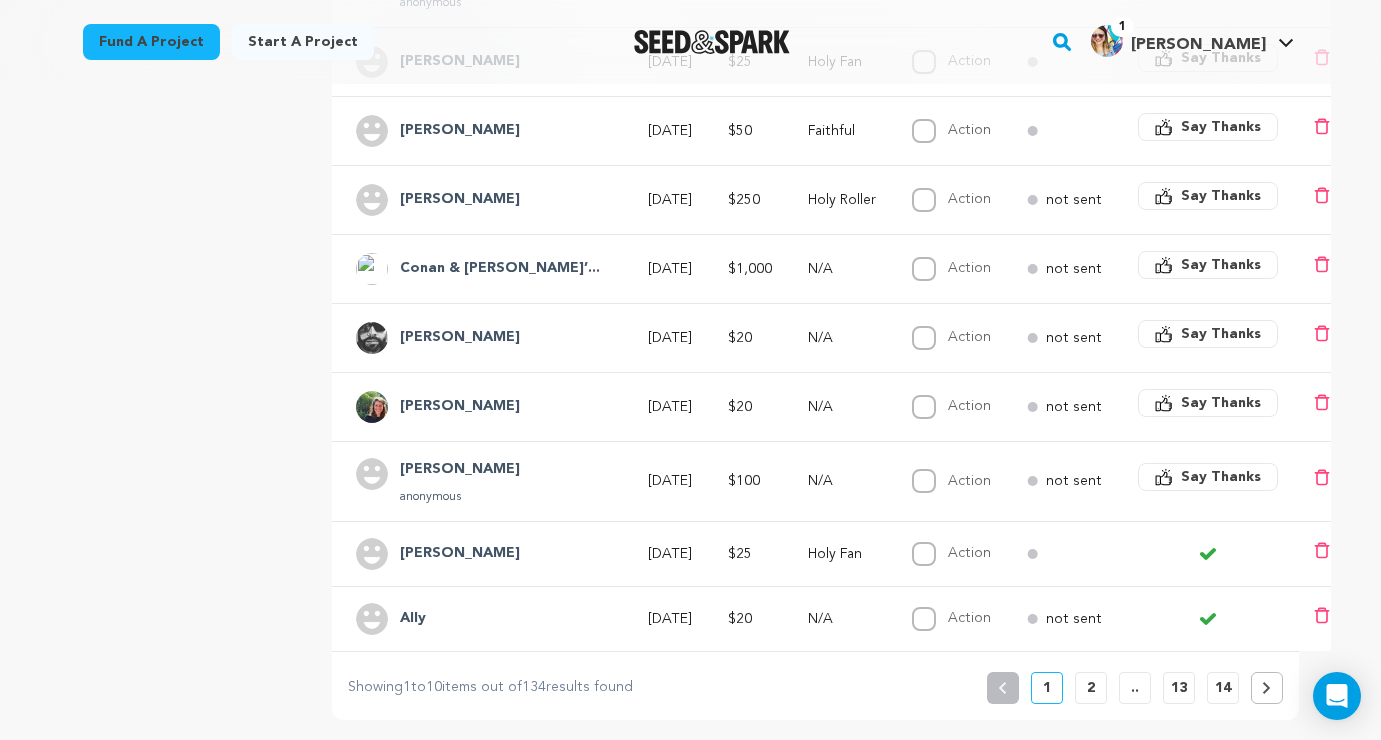 click on "Say Thanks" at bounding box center [1221, 477] 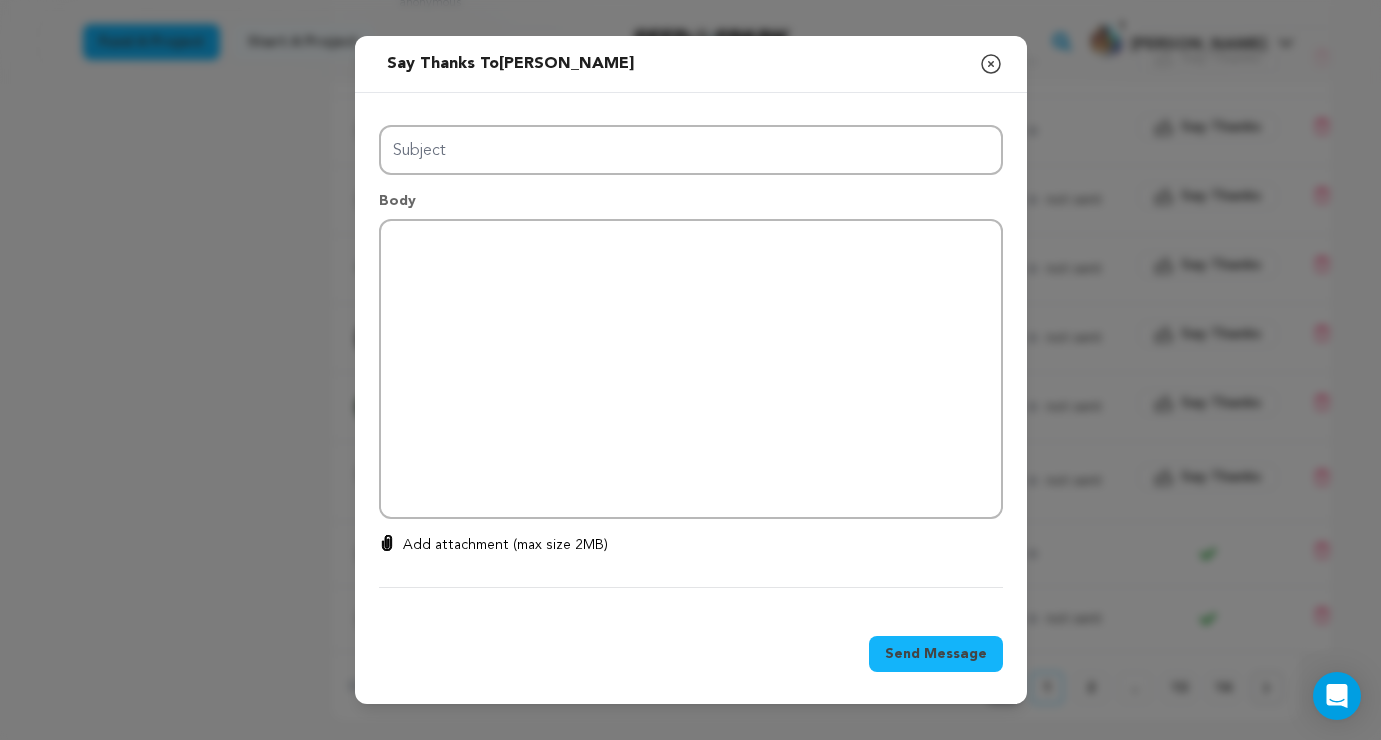 type on "Thanks for your support!" 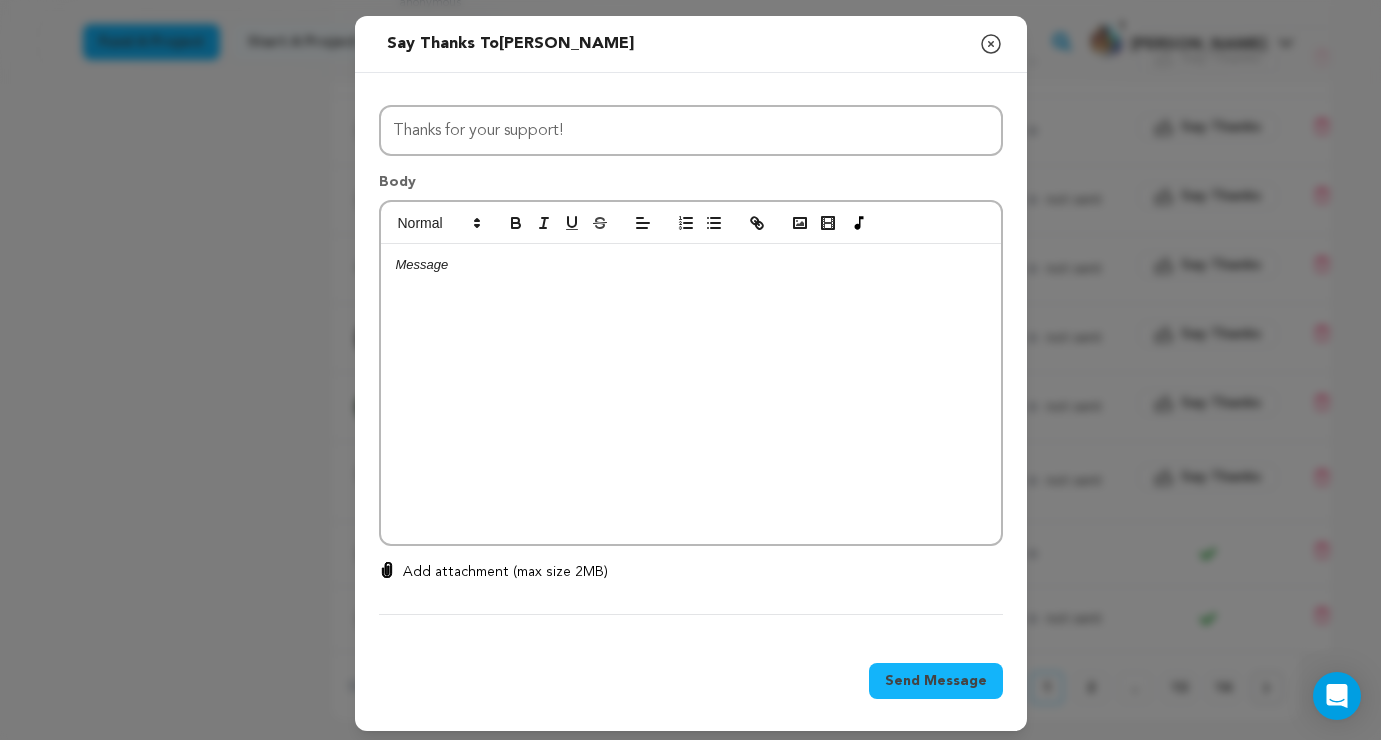 click 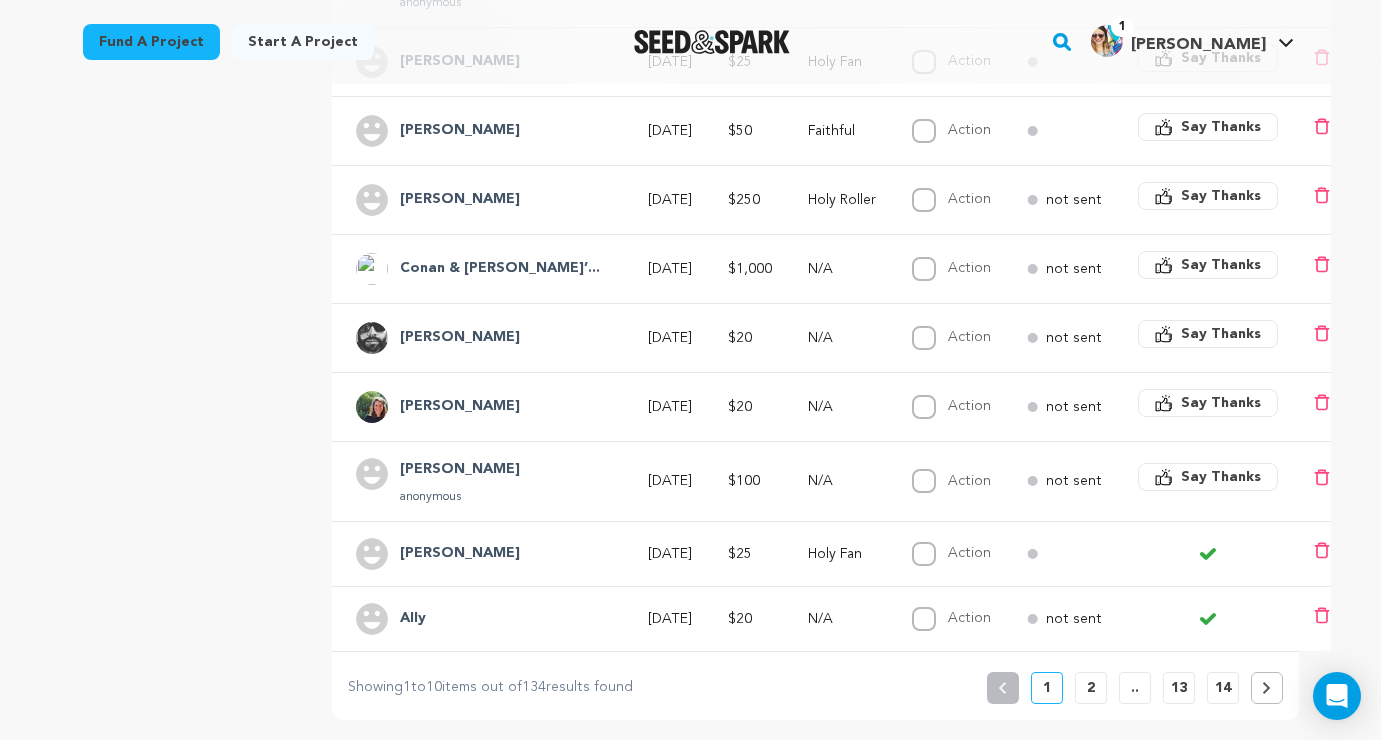 click on "Say Thanks" at bounding box center (1221, 477) 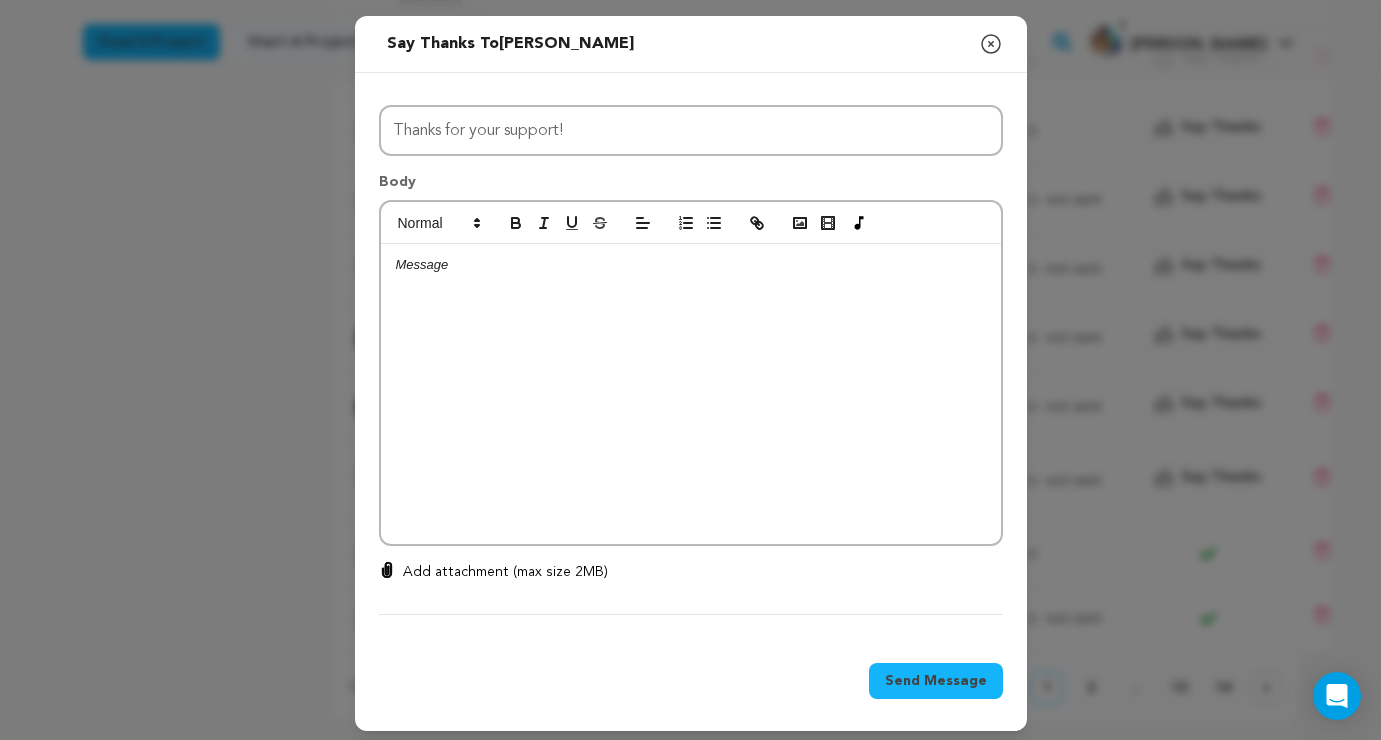 click at bounding box center [691, 394] 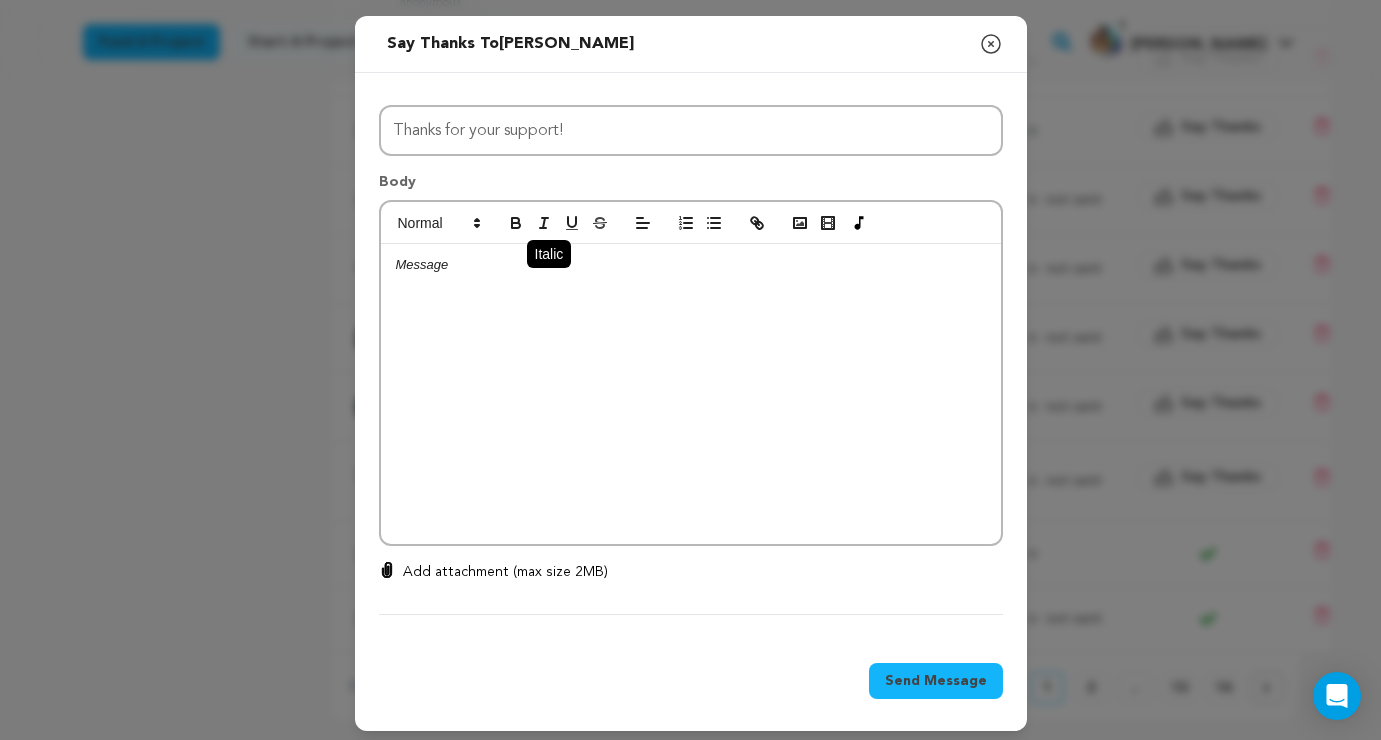 scroll, scrollTop: 0, scrollLeft: 0, axis: both 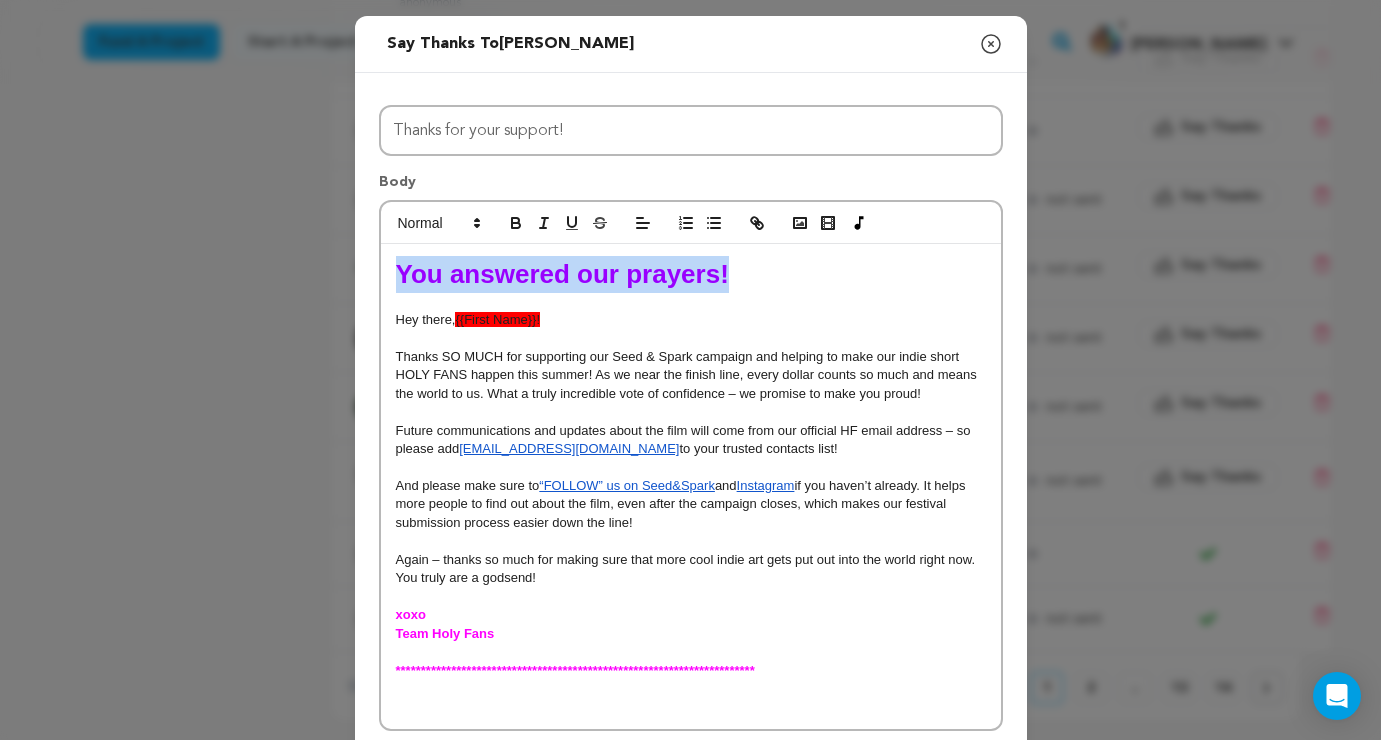 drag, startPoint x: 758, startPoint y: 269, endPoint x: 374, endPoint y: 279, distance: 384.1302 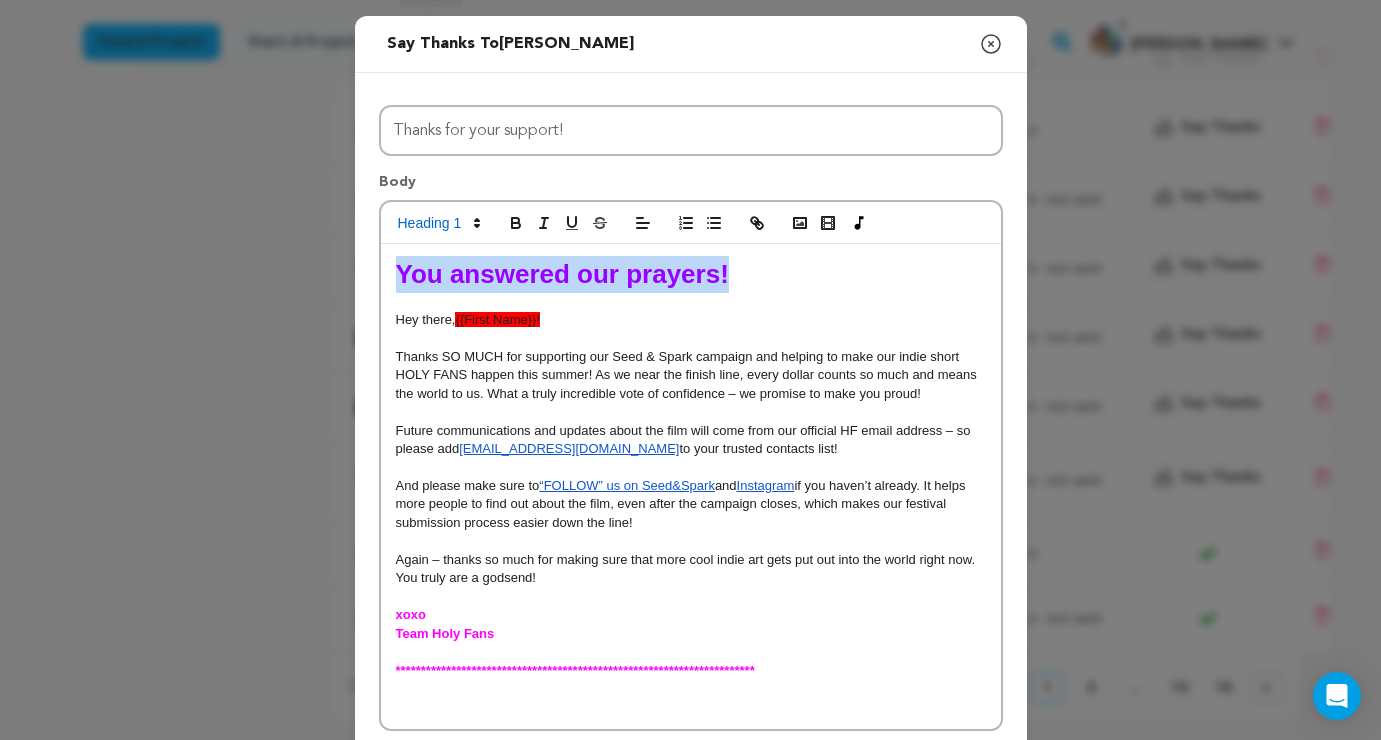 copy on "You answered our prayers!" 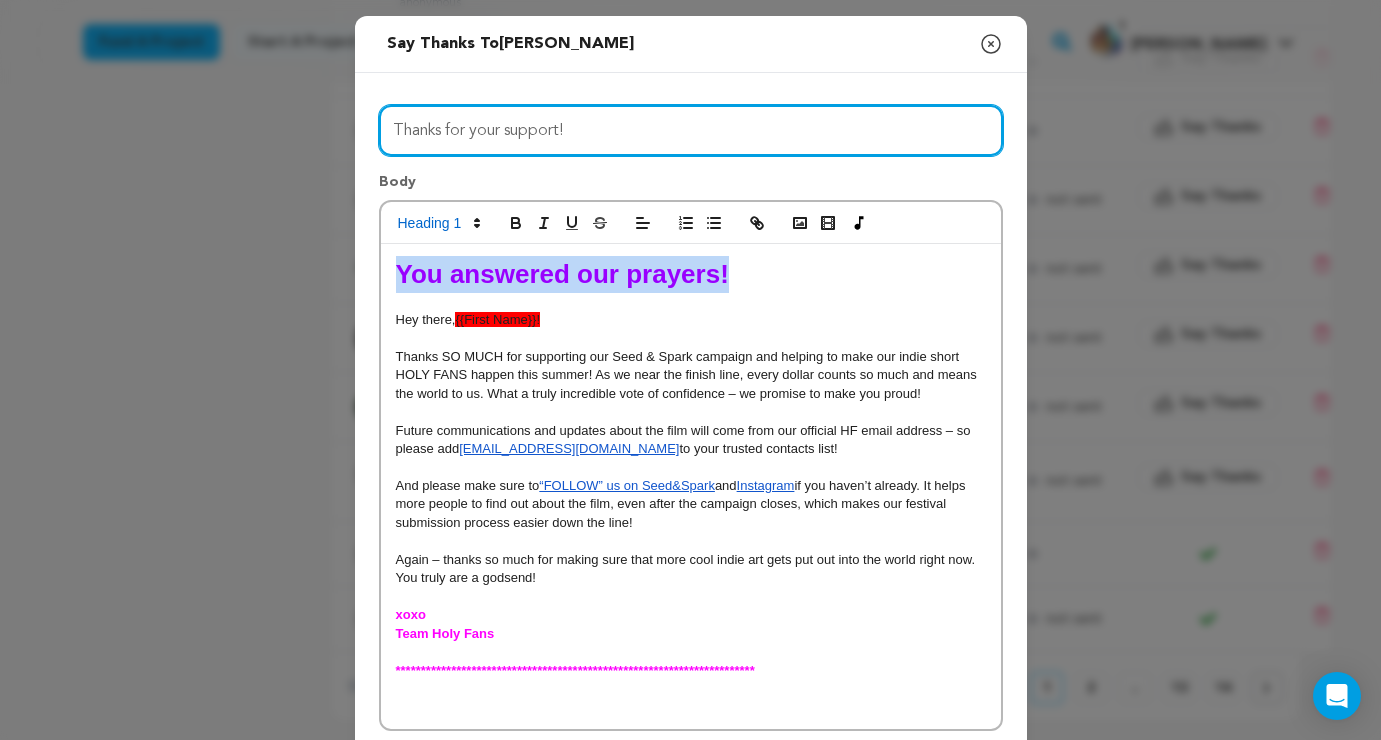 click on "Thanks for your support!" at bounding box center [691, 130] 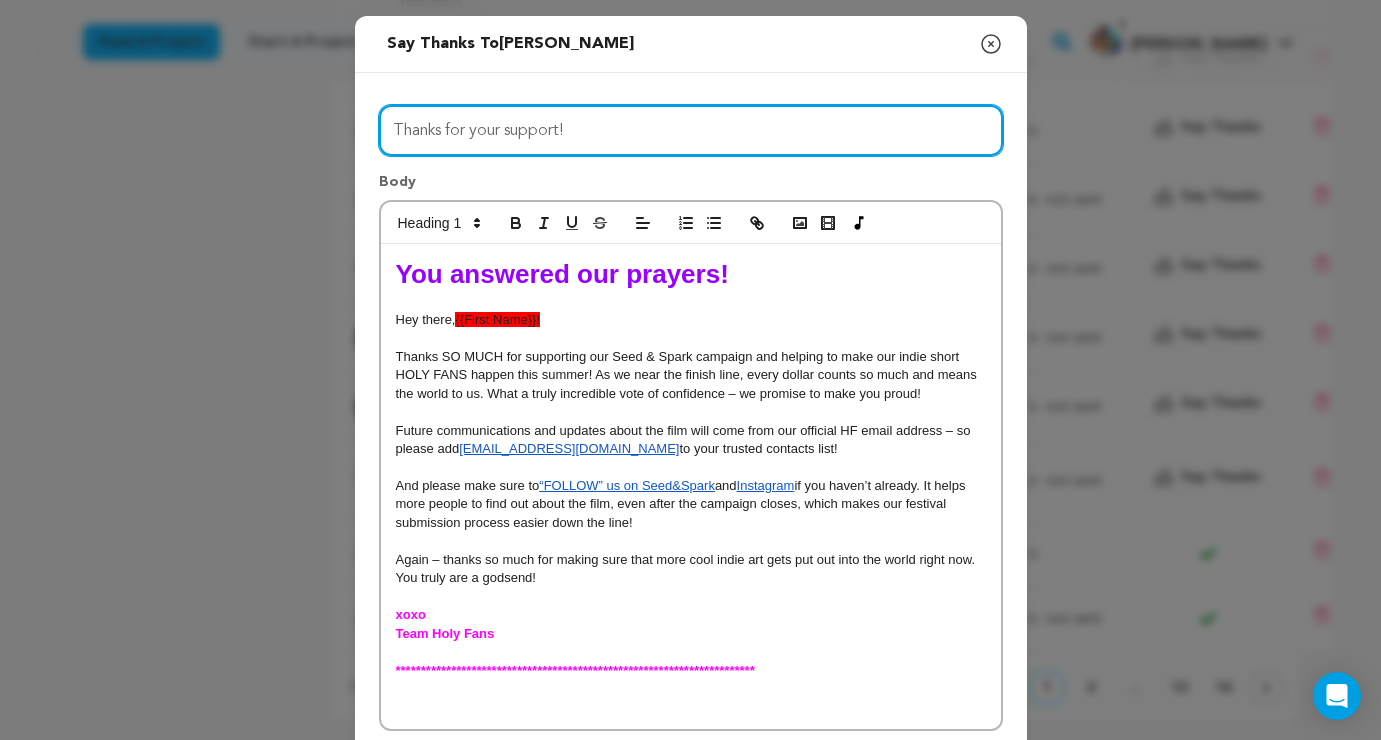 click on "Thanks for your support!" at bounding box center [691, 130] 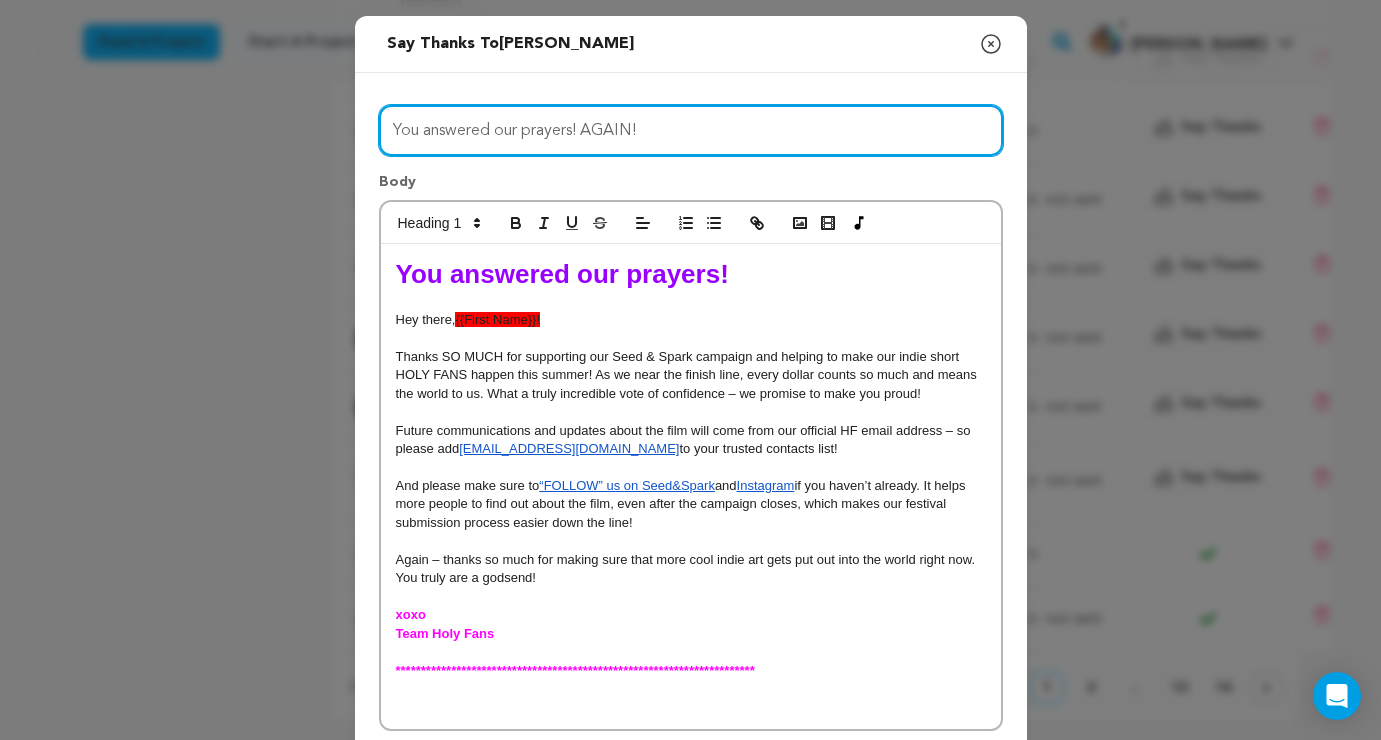 type on "You answered our prayers! AGAIN!" 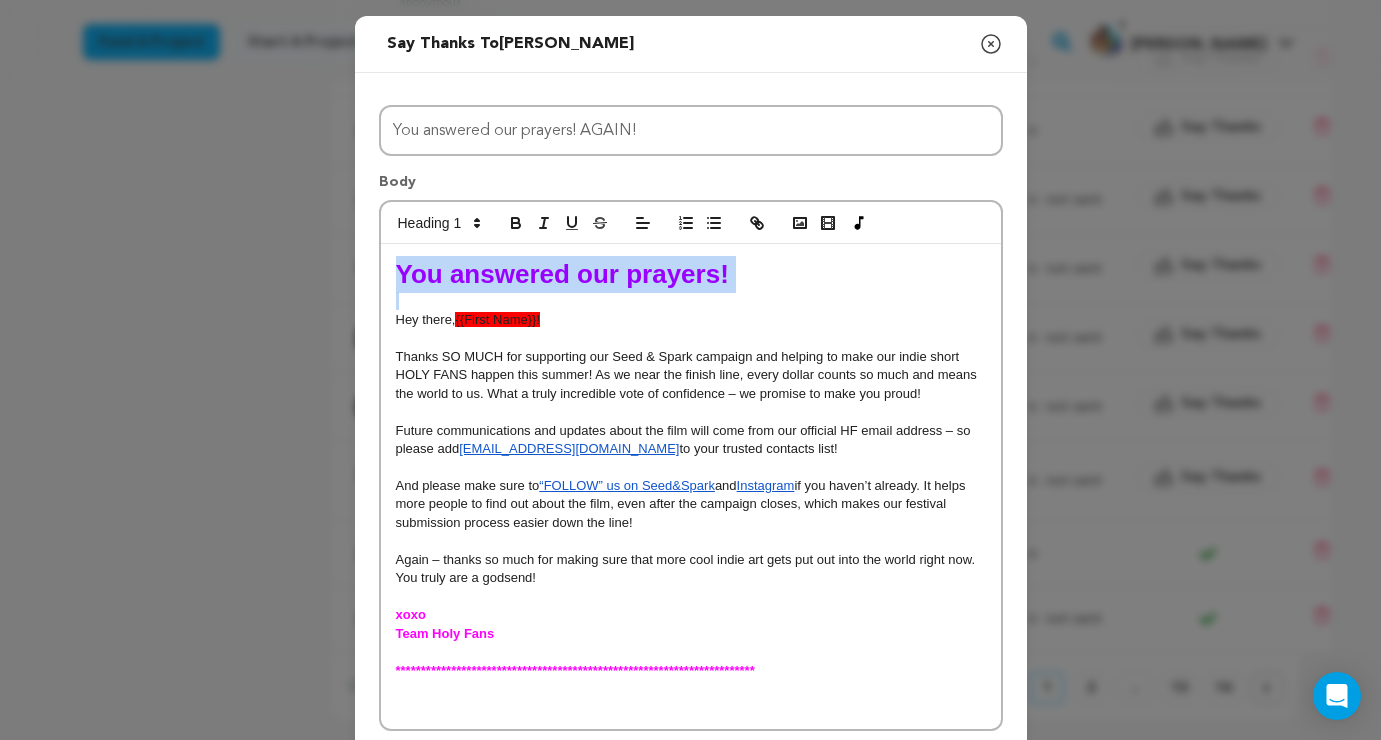 drag, startPoint x: 395, startPoint y: 324, endPoint x: 395, endPoint y: 277, distance: 47 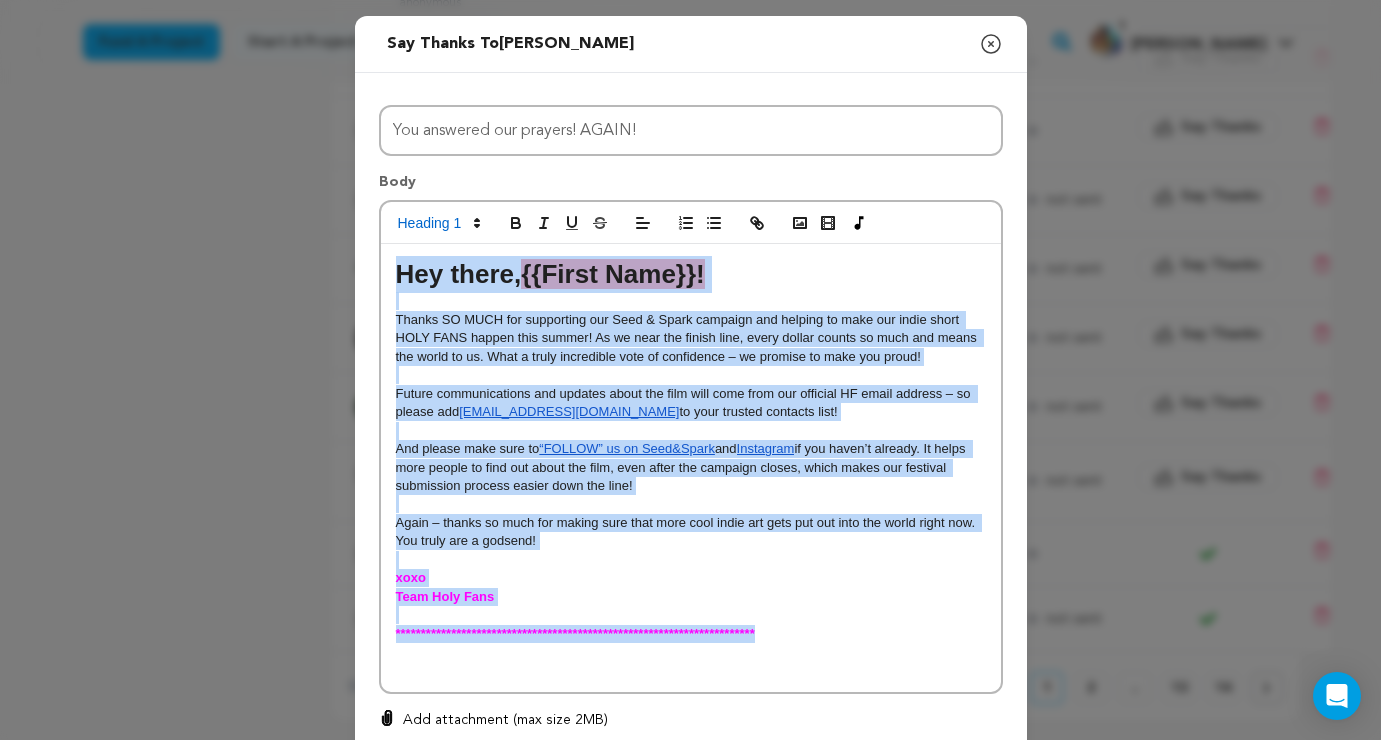 drag, startPoint x: 770, startPoint y: 631, endPoint x: 370, endPoint y: 264, distance: 542.85266 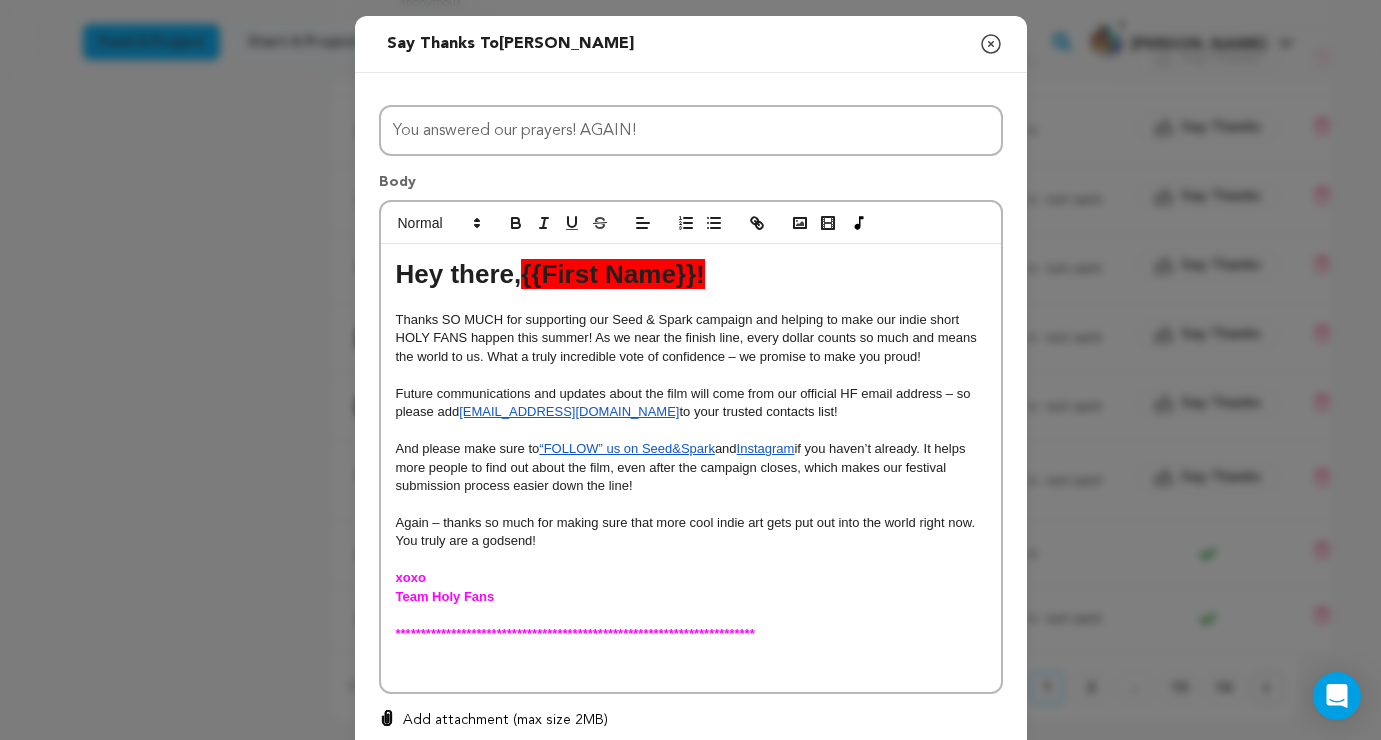 scroll, scrollTop: 0, scrollLeft: 0, axis: both 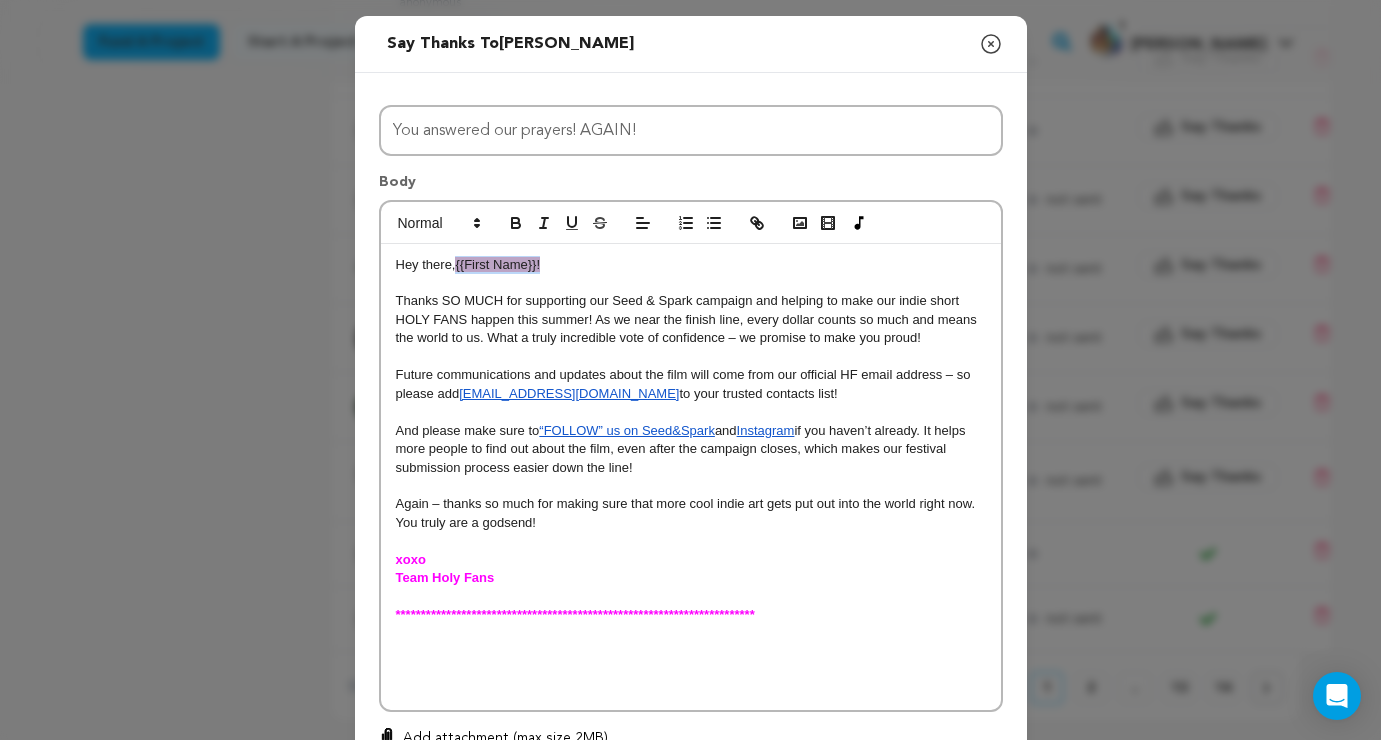 drag, startPoint x: 552, startPoint y: 269, endPoint x: 460, endPoint y: 266, distance: 92.0489 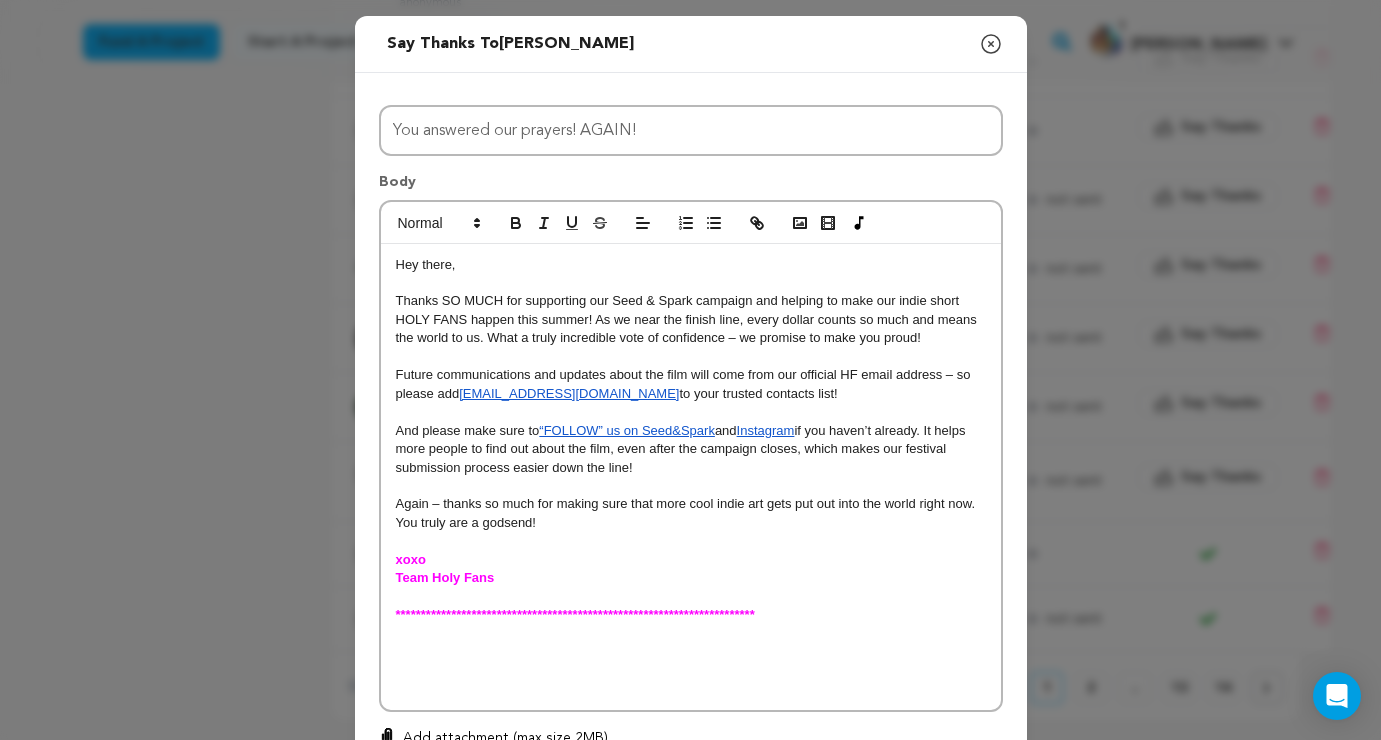 type 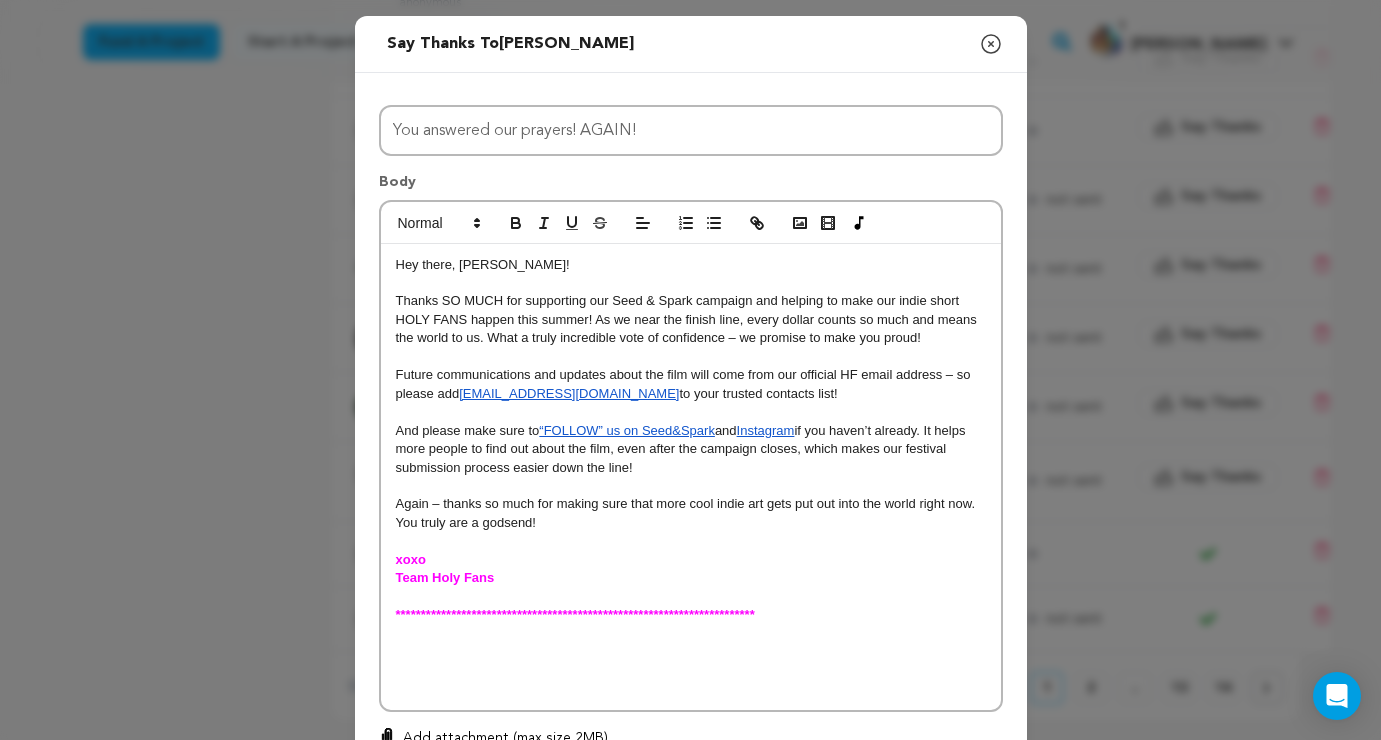 drag, startPoint x: 753, startPoint y: 302, endPoint x: 768, endPoint y: 301, distance: 15.033297 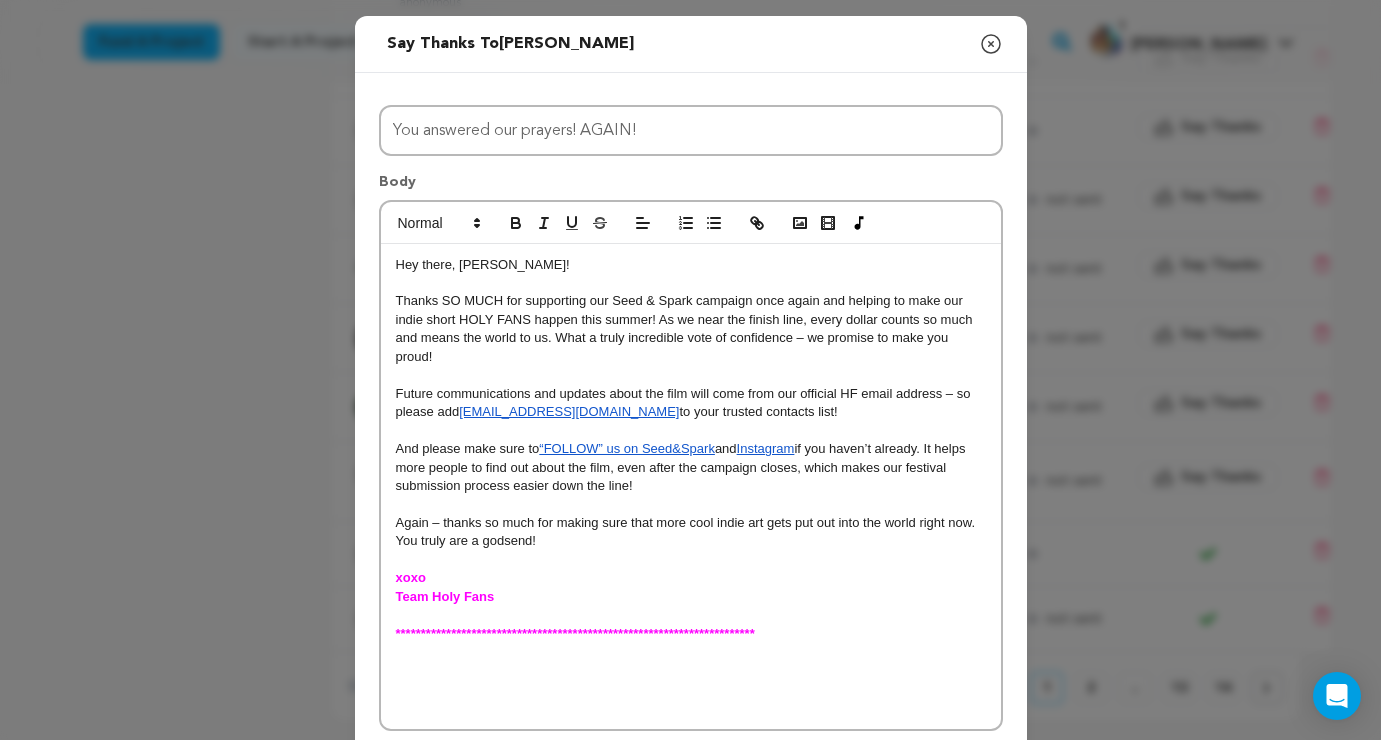 click at bounding box center (691, 707) 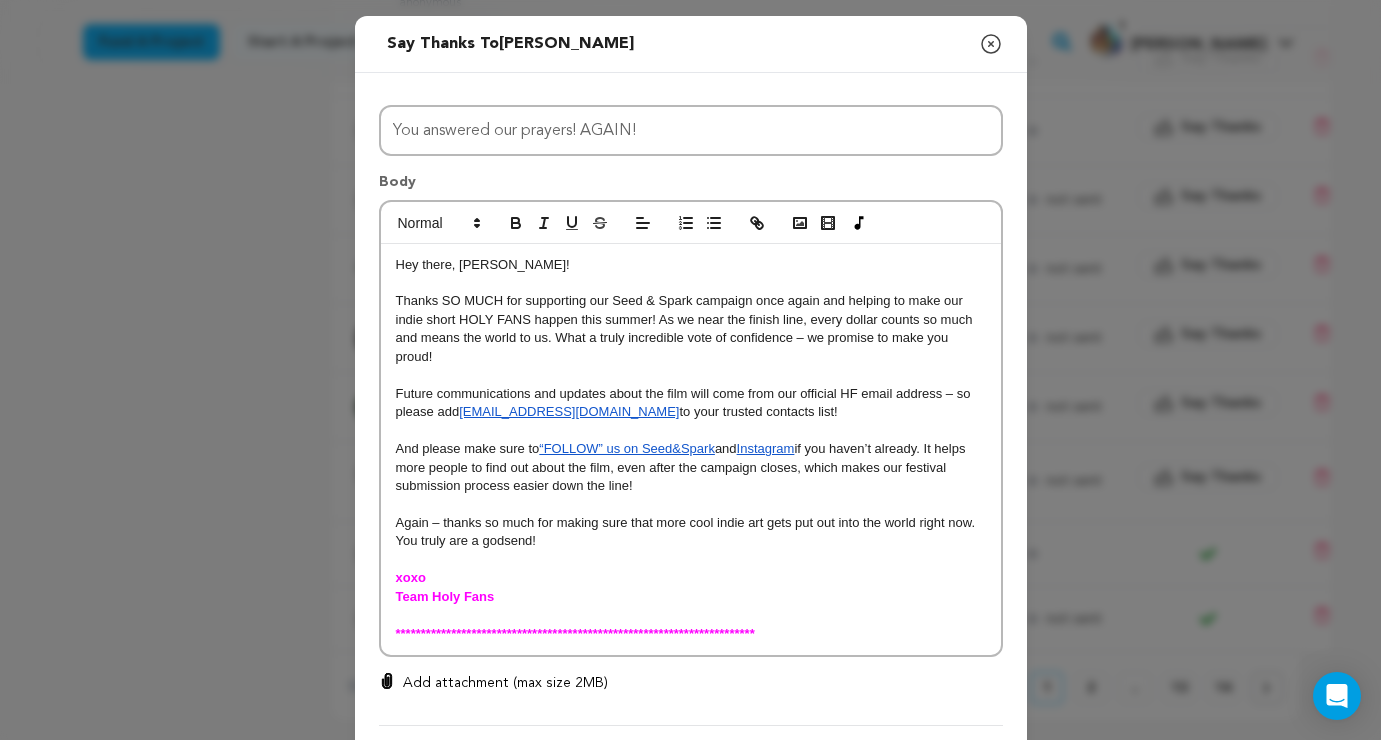 click on "Thanks SO MUCH for supporting our Seed & Spark campaign once again and helping to make our indie short HOLY FANS happen this summer! As we near the finish line, every dollar counts so much and means the world to us. What a truly incredible vote of confidence – we promise to make you proud!" at bounding box center [691, 329] 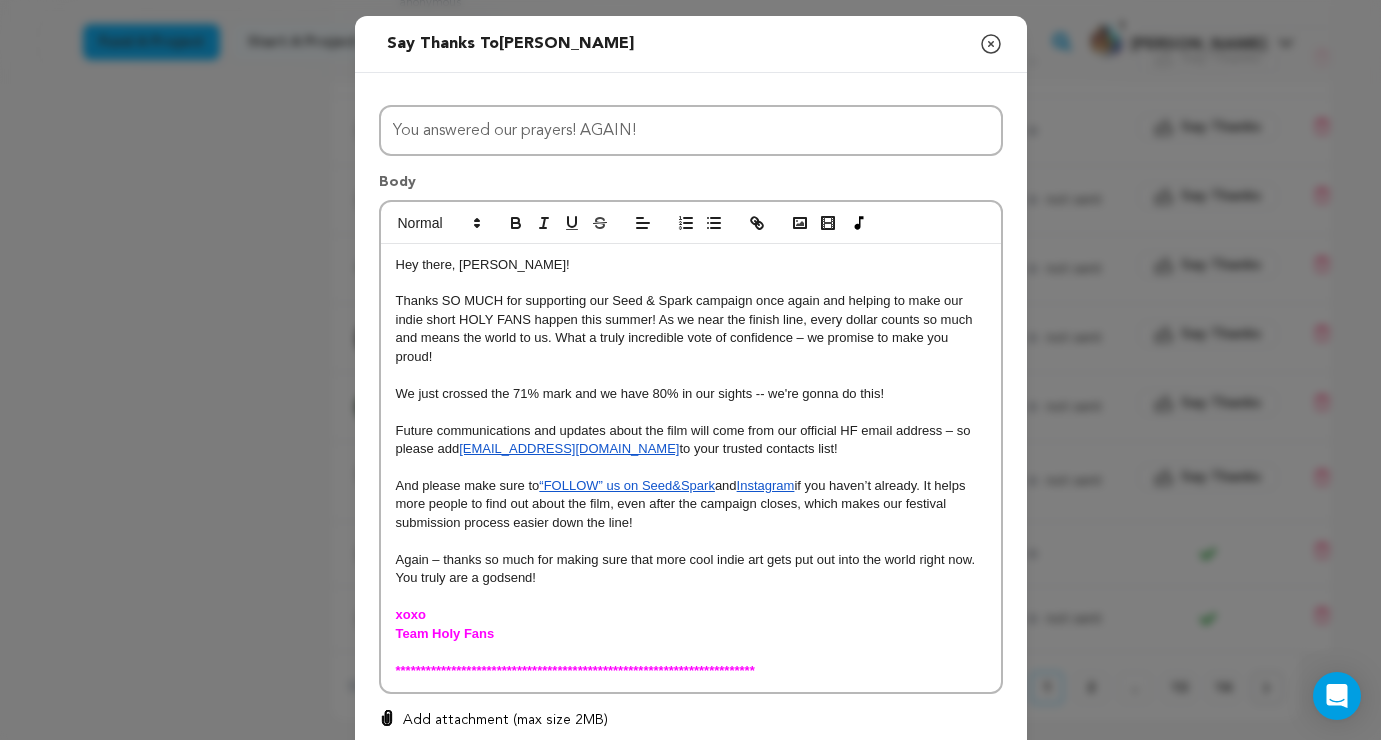 click on "We just crossed the 71% mark and we have 80% in our sights -- we're gonna do this!" at bounding box center [640, 393] 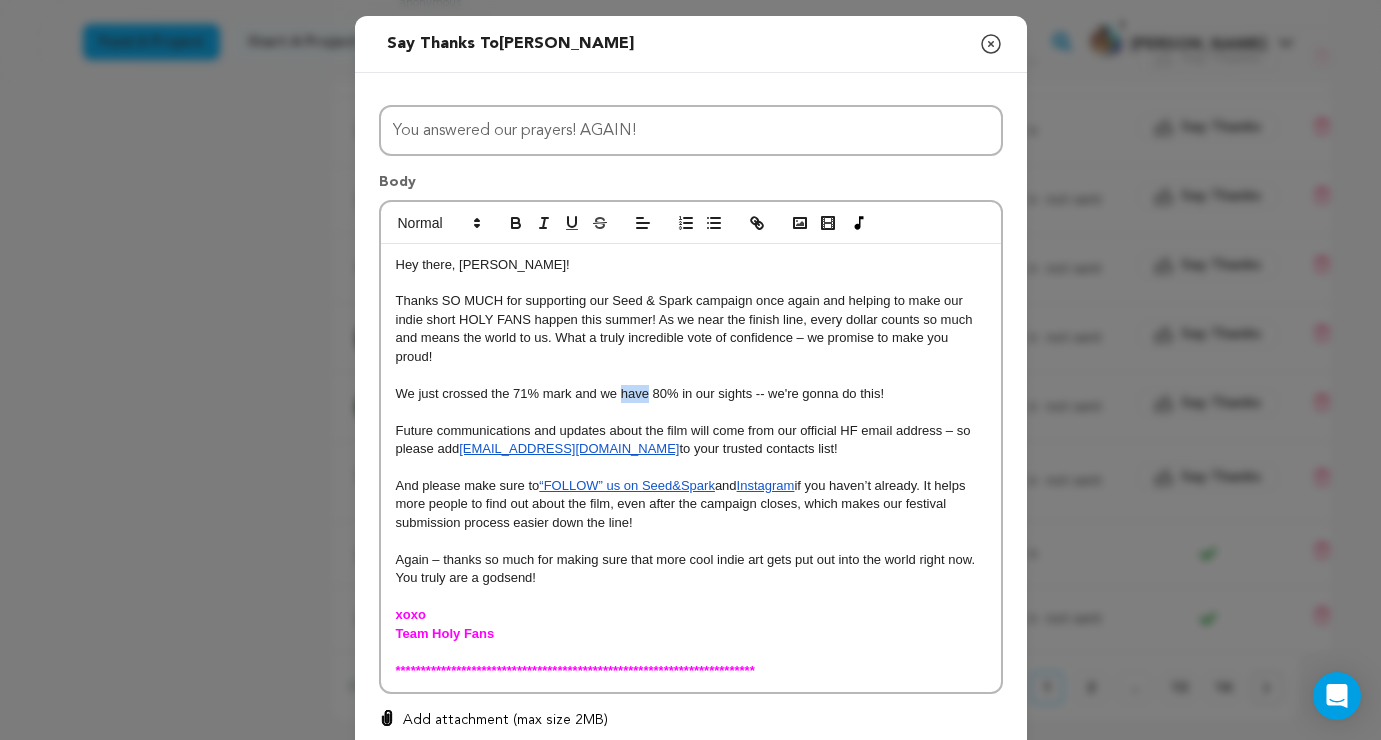 click on "We just crossed the 71% mark and we have 80% in our sights -- we're gonna do this!" at bounding box center (640, 393) 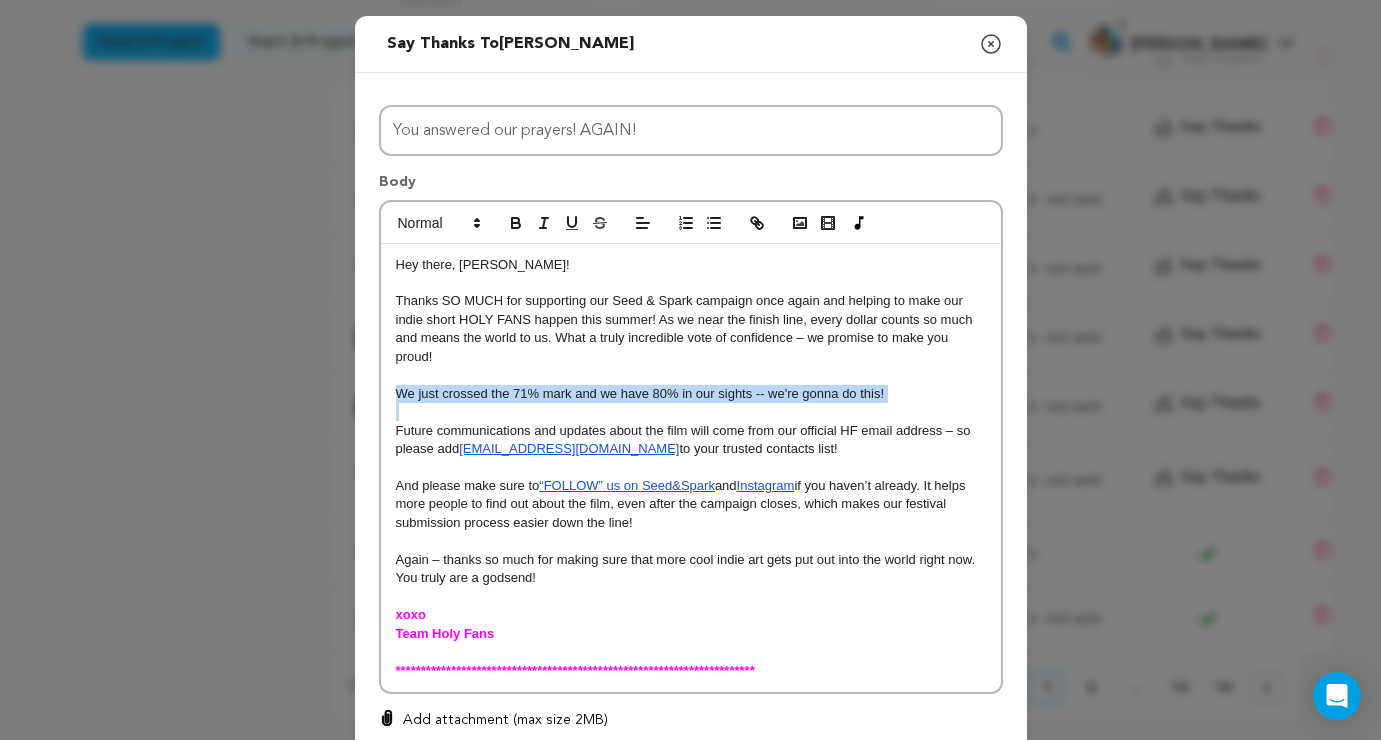click on "We just crossed the 71% mark and we have 80% in our sights -- we're gonna do this!" at bounding box center [640, 393] 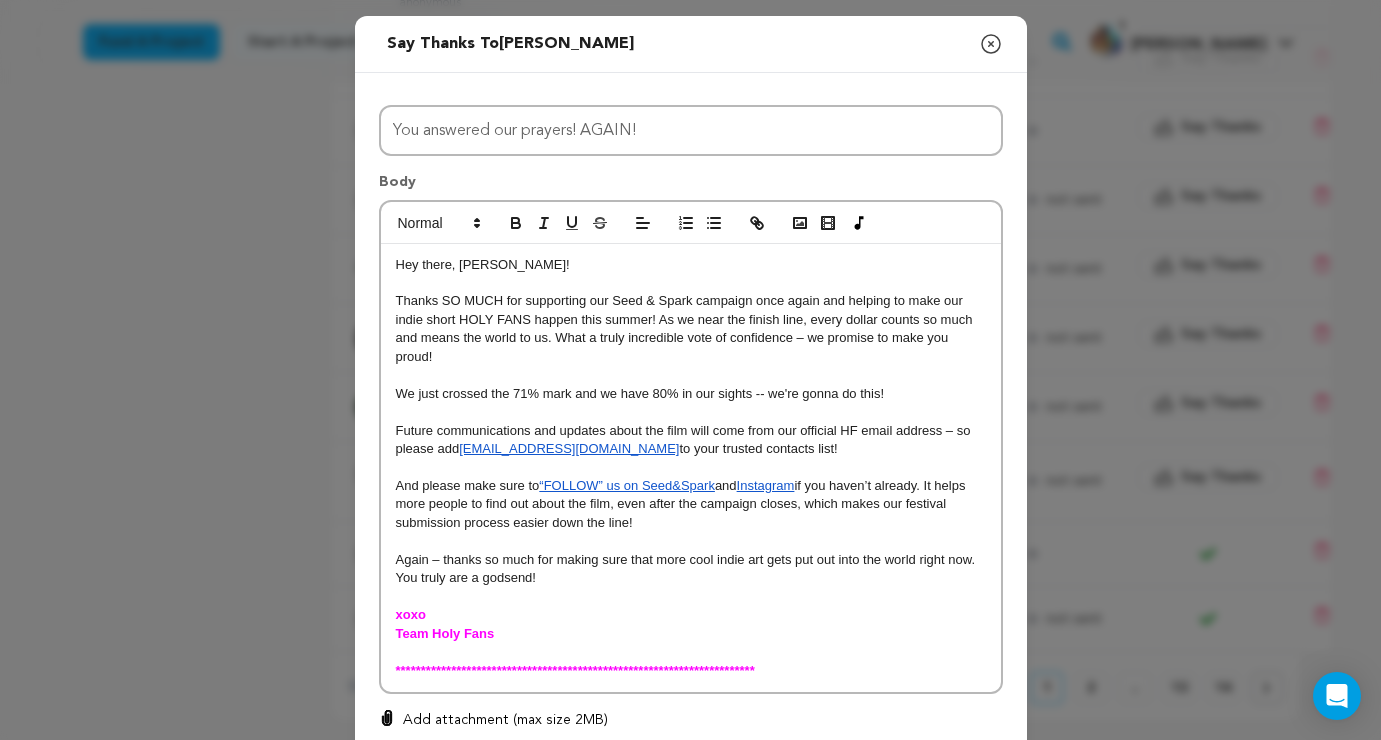 click on "Future communications and updates about the film will come from our official HF email address – so please add" at bounding box center [685, 439] 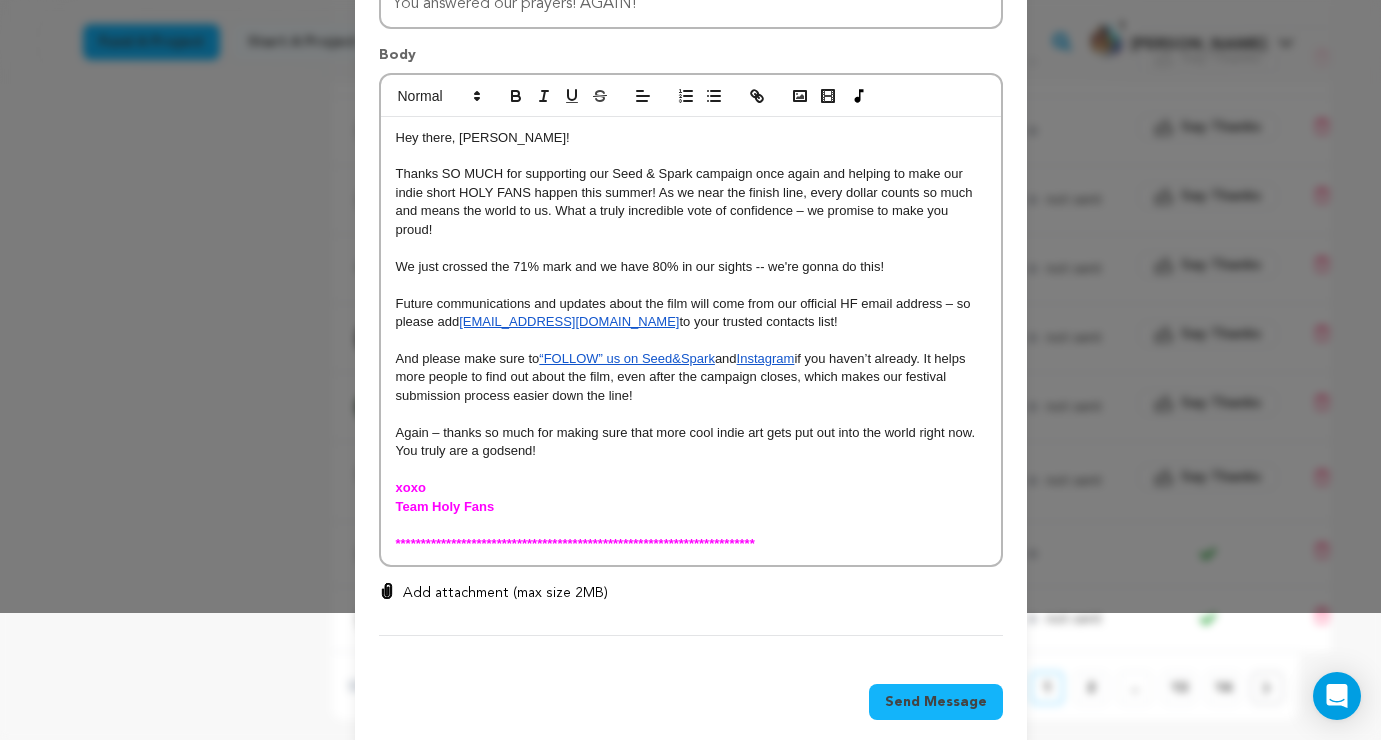 scroll, scrollTop: 155, scrollLeft: 0, axis: vertical 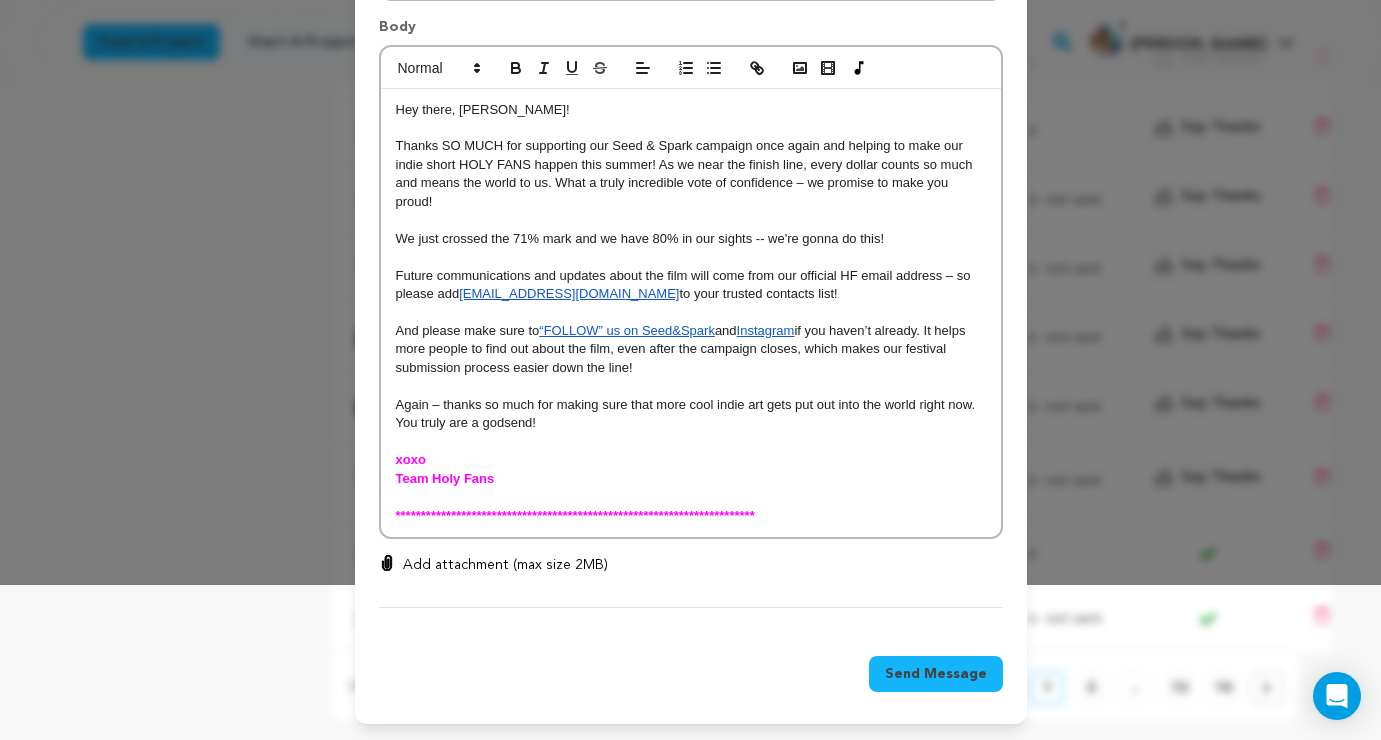 click on "Send Message" at bounding box center (936, 674) 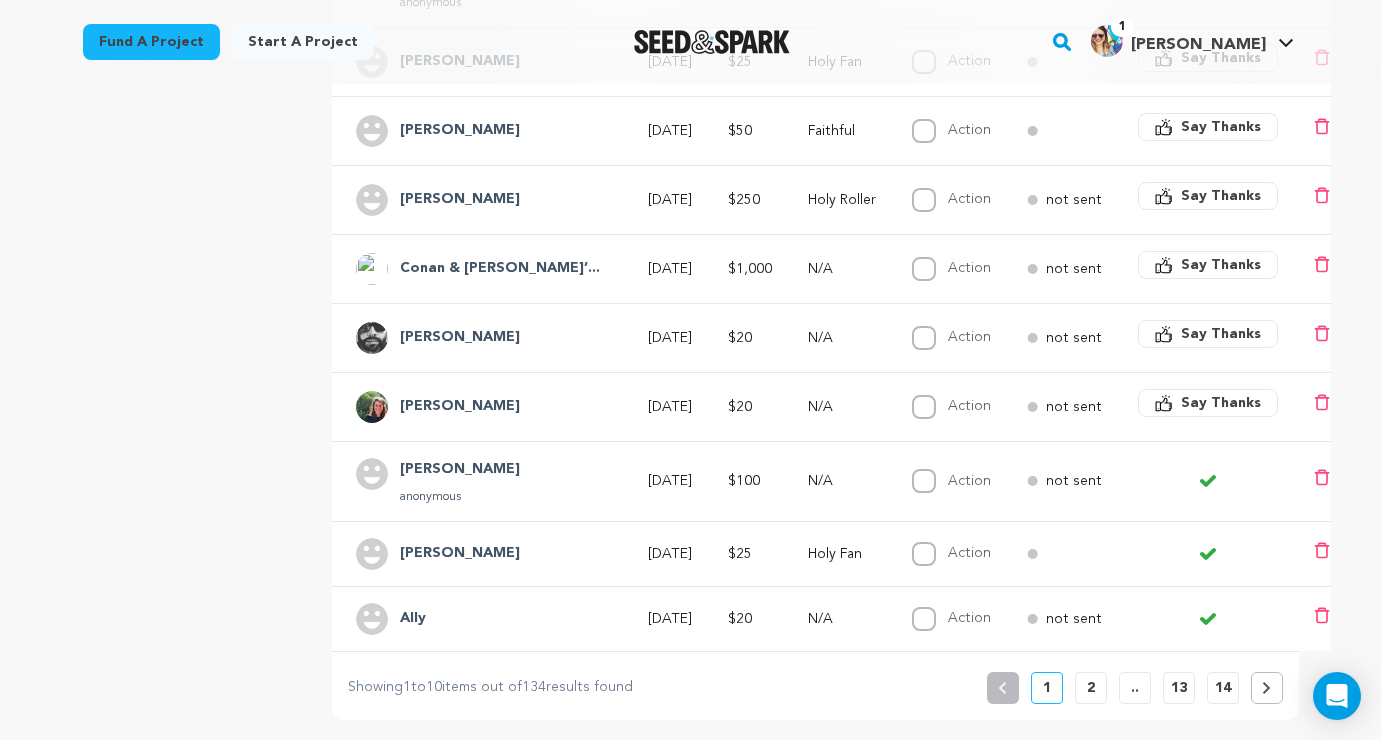 click on "Say Thanks" at bounding box center (1221, 403) 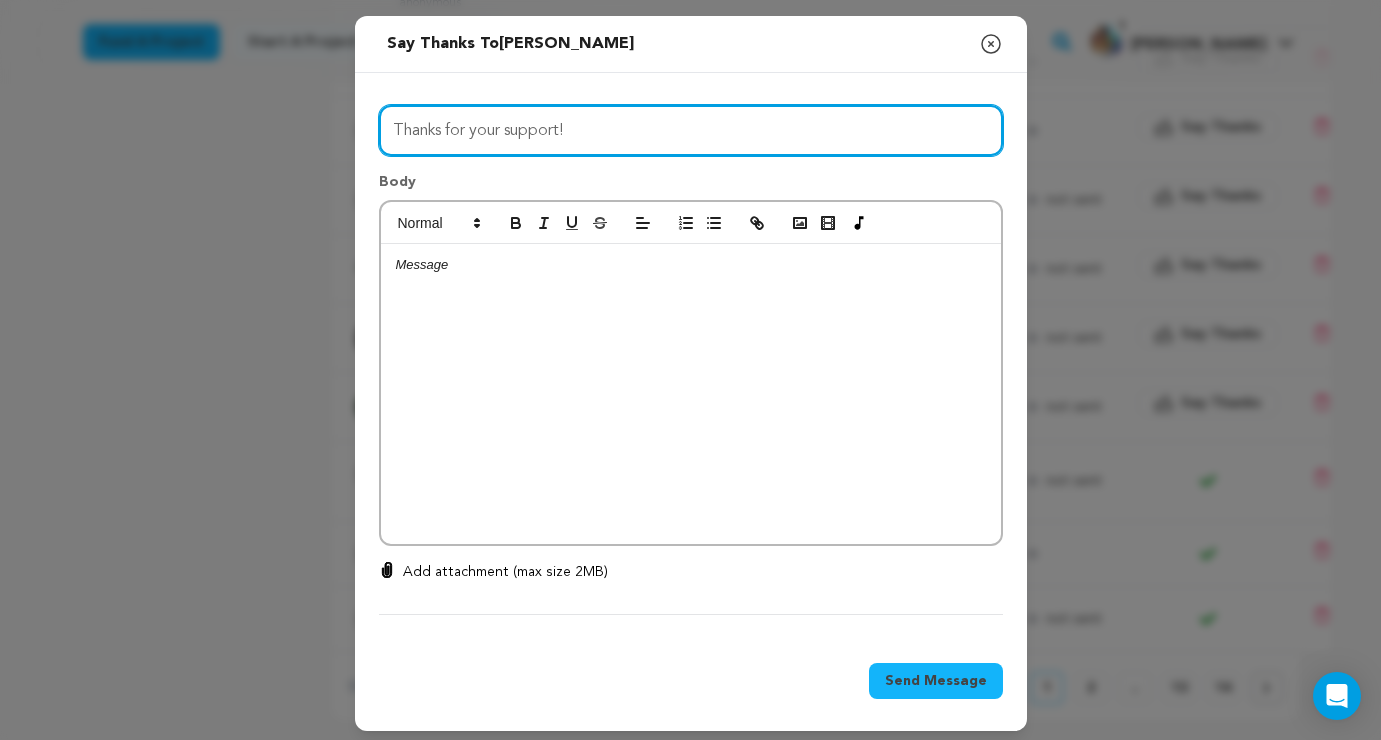 click on "Thanks for your support!" at bounding box center [691, 130] 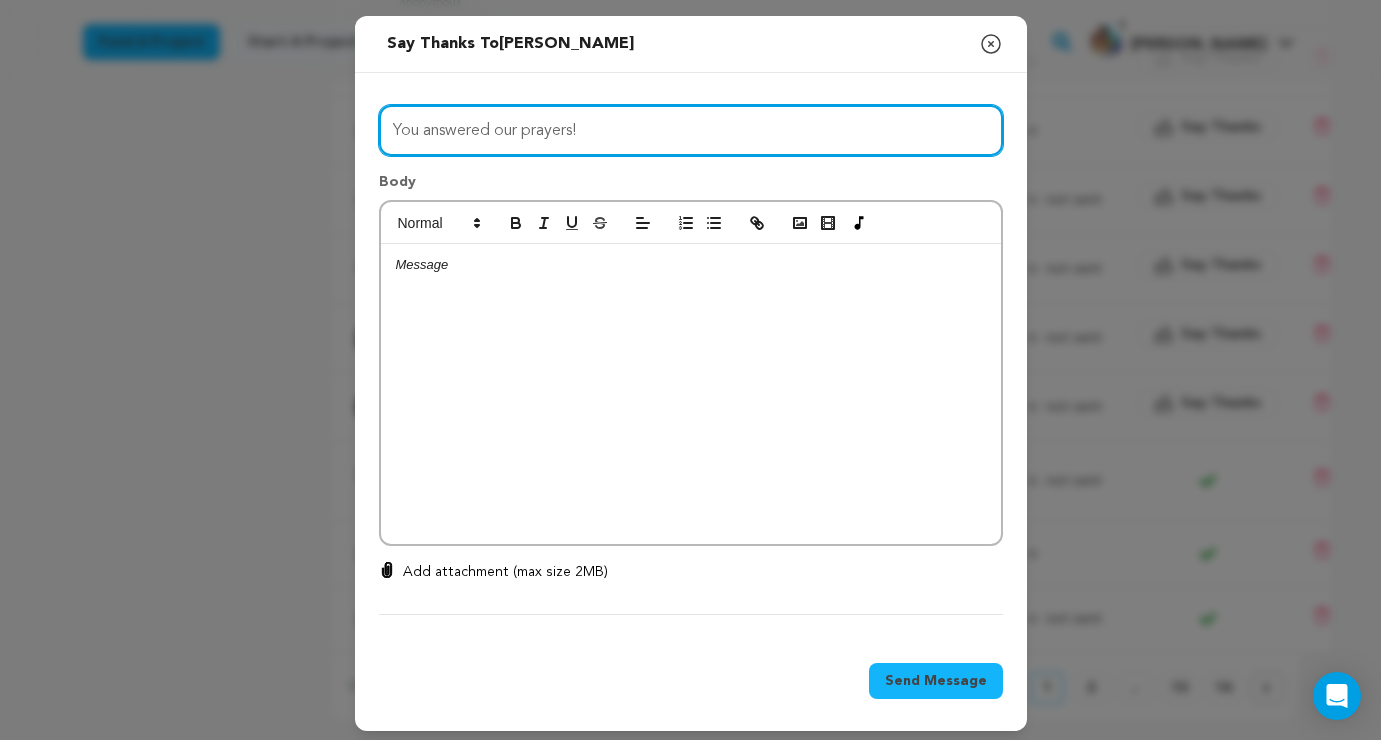 type on "You answered our prayers!" 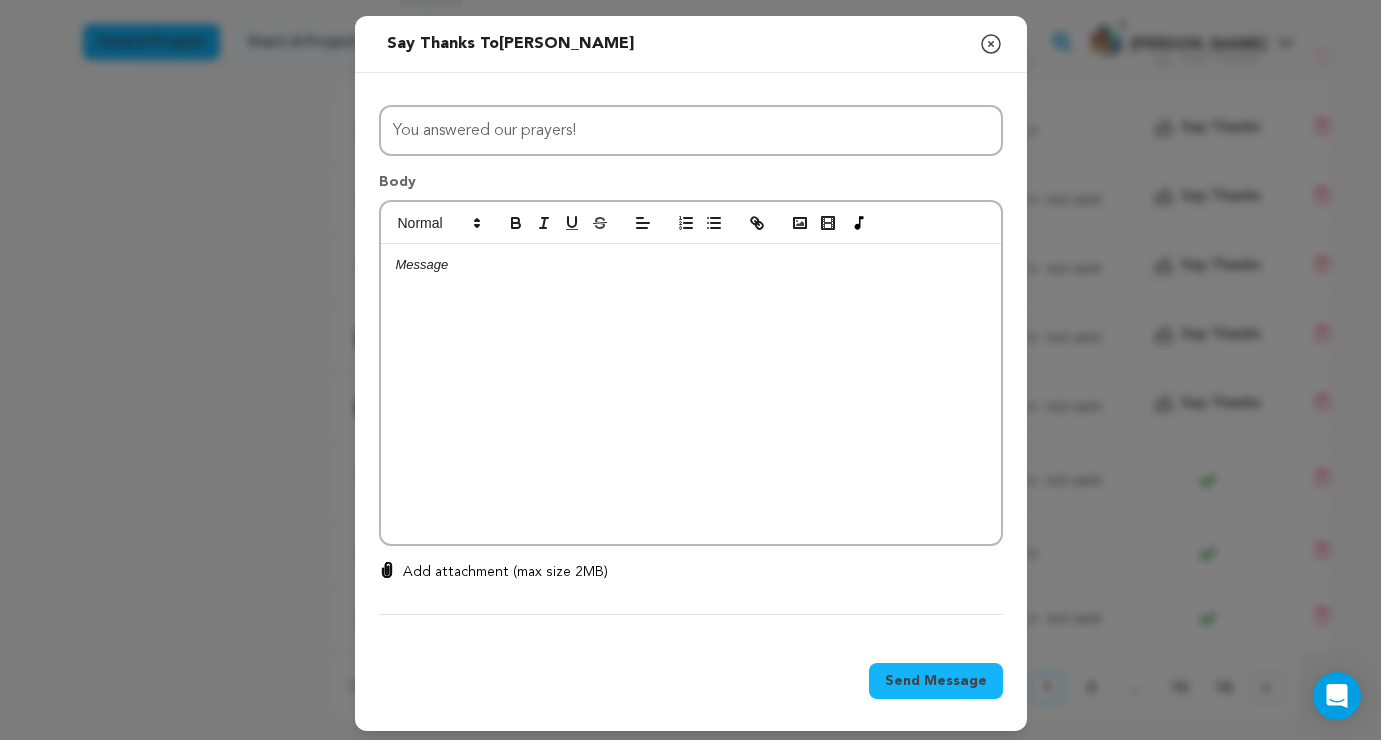 click at bounding box center [691, 394] 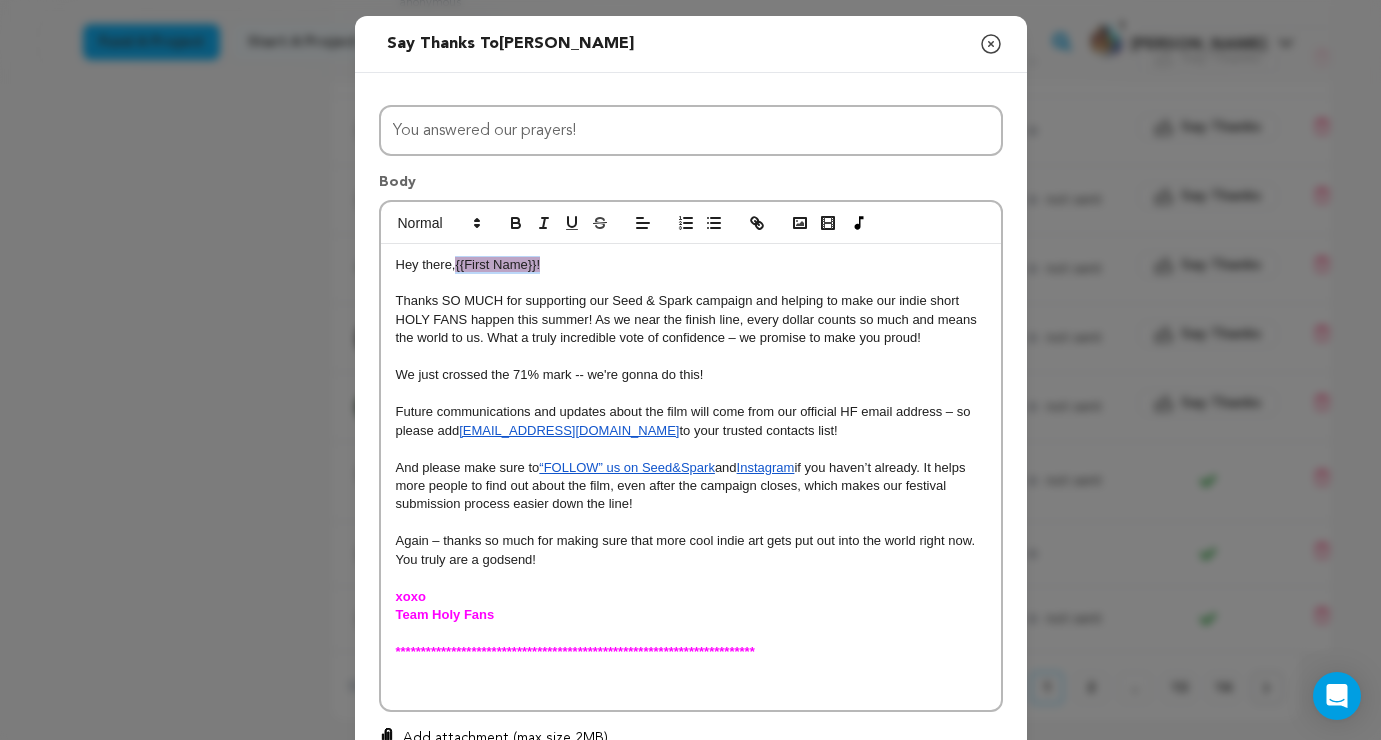 drag, startPoint x: 550, startPoint y: 271, endPoint x: 470, endPoint y: 270, distance: 80.00625 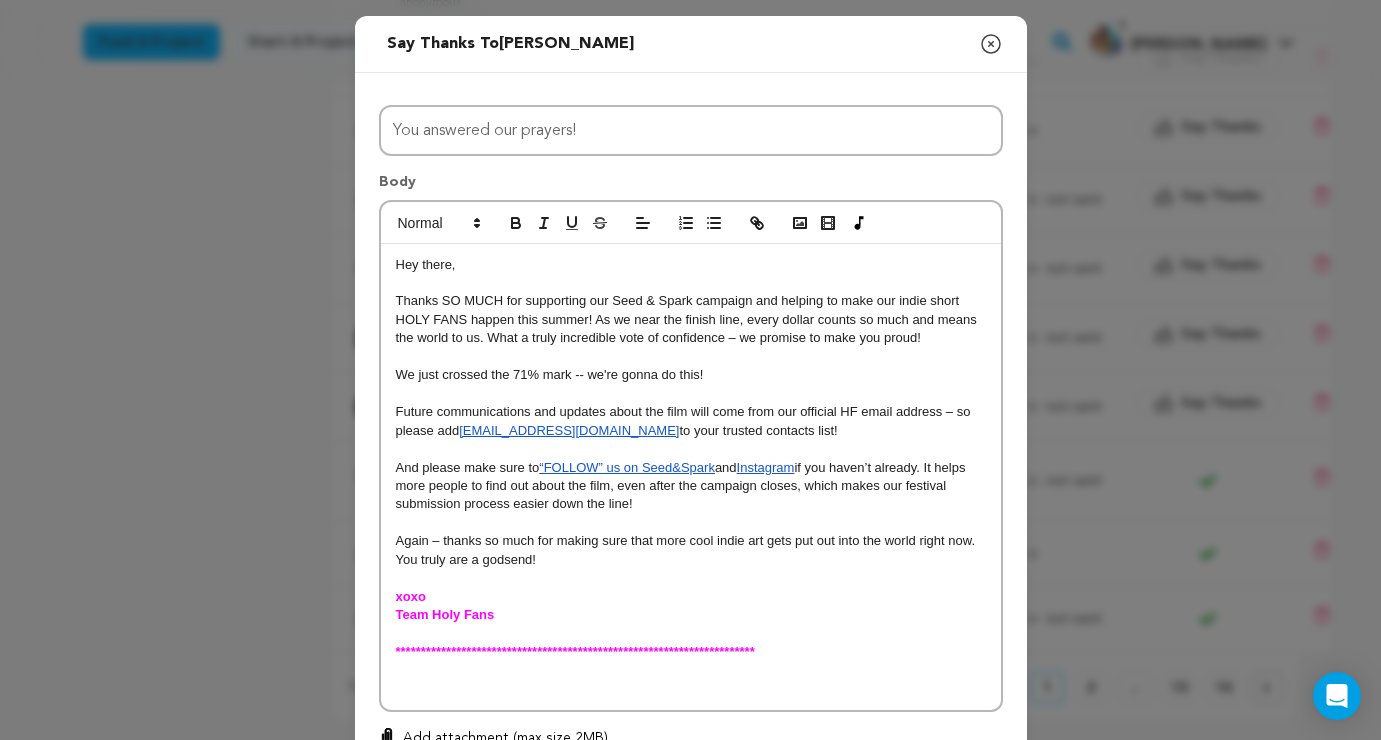 type 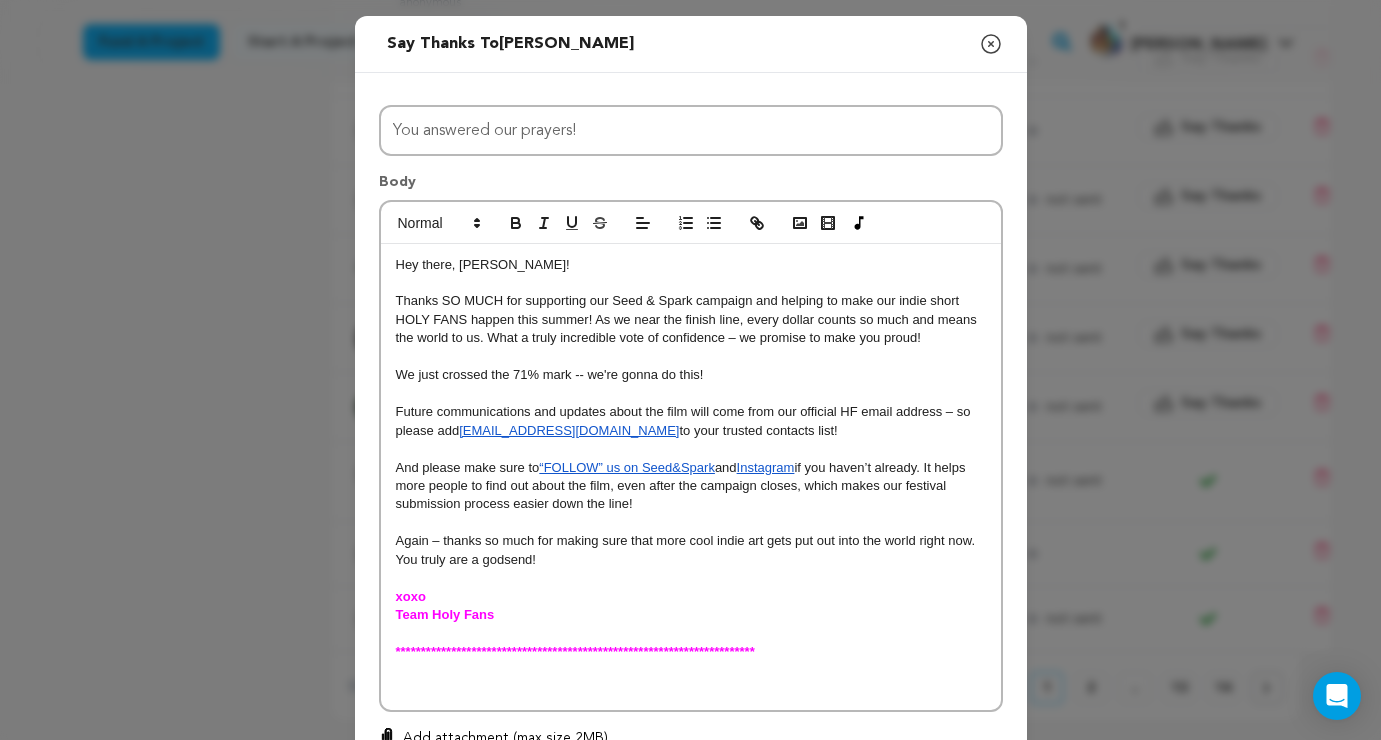 click at bounding box center [691, 689] 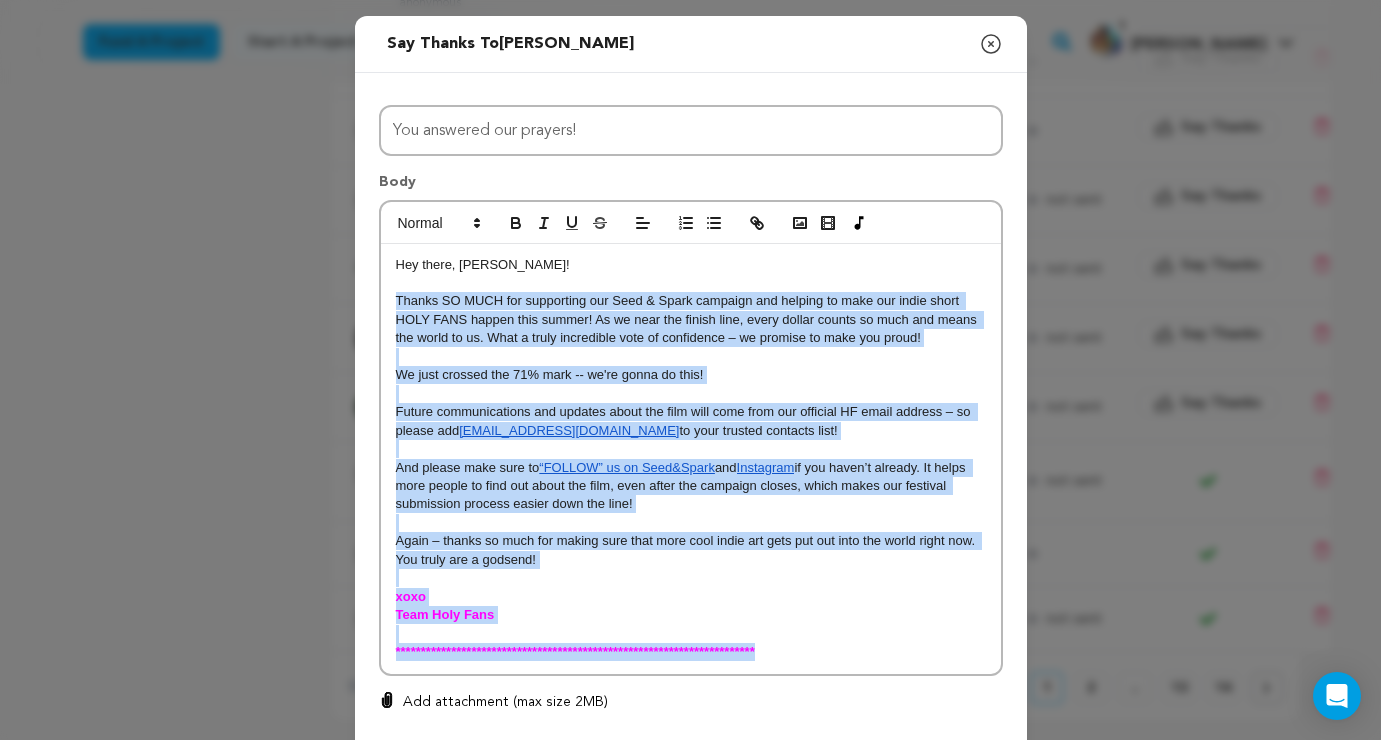 drag, startPoint x: 778, startPoint y: 651, endPoint x: 396, endPoint y: 297, distance: 520.80707 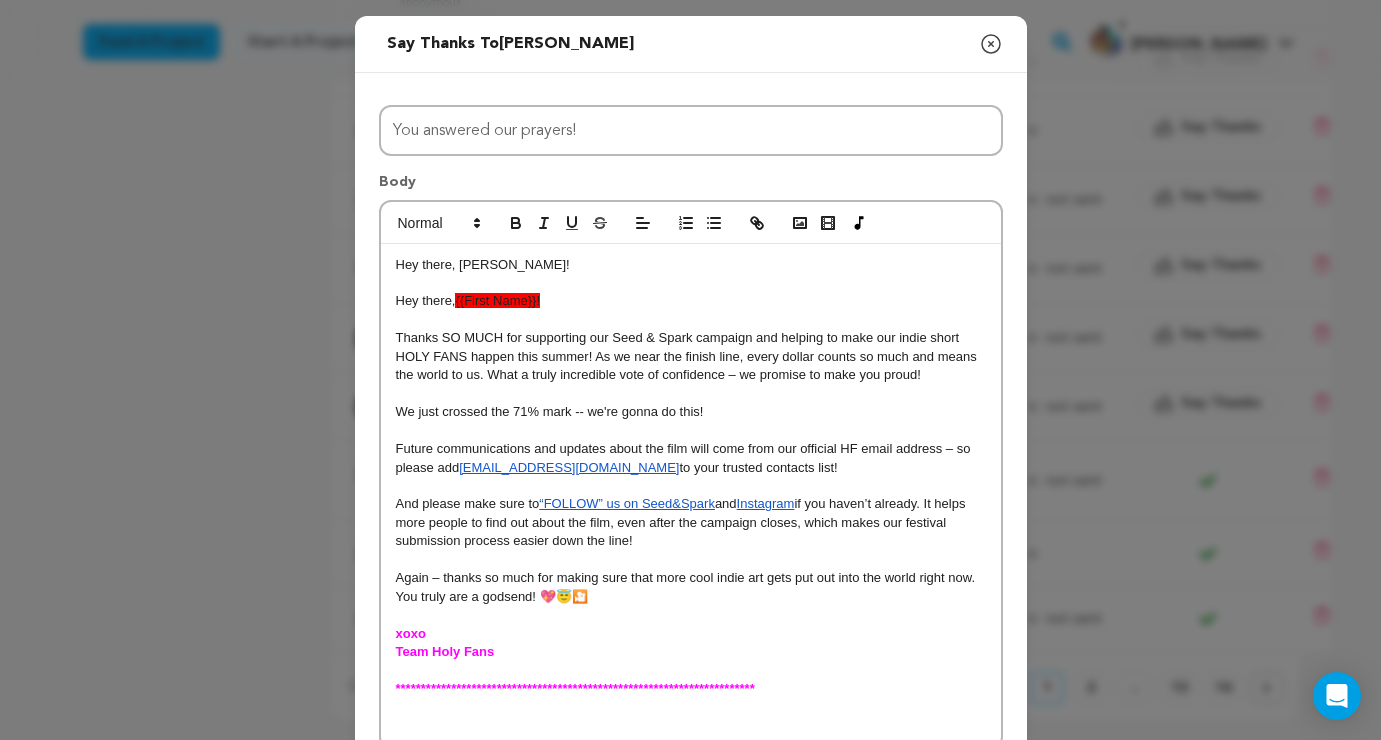 scroll, scrollTop: 0, scrollLeft: 0, axis: both 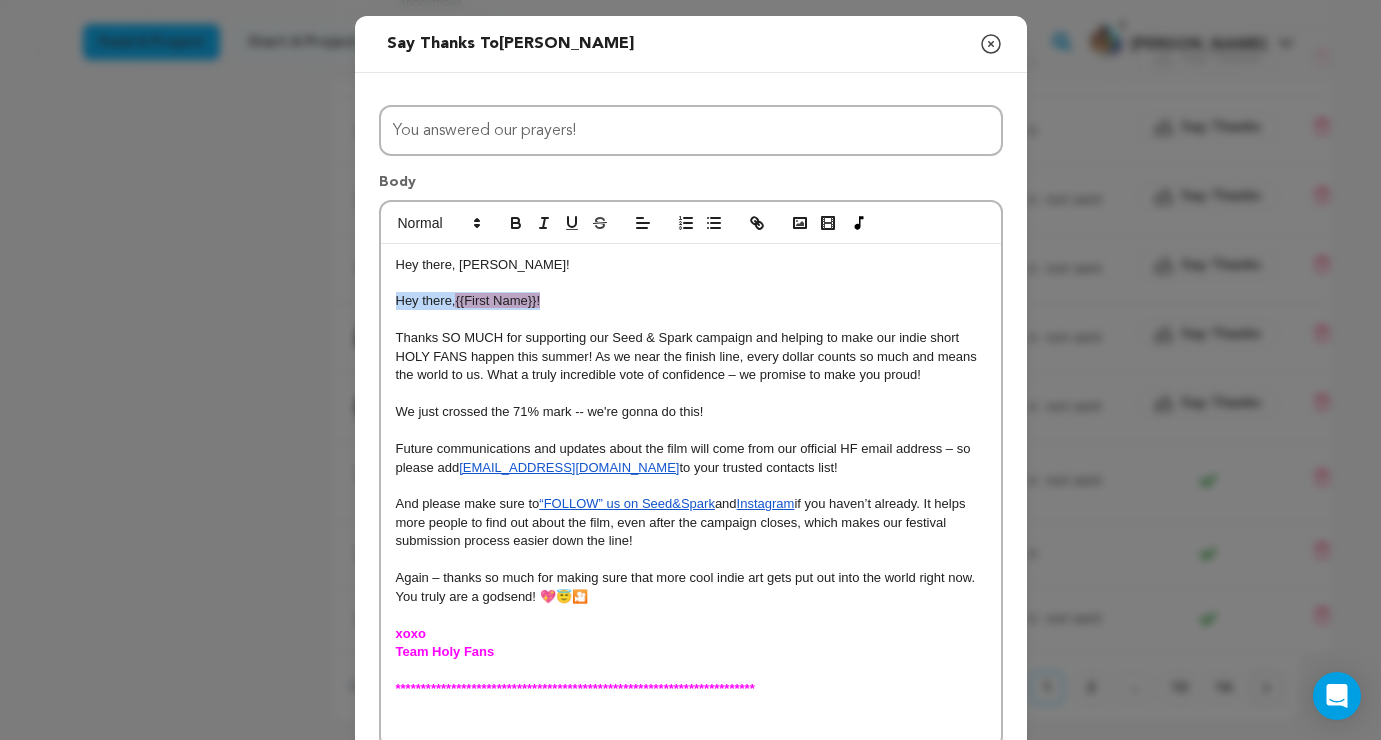 drag, startPoint x: 559, startPoint y: 299, endPoint x: 372, endPoint y: 302, distance: 187.02406 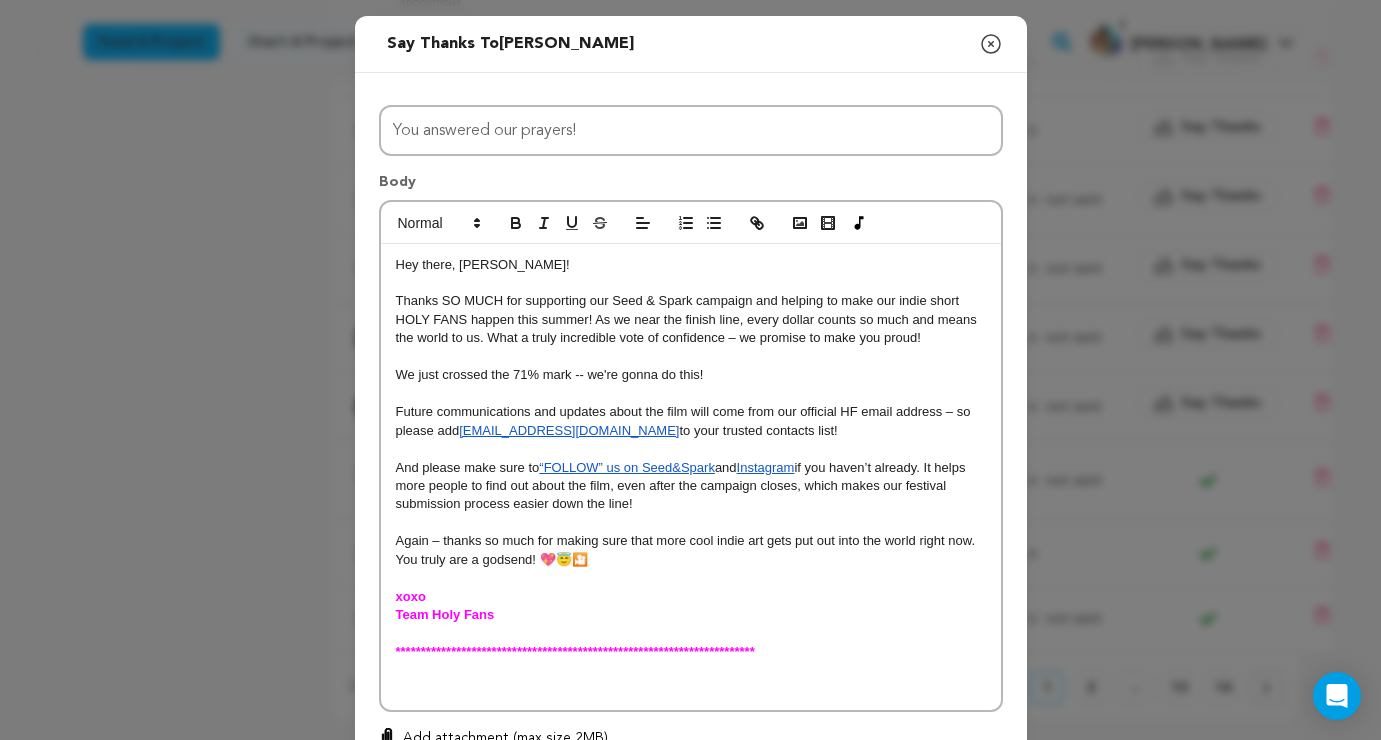 click on "**********" at bounding box center [691, 477] 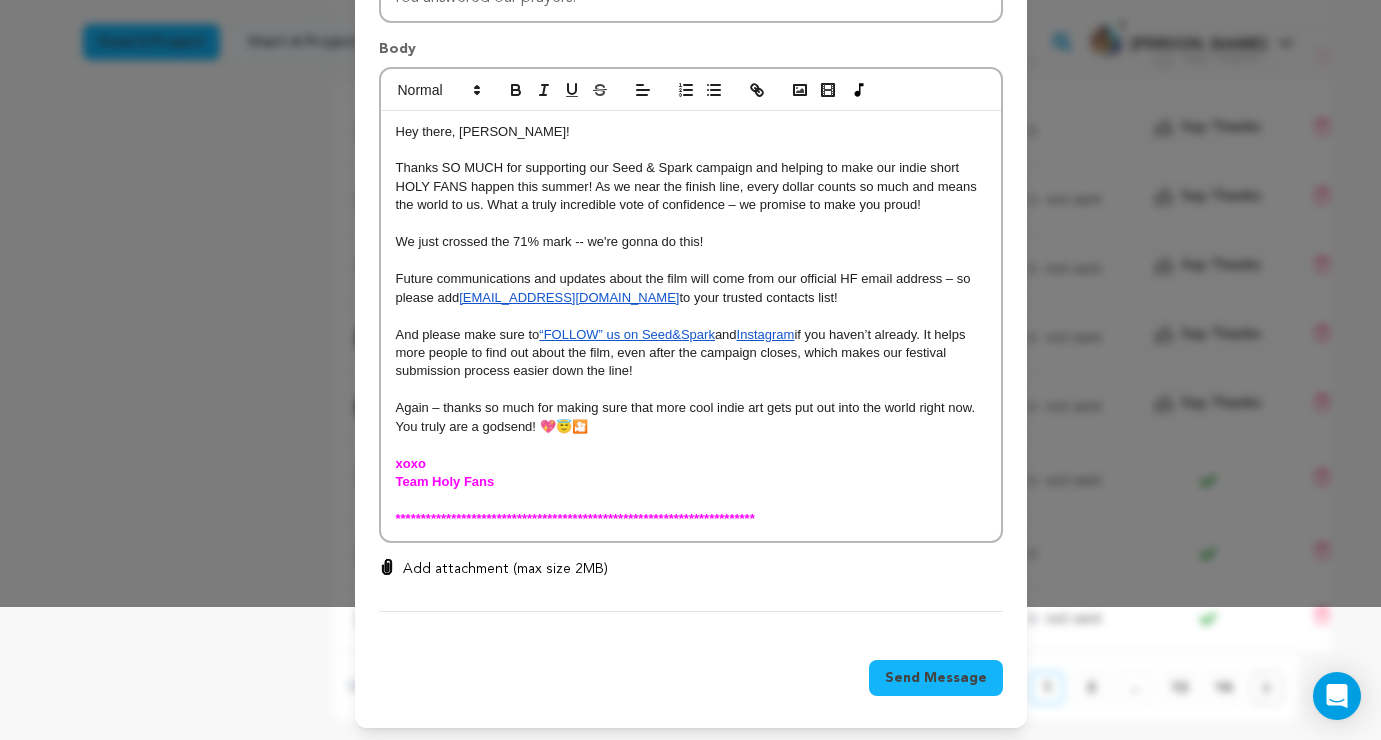 scroll, scrollTop: 137, scrollLeft: 0, axis: vertical 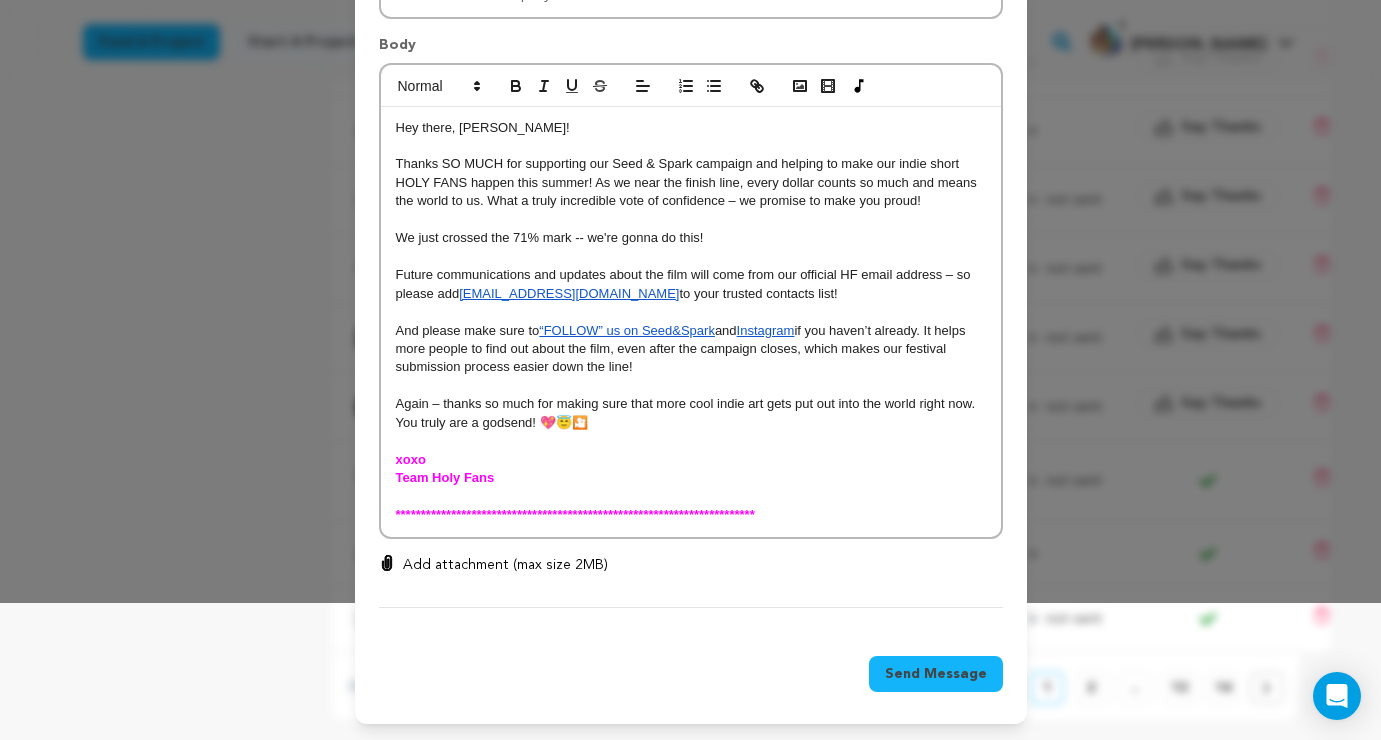 click on "Send Message" at bounding box center [936, 674] 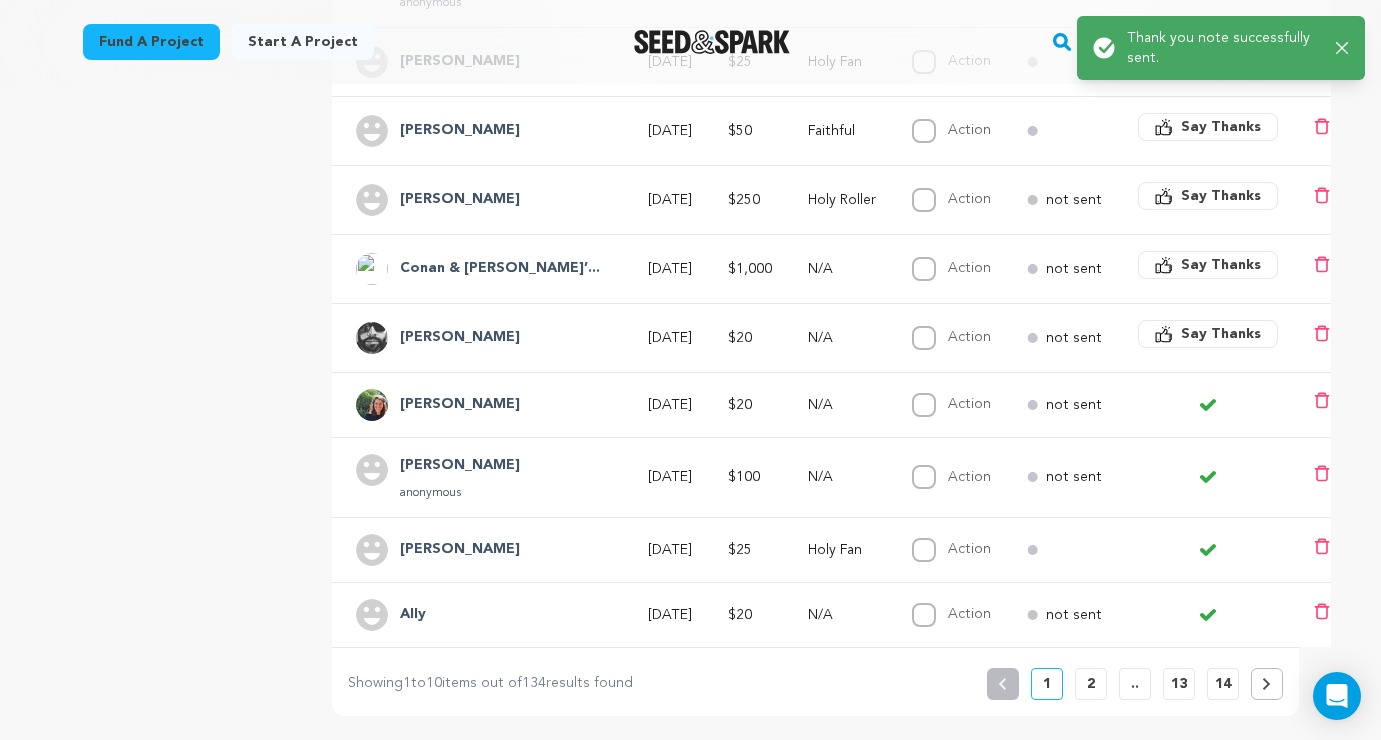 click on "[PERSON_NAME]" at bounding box center (460, 405) 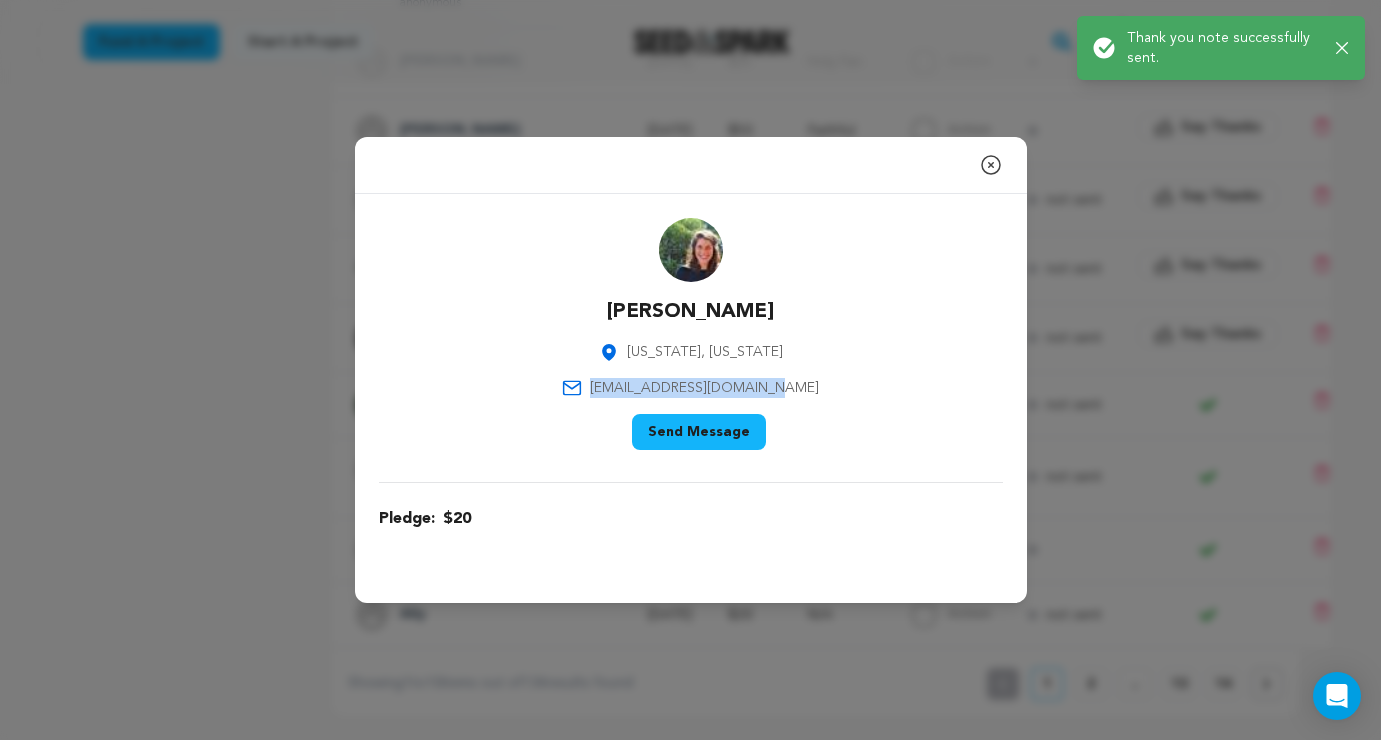 drag, startPoint x: 823, startPoint y: 386, endPoint x: 624, endPoint y: 385, distance: 199.00252 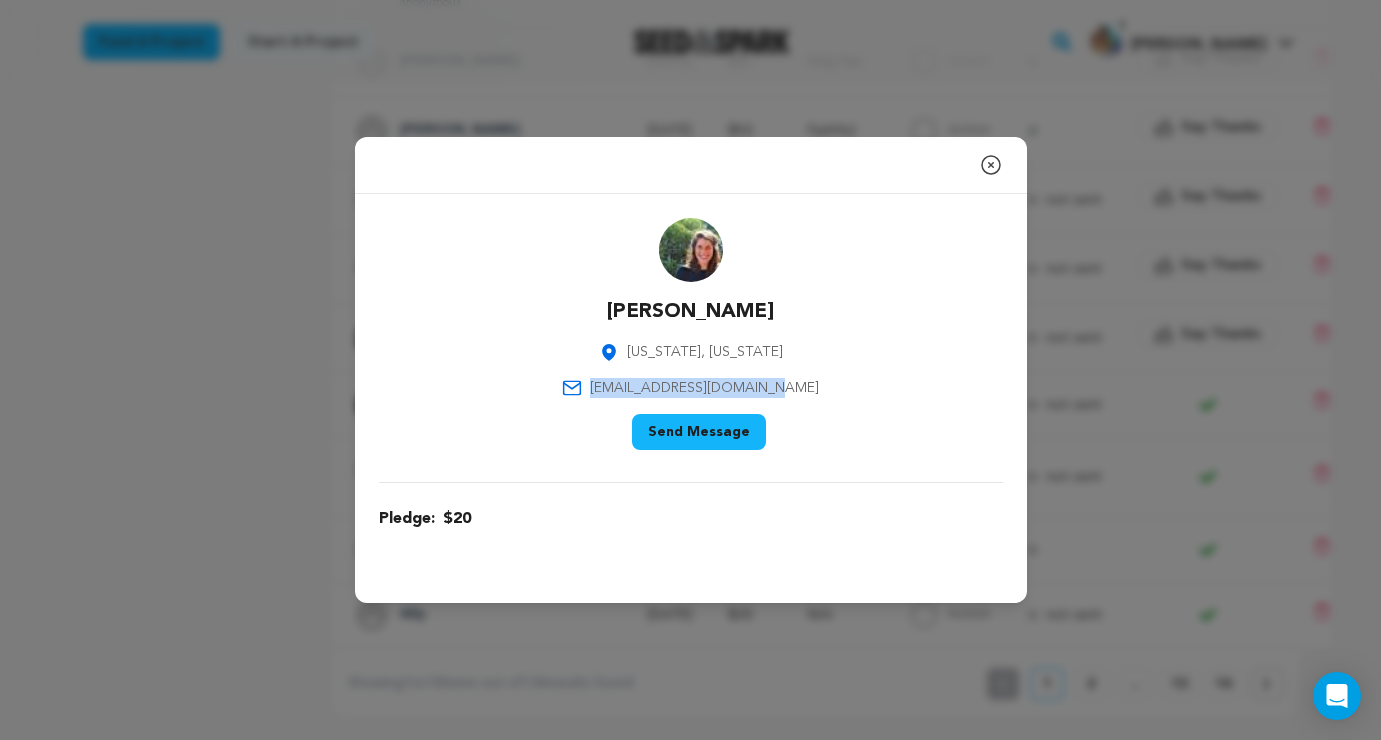 copy on "nicolediloreto@gmail.com" 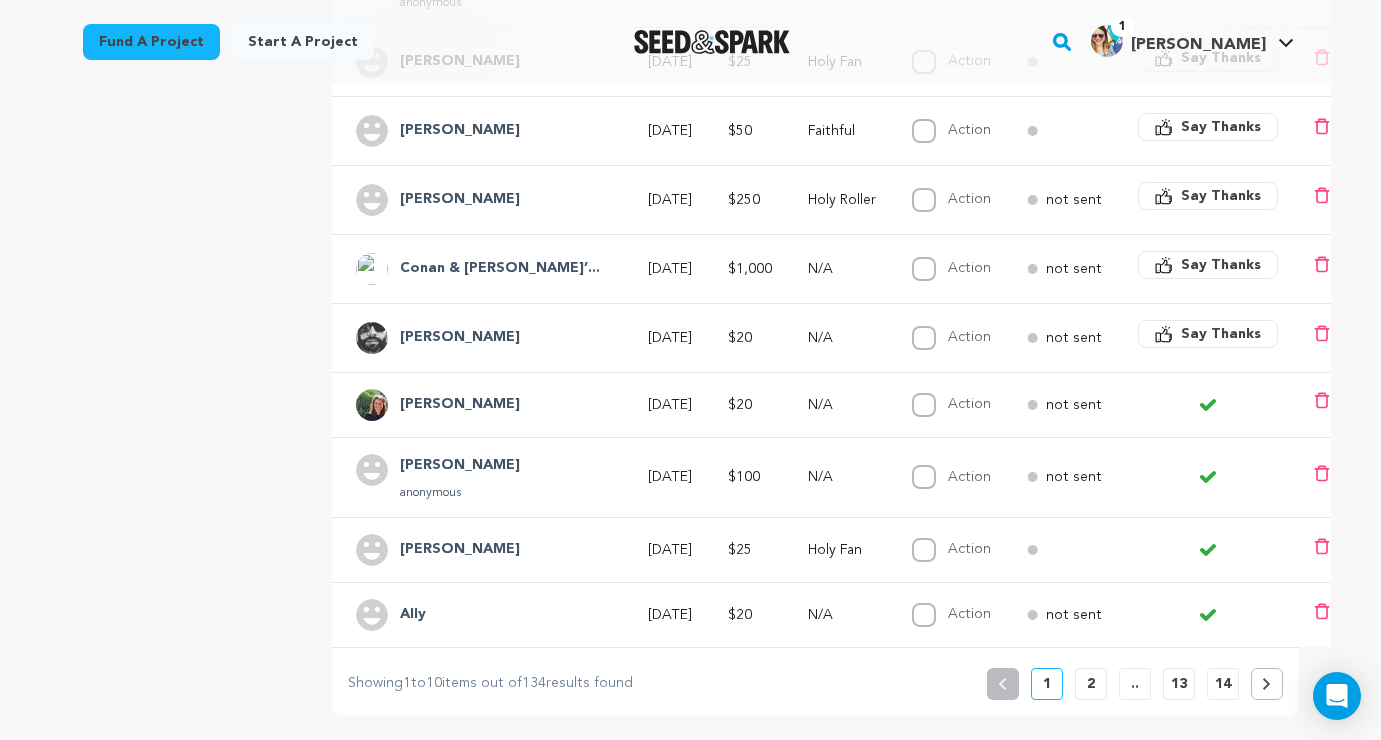 click on "Say Thanks" at bounding box center [1221, 334] 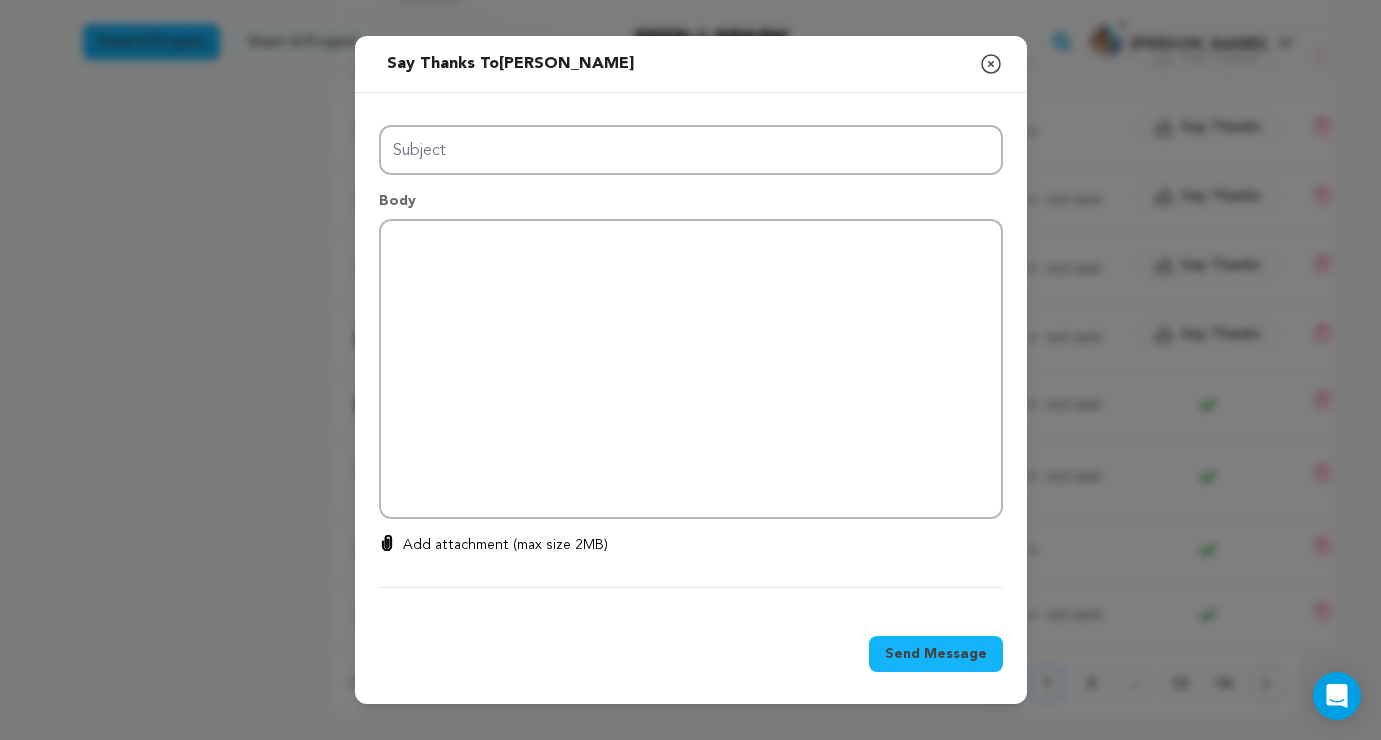 type on "Thanks for your support!" 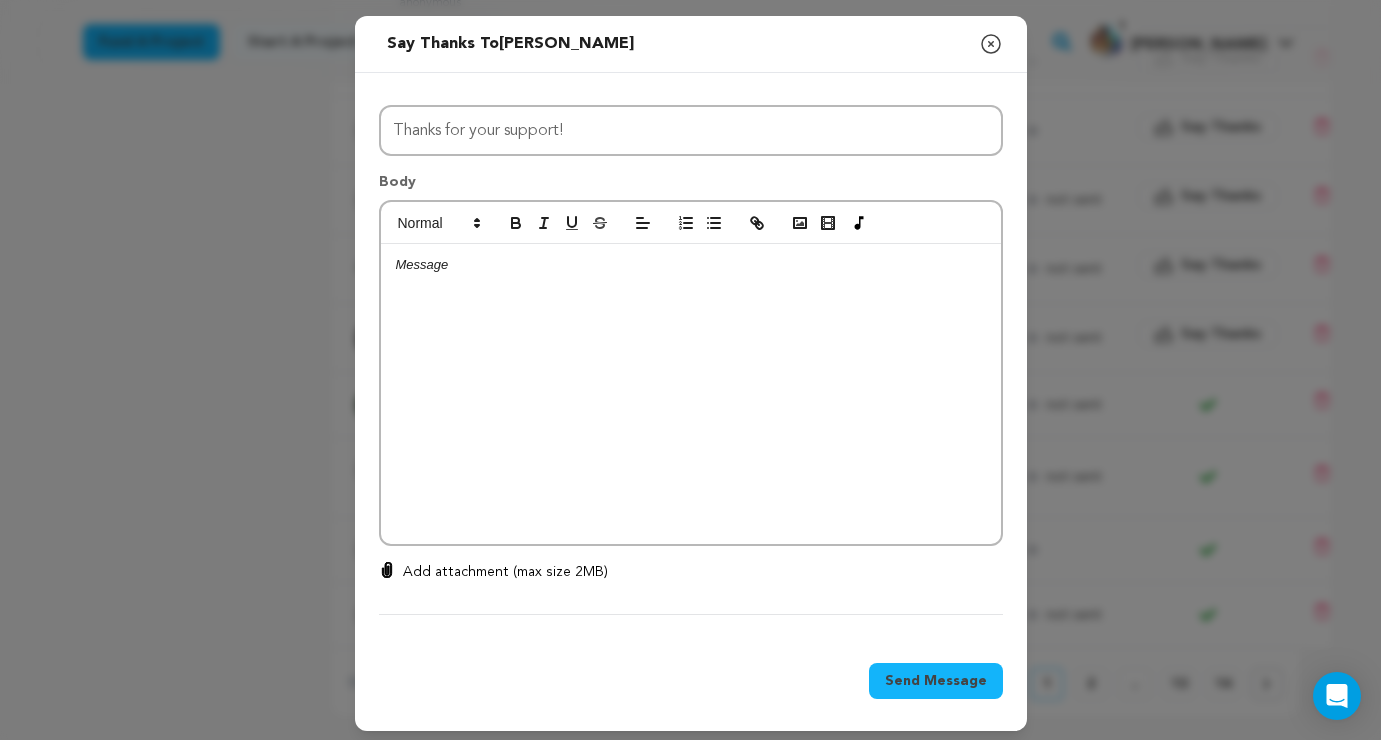 click at bounding box center [691, 265] 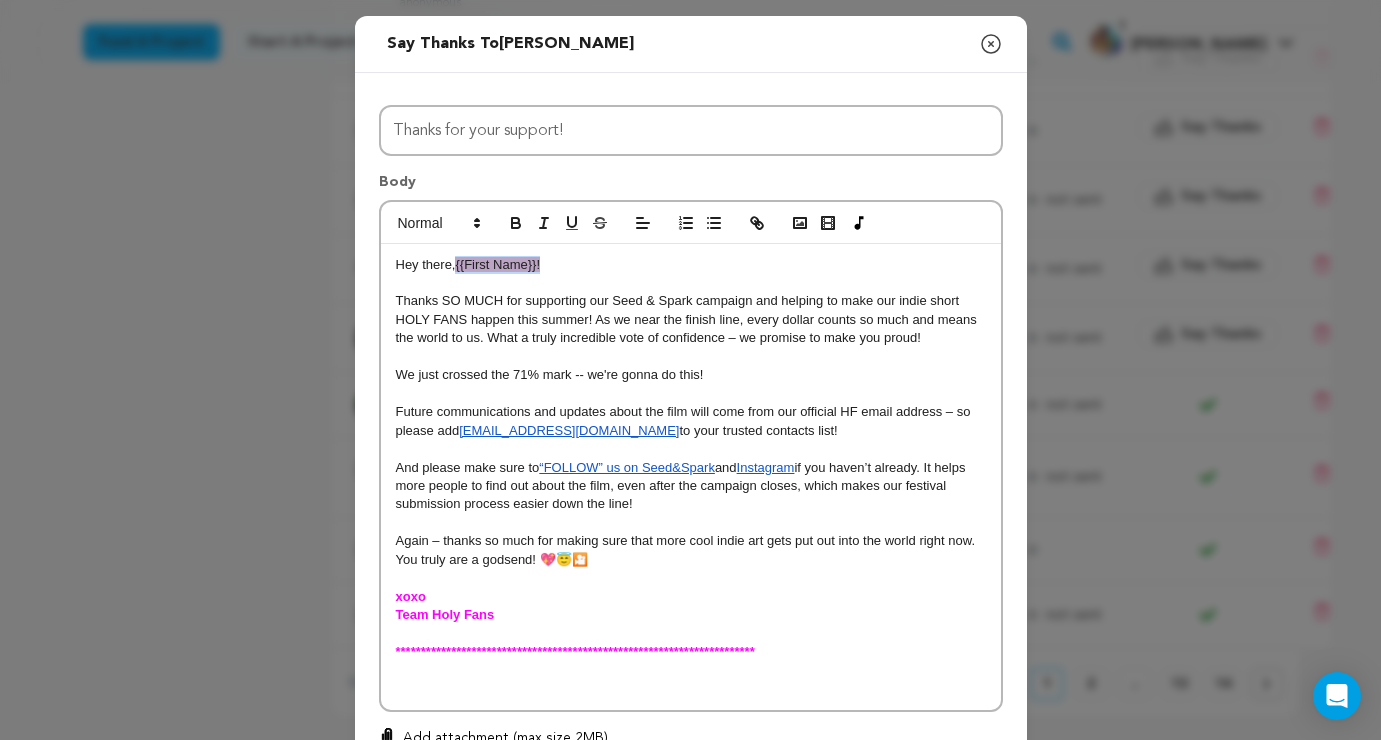 drag, startPoint x: 459, startPoint y: 264, endPoint x: 603, endPoint y: 262, distance: 144.01389 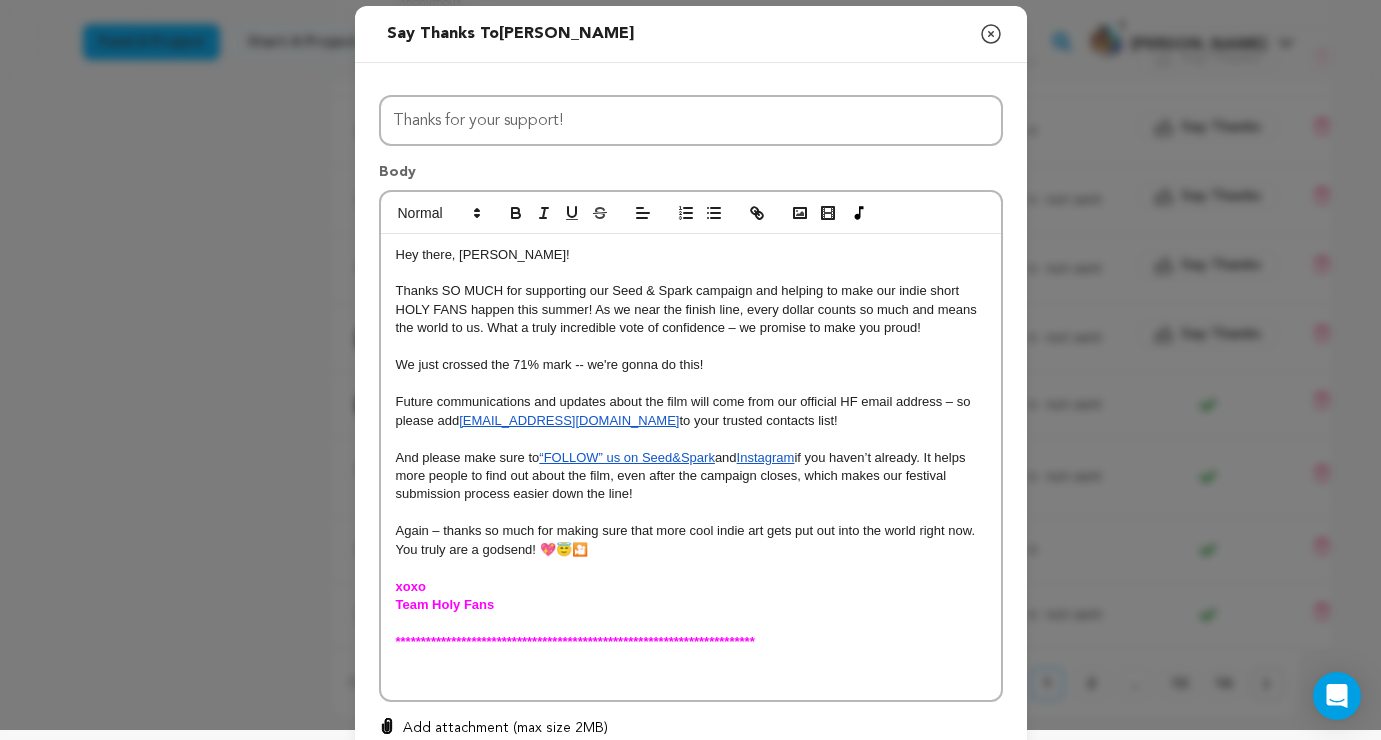 scroll, scrollTop: 14, scrollLeft: 0, axis: vertical 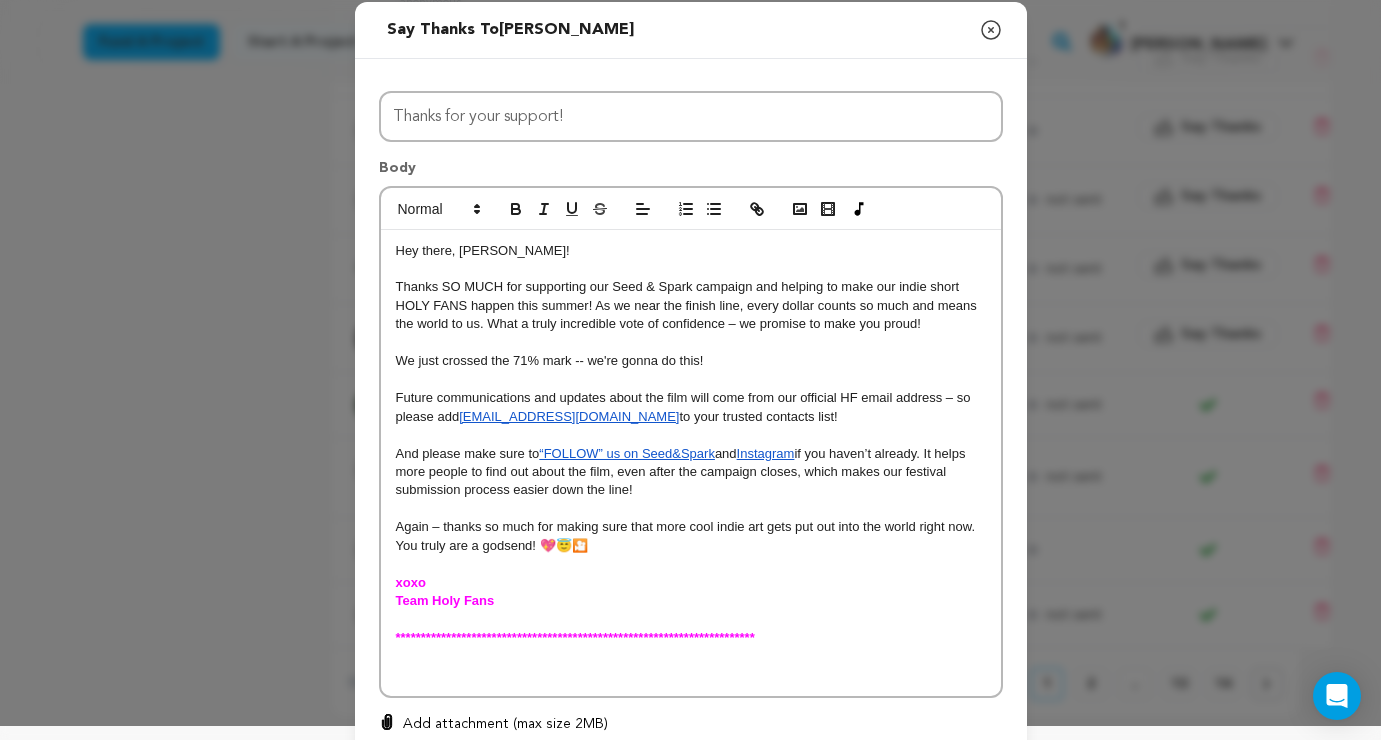 click at bounding box center [691, 675] 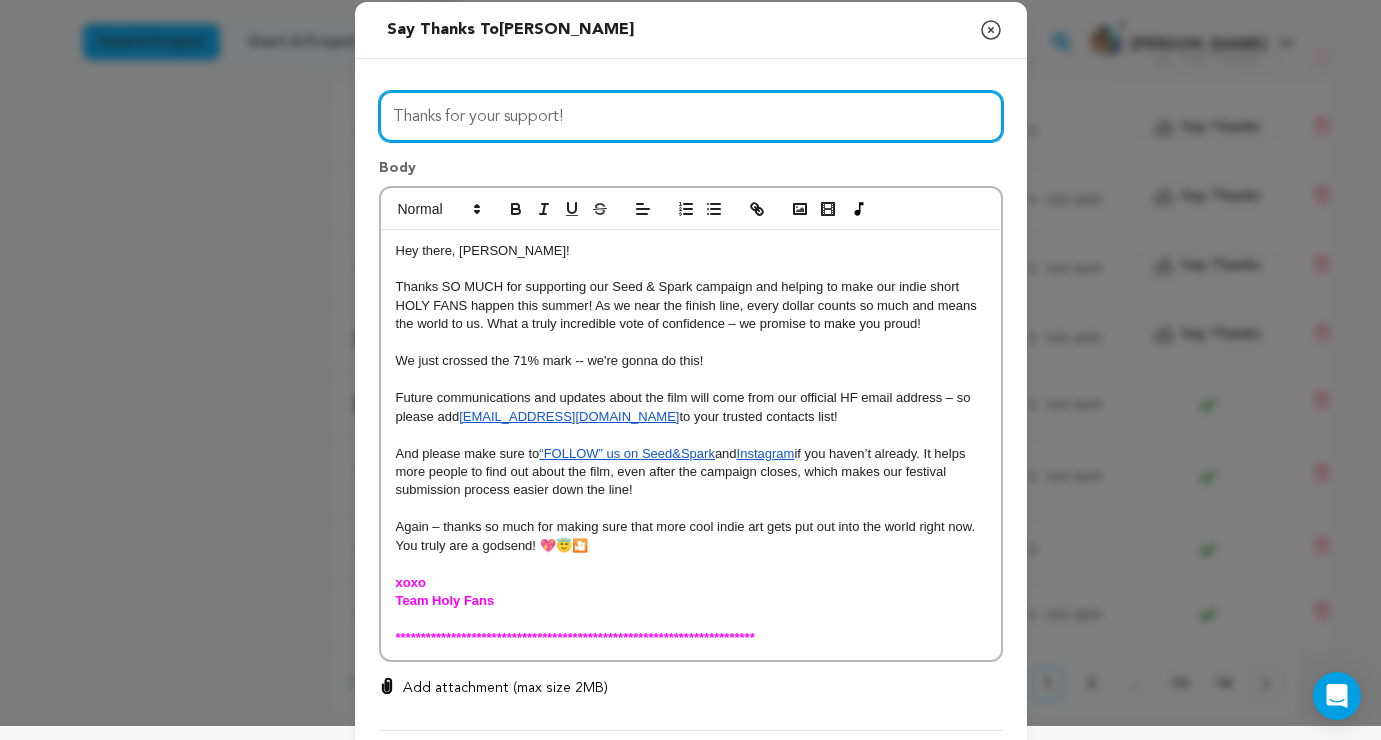 click on "Thanks for your support!" at bounding box center [691, 116] 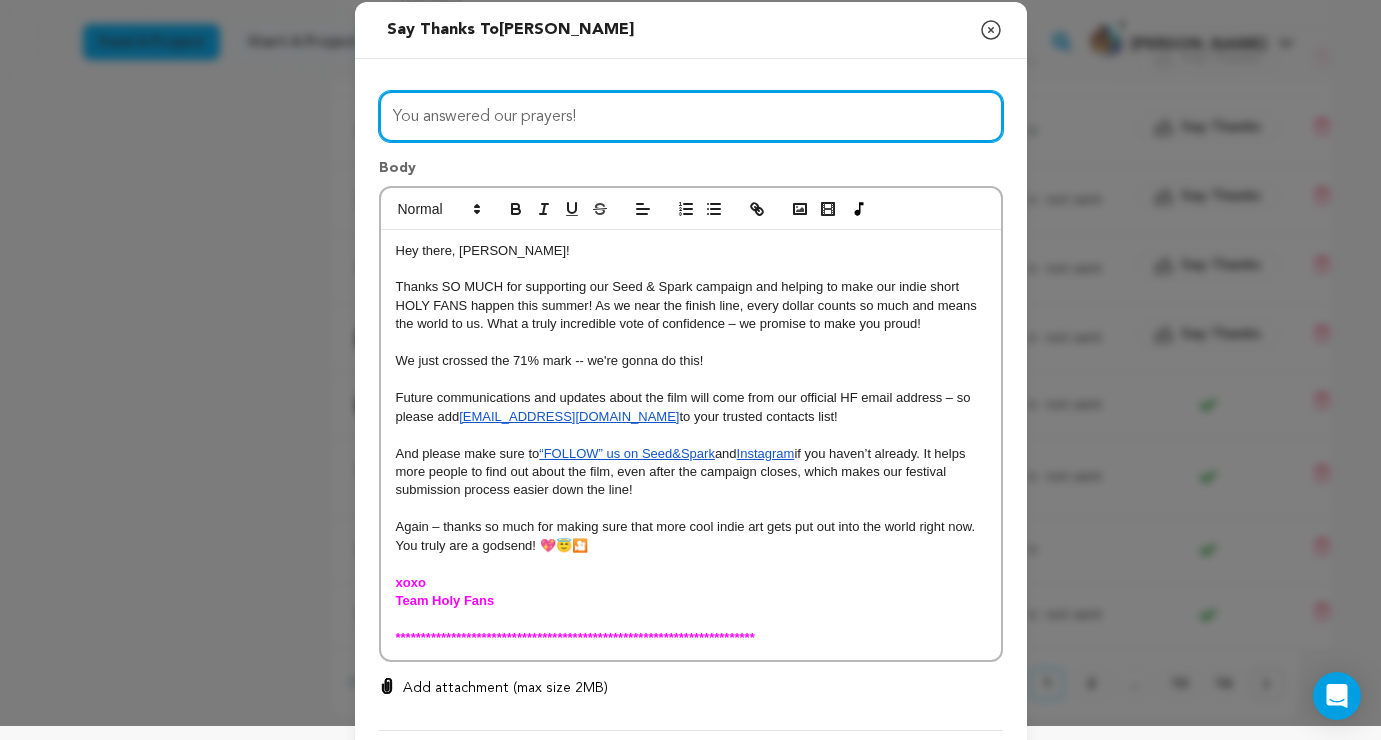 click on "You answered our prayers!" at bounding box center [691, 116] 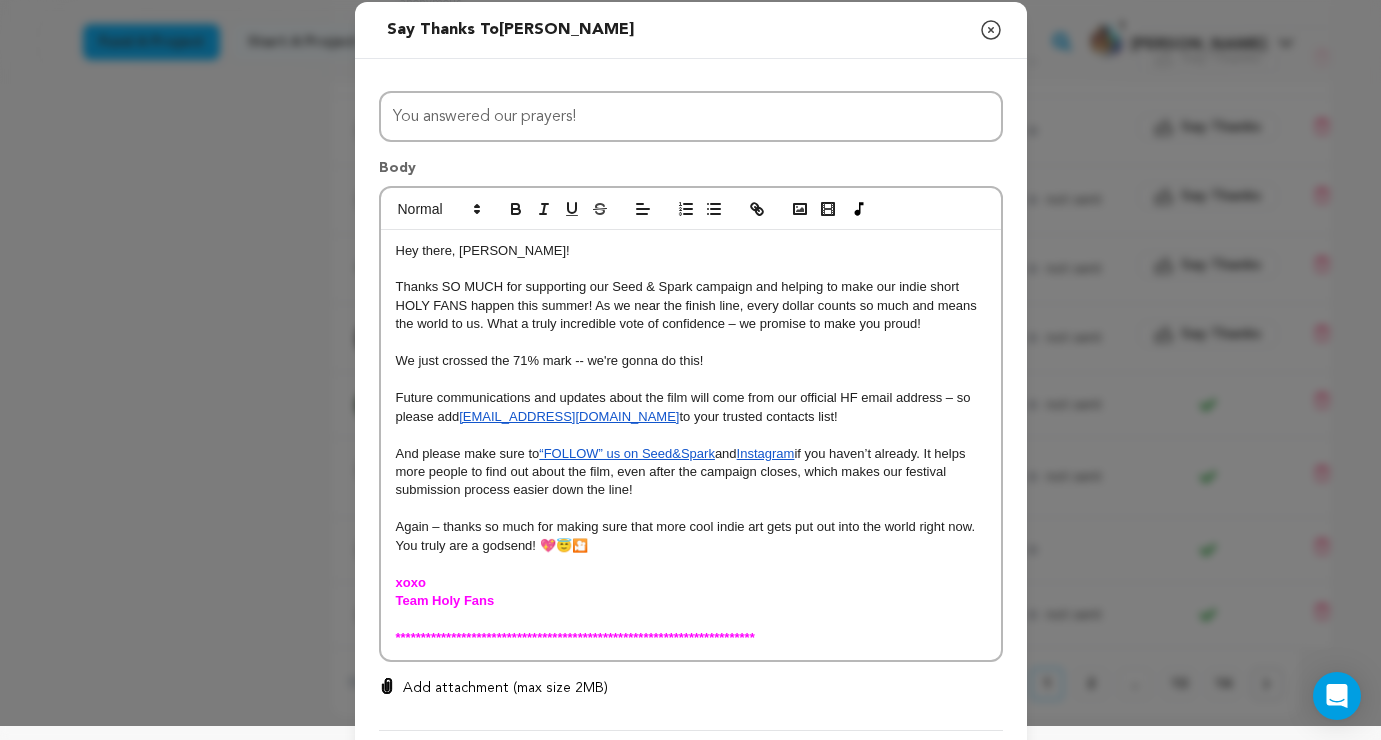 click on "Thanks SO MUCH for supporting our Seed & Spark campaign and helping to make our indie short HOLY FANS happen this summer! As we near the finish line, every dollar counts so much and means the world to us. What a truly incredible vote of confidence – we promise to make you proud!" at bounding box center (688, 305) 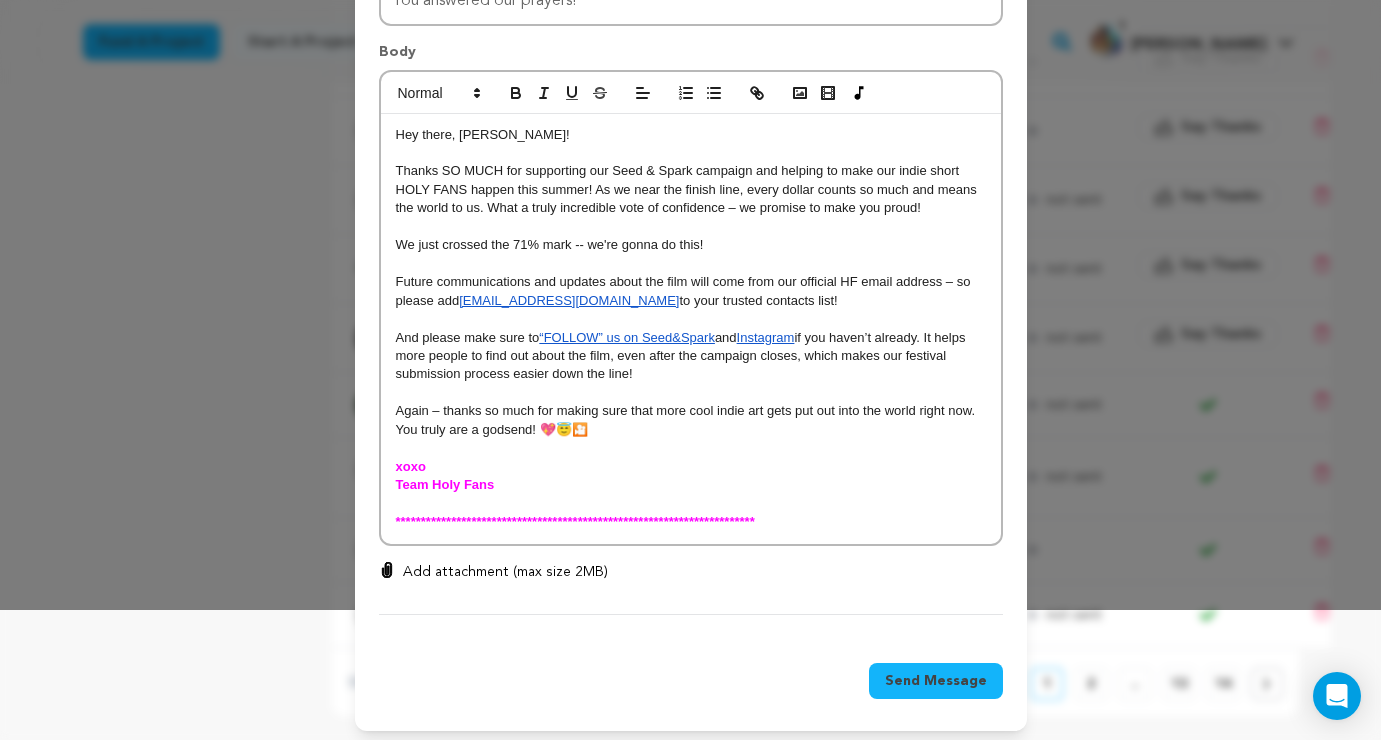 scroll, scrollTop: 137, scrollLeft: 0, axis: vertical 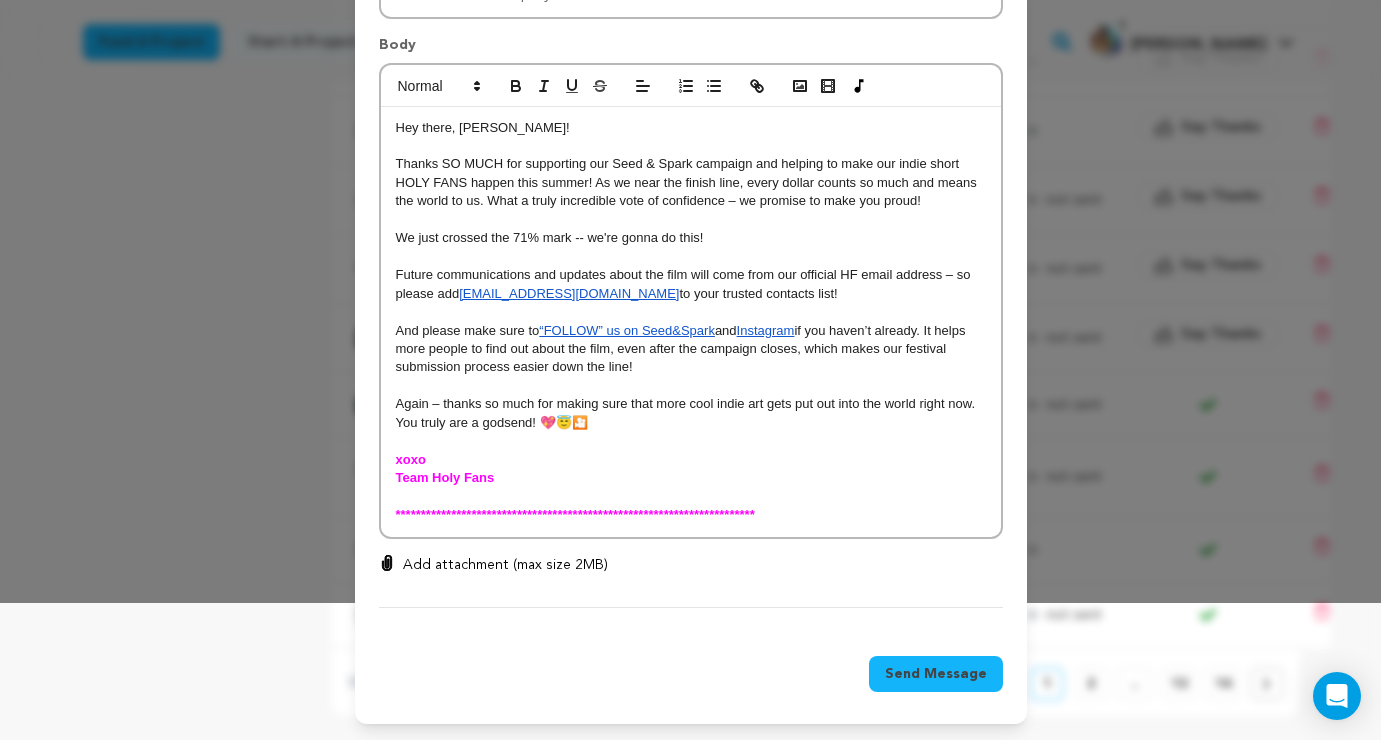 click on "Send Message" at bounding box center [936, 674] 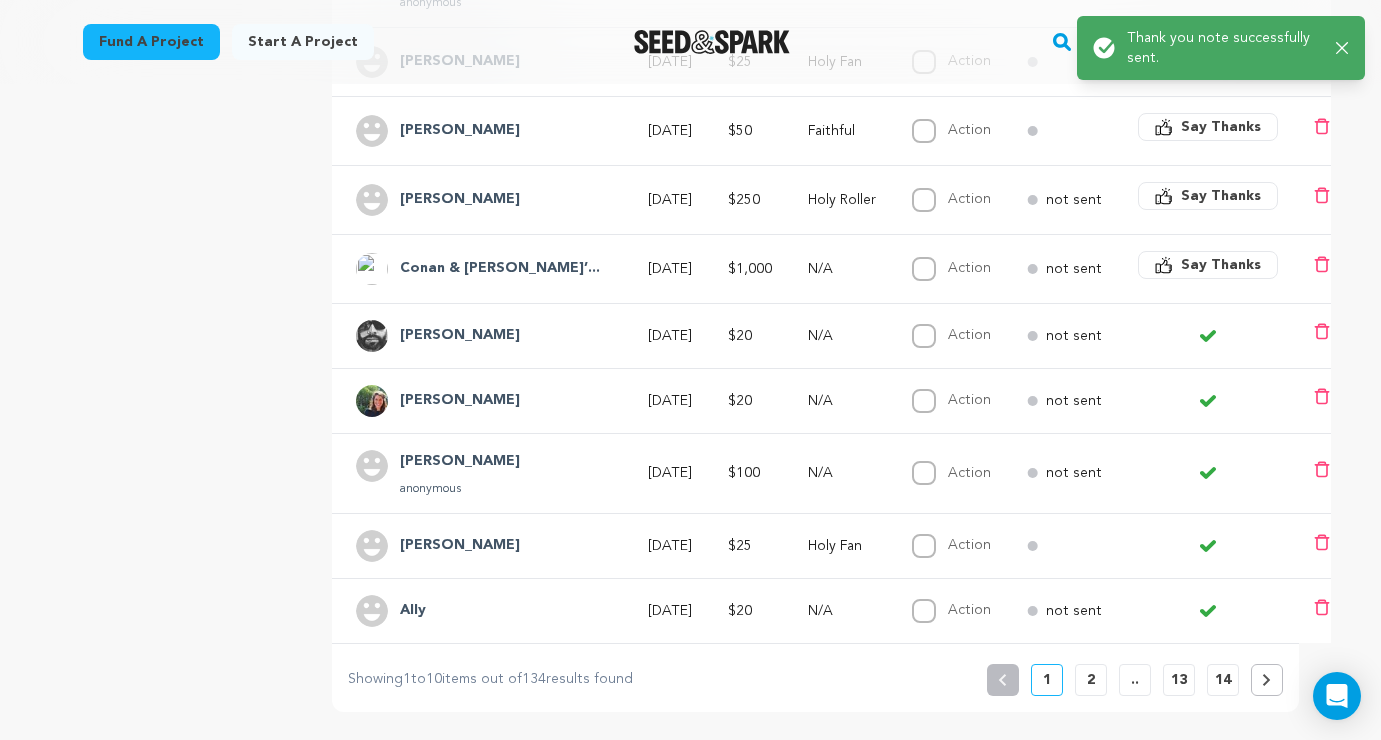 click on "[PERSON_NAME]" at bounding box center [460, 336] 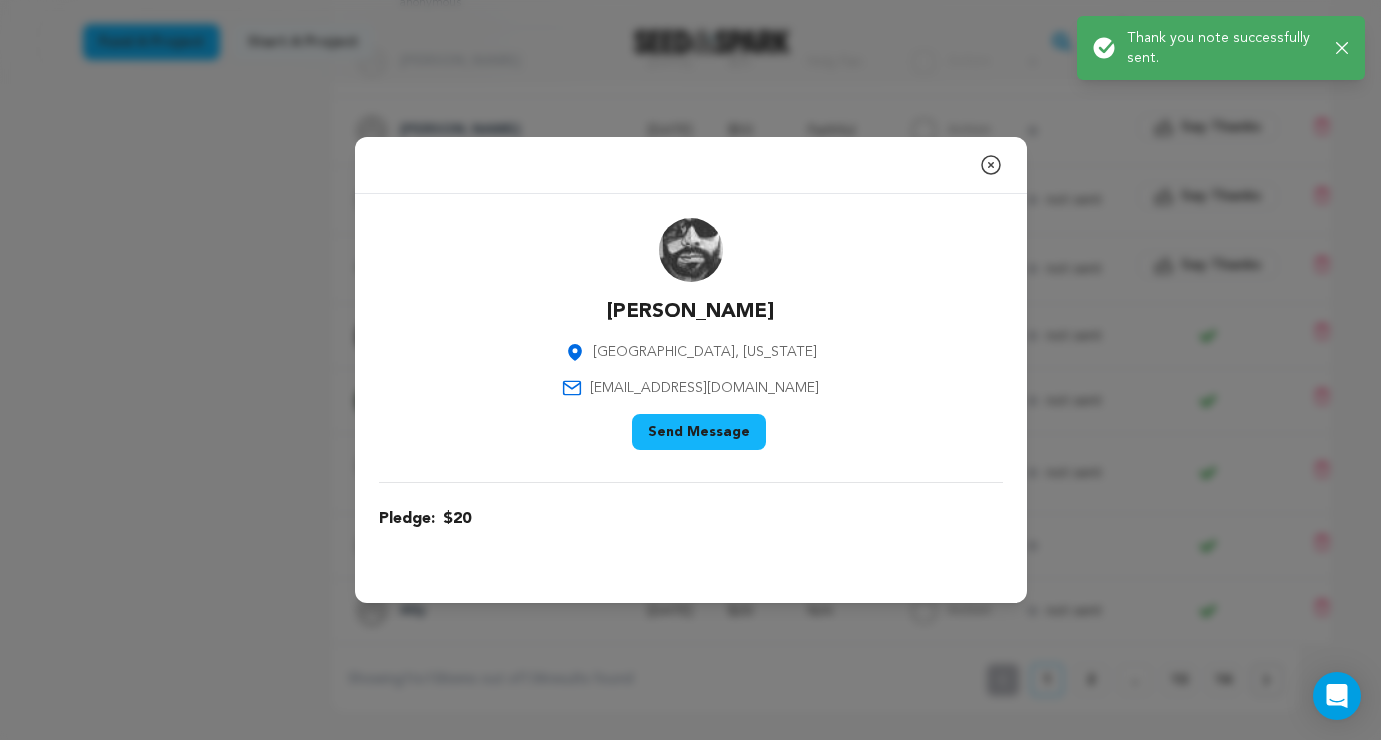 click 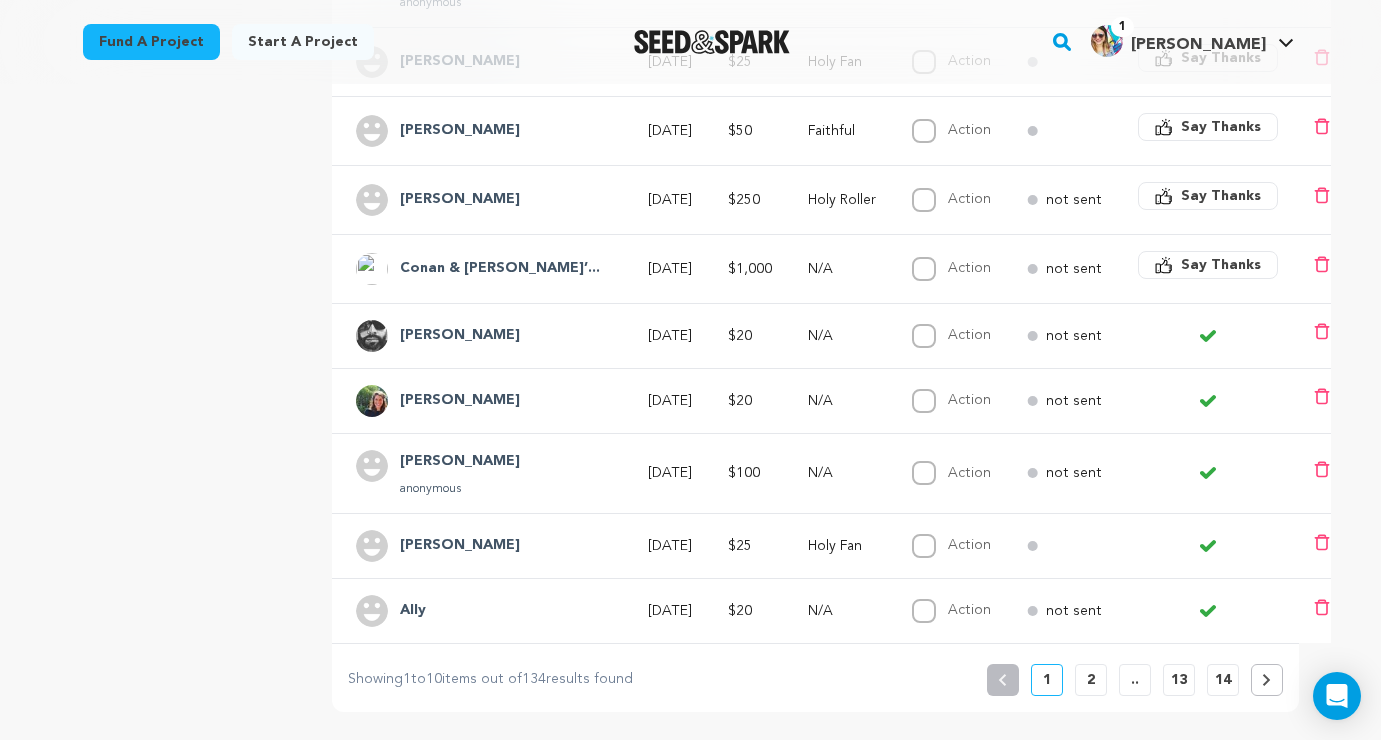 click on "Conan & Liza O’..." at bounding box center (500, 269) 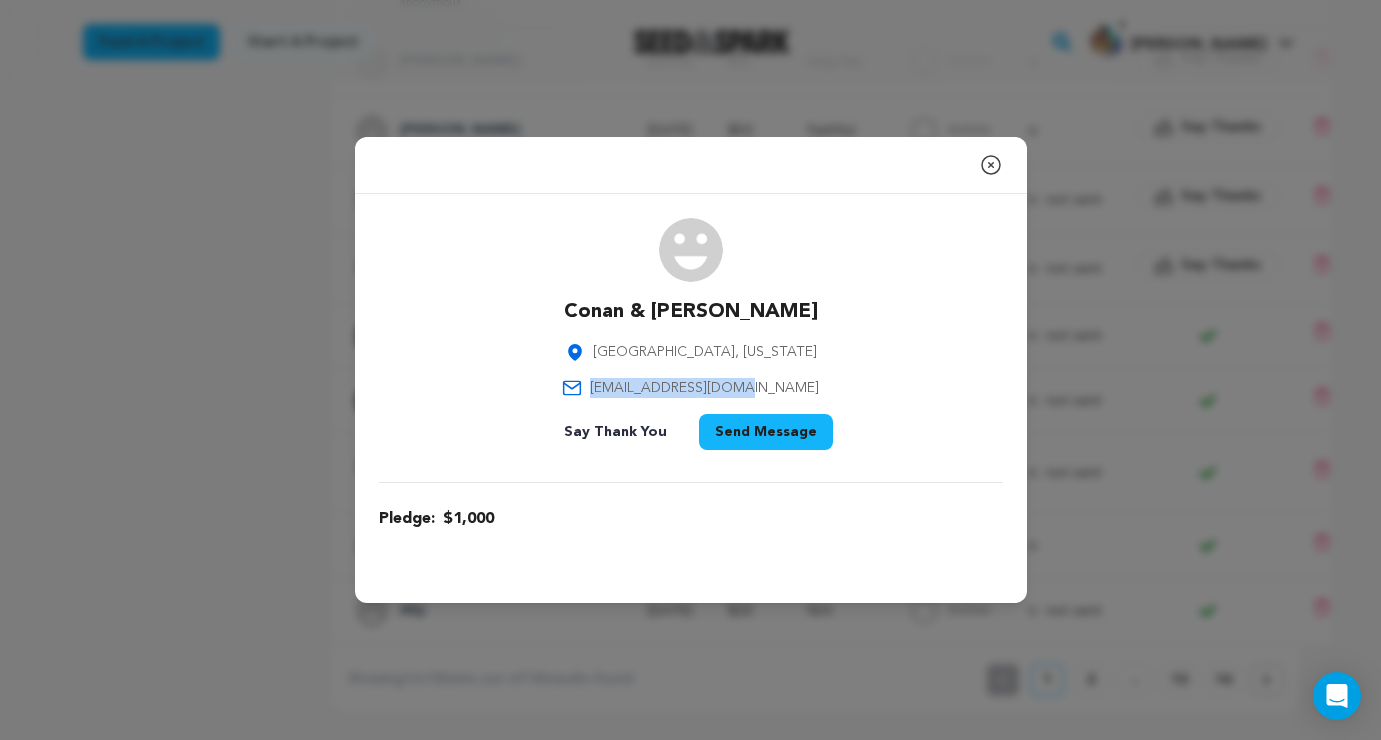 drag, startPoint x: 758, startPoint y: 384, endPoint x: 631, endPoint y: 384, distance: 127 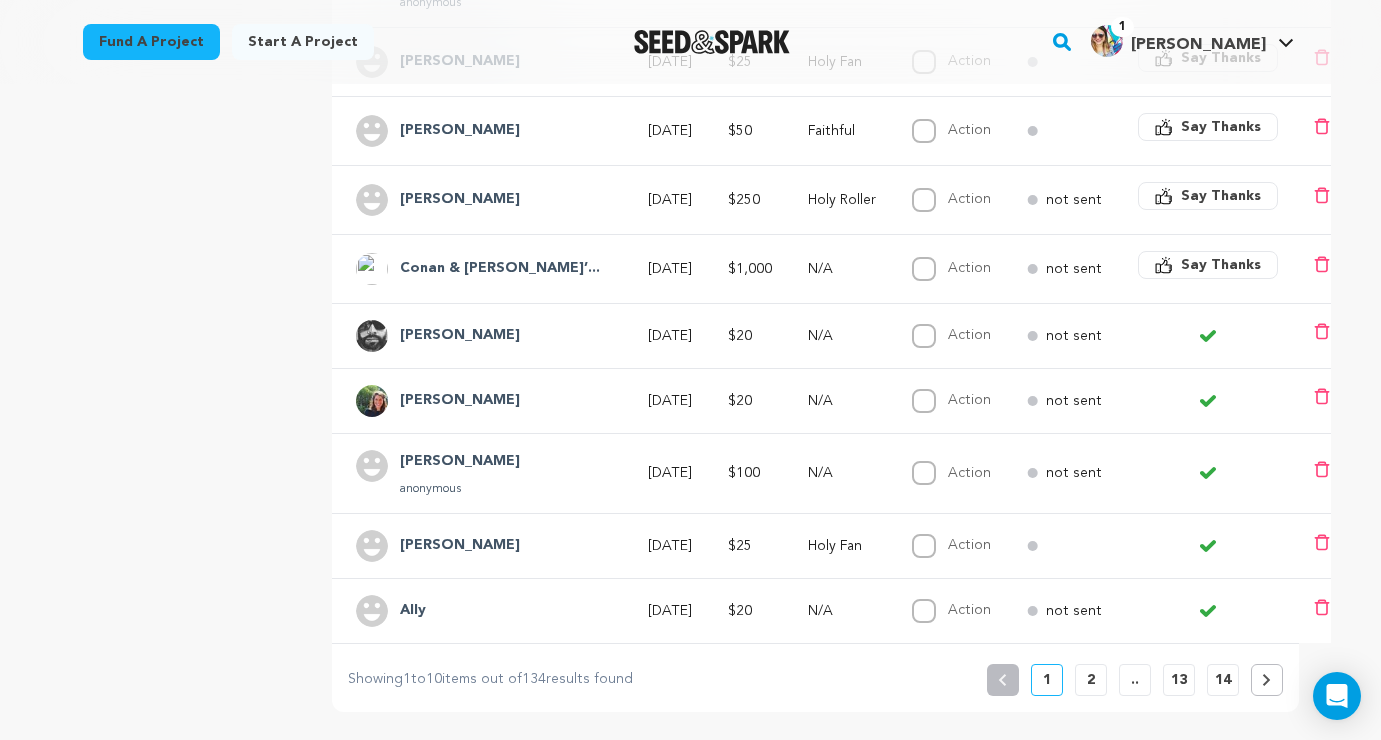 click on "Say Thanks" at bounding box center [1221, 265] 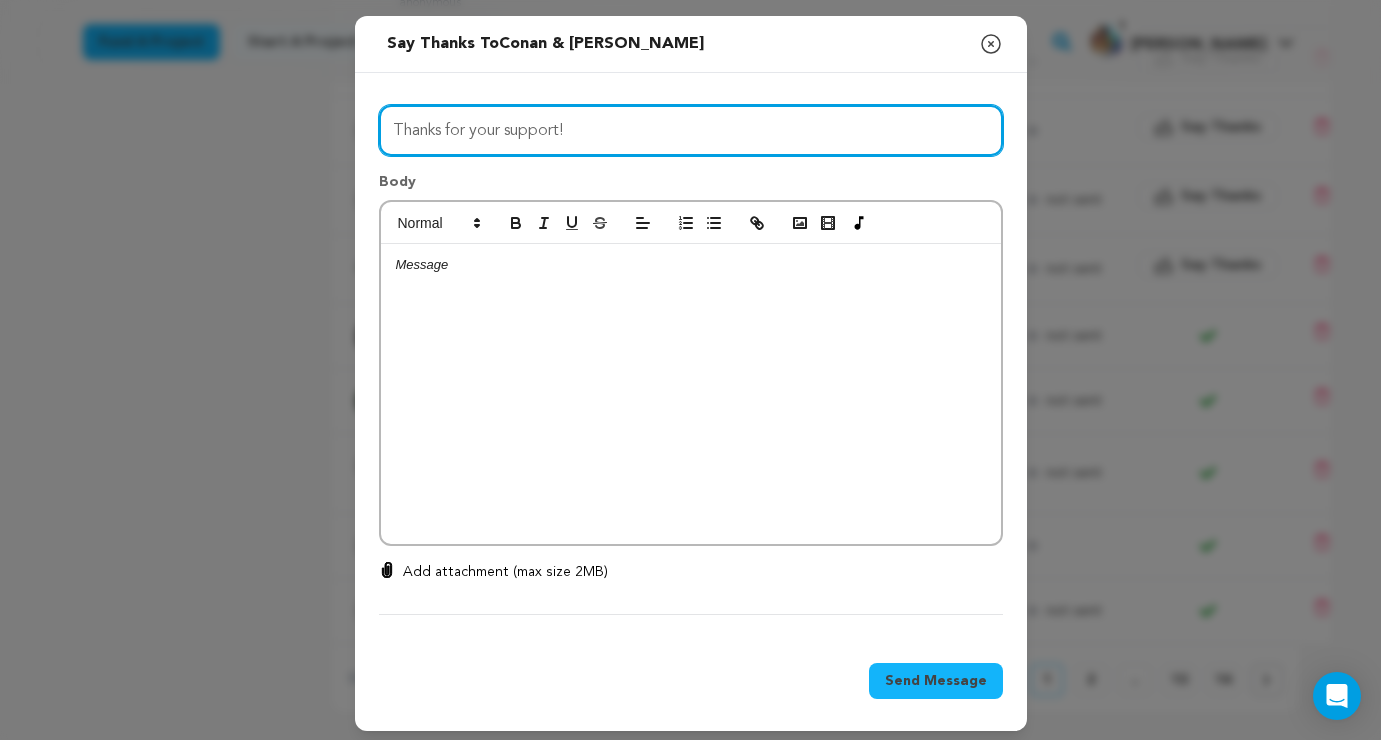 click on "Thanks for your support!" at bounding box center [691, 130] 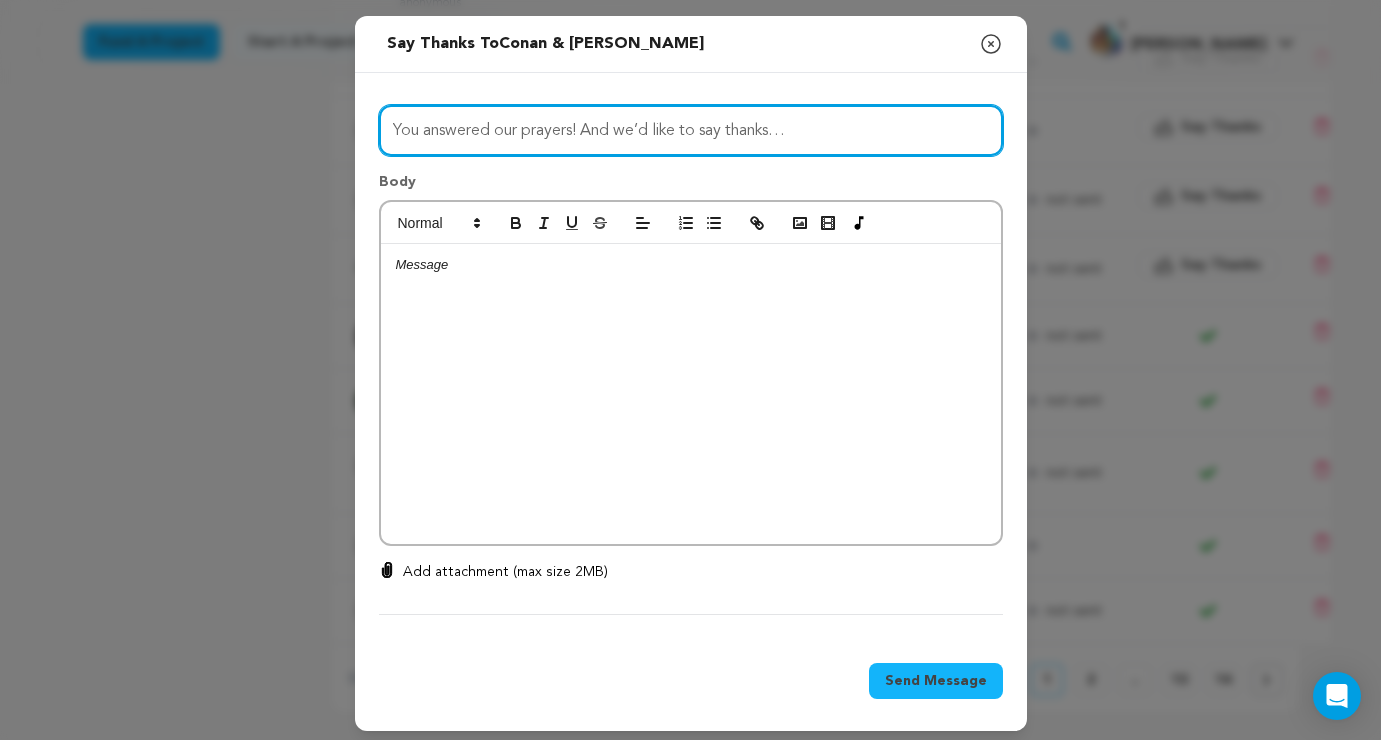 type on "You answered our prayers! And we’d like to say thanks…" 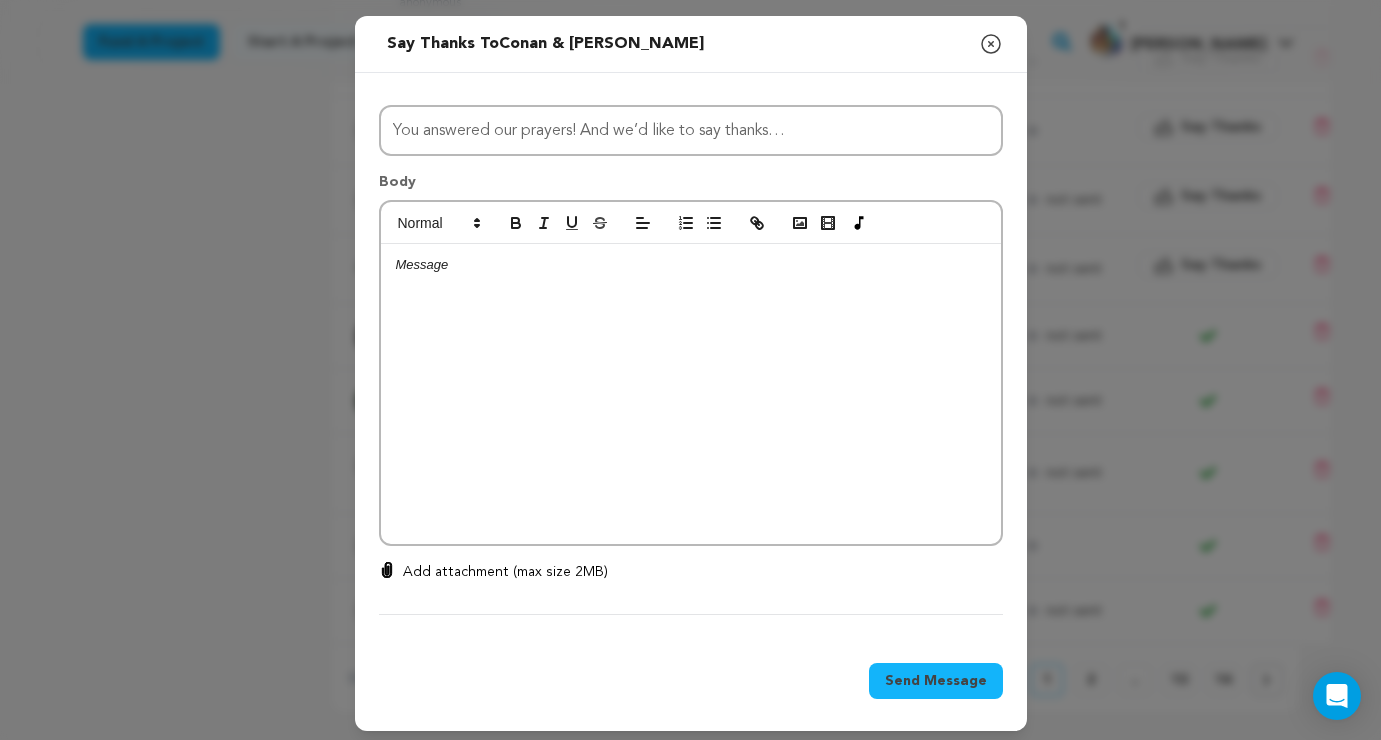 click at bounding box center (691, 394) 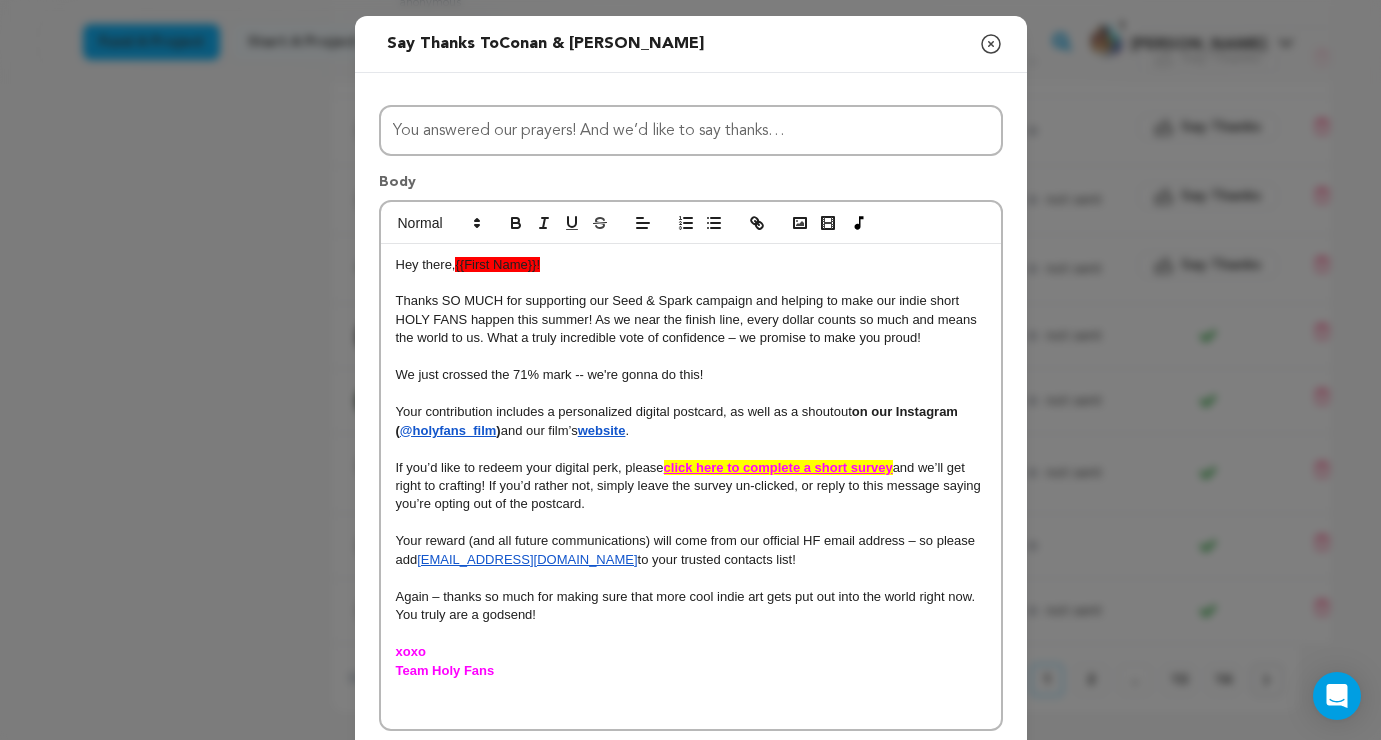 scroll, scrollTop: 0, scrollLeft: 0, axis: both 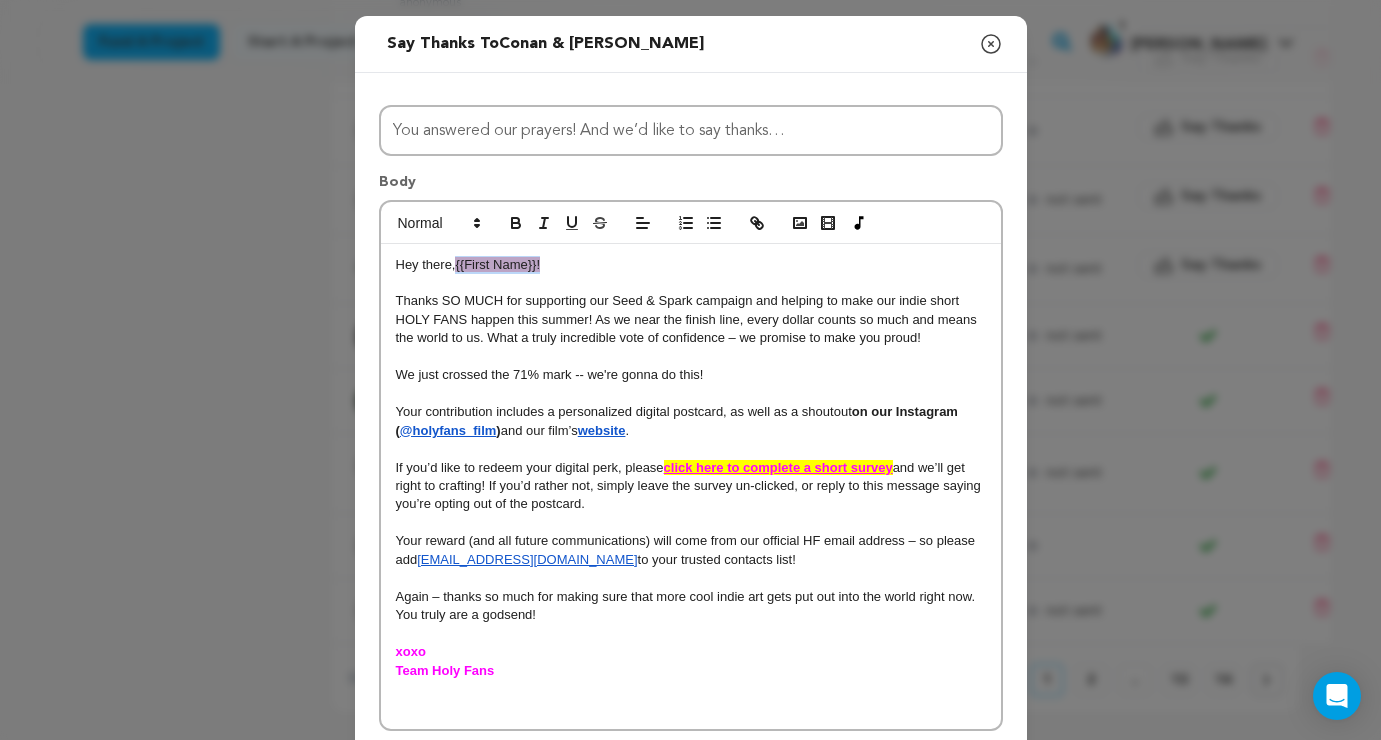 drag, startPoint x: 458, startPoint y: 265, endPoint x: 584, endPoint y: 270, distance: 126.09917 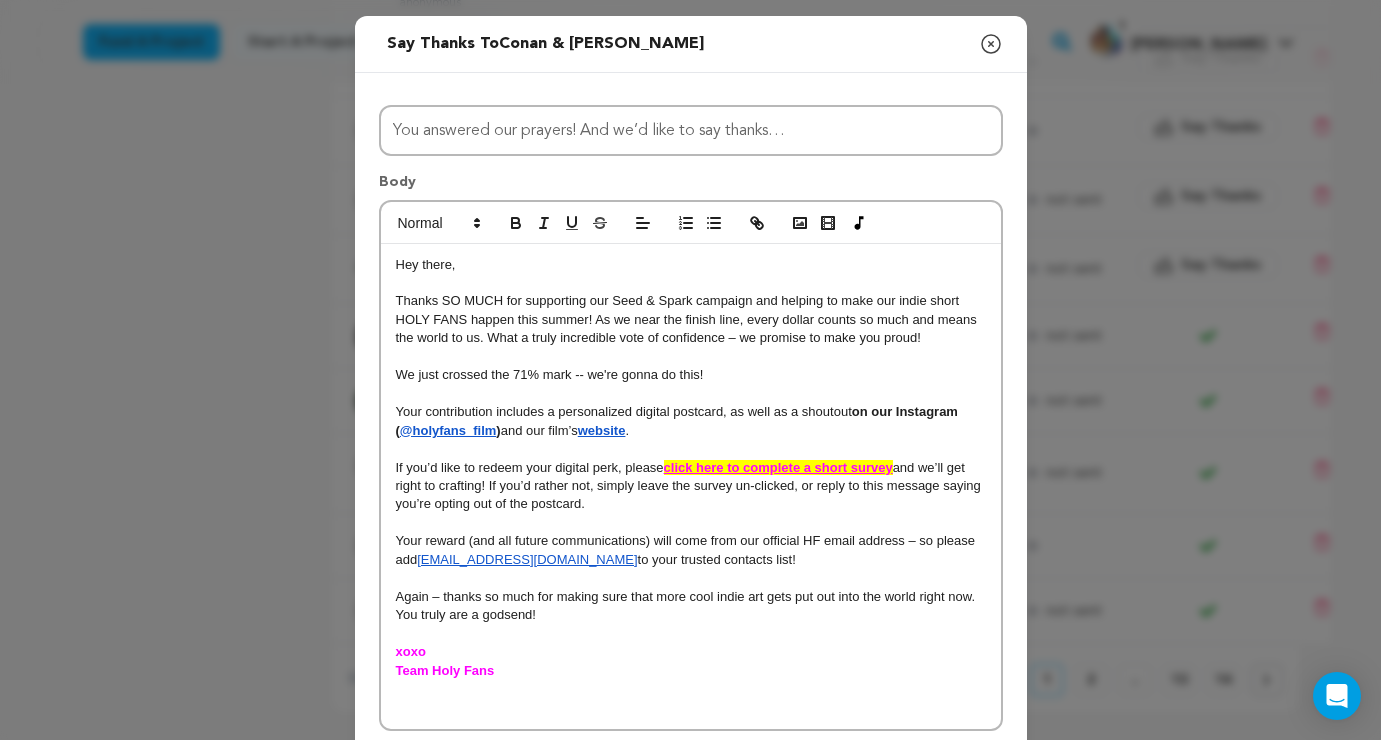 type 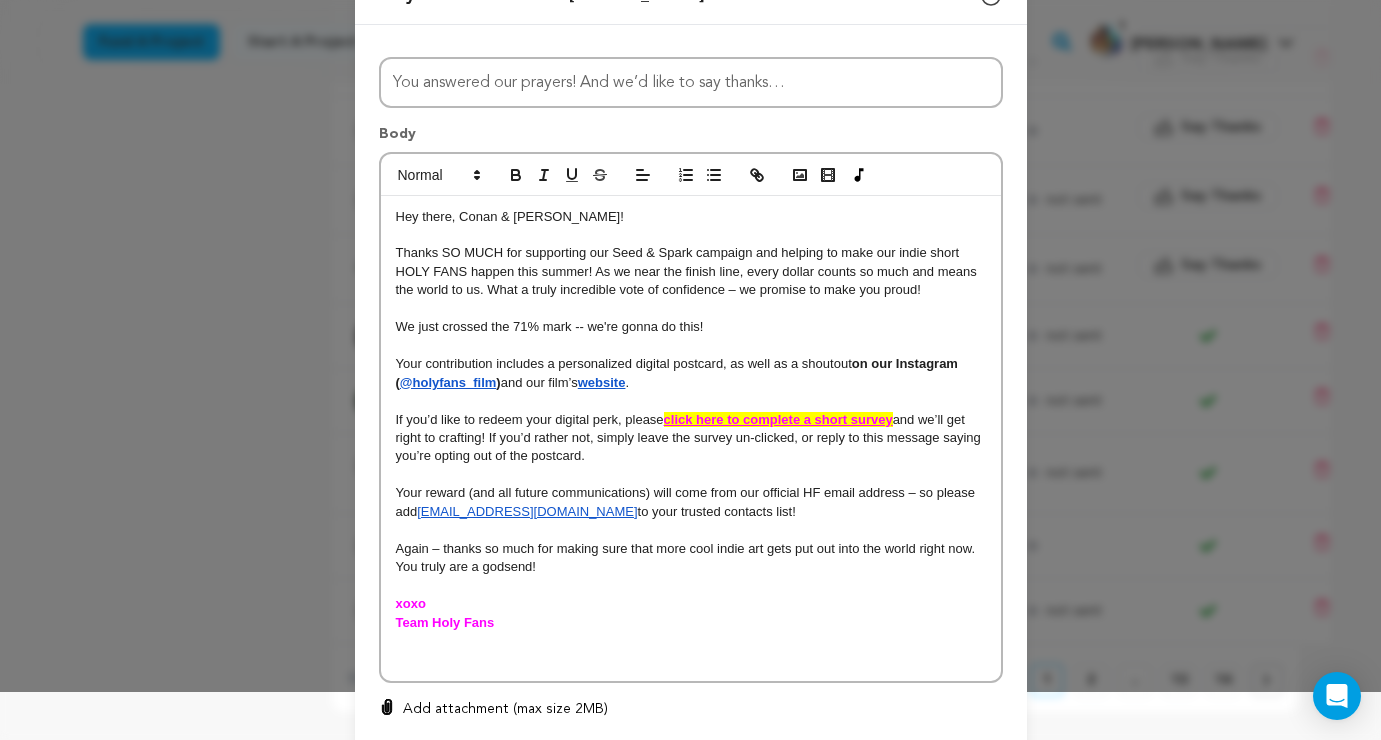 scroll, scrollTop: 53, scrollLeft: 0, axis: vertical 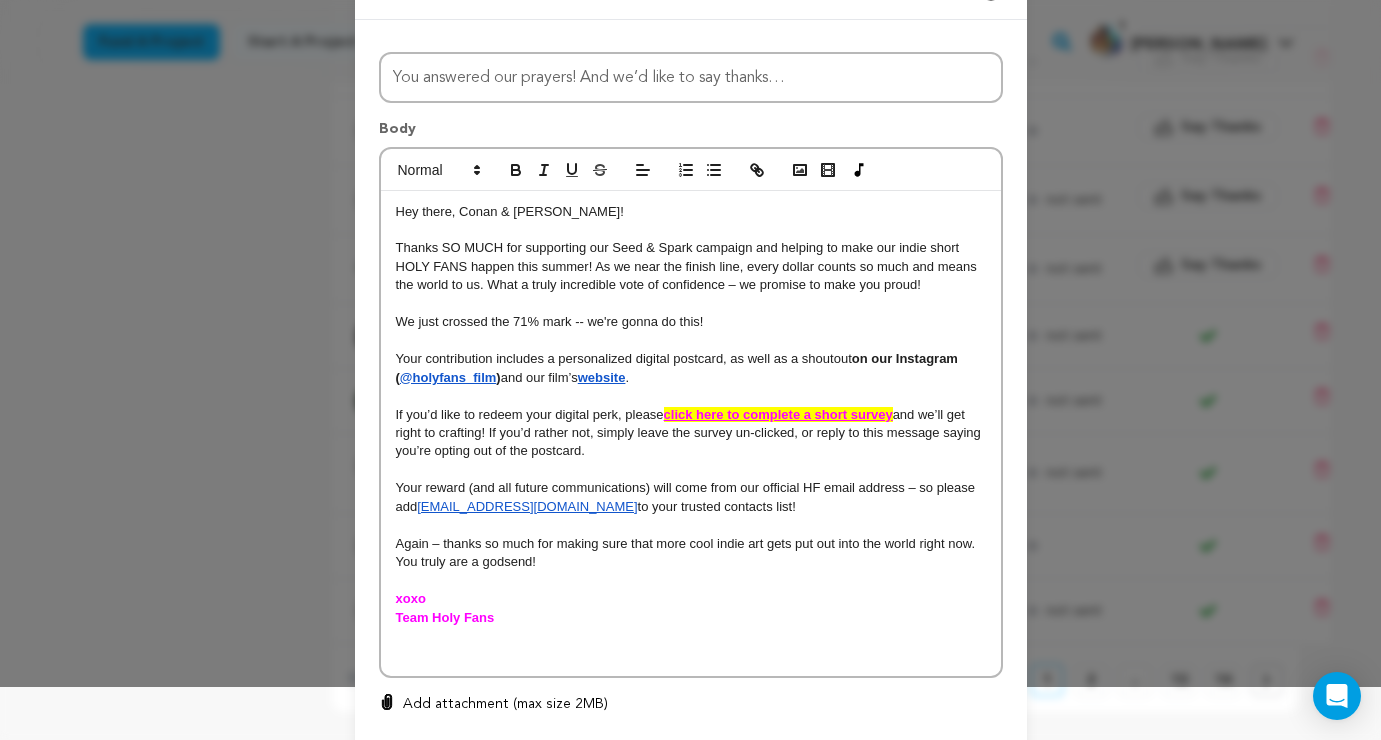 click at bounding box center [691, 654] 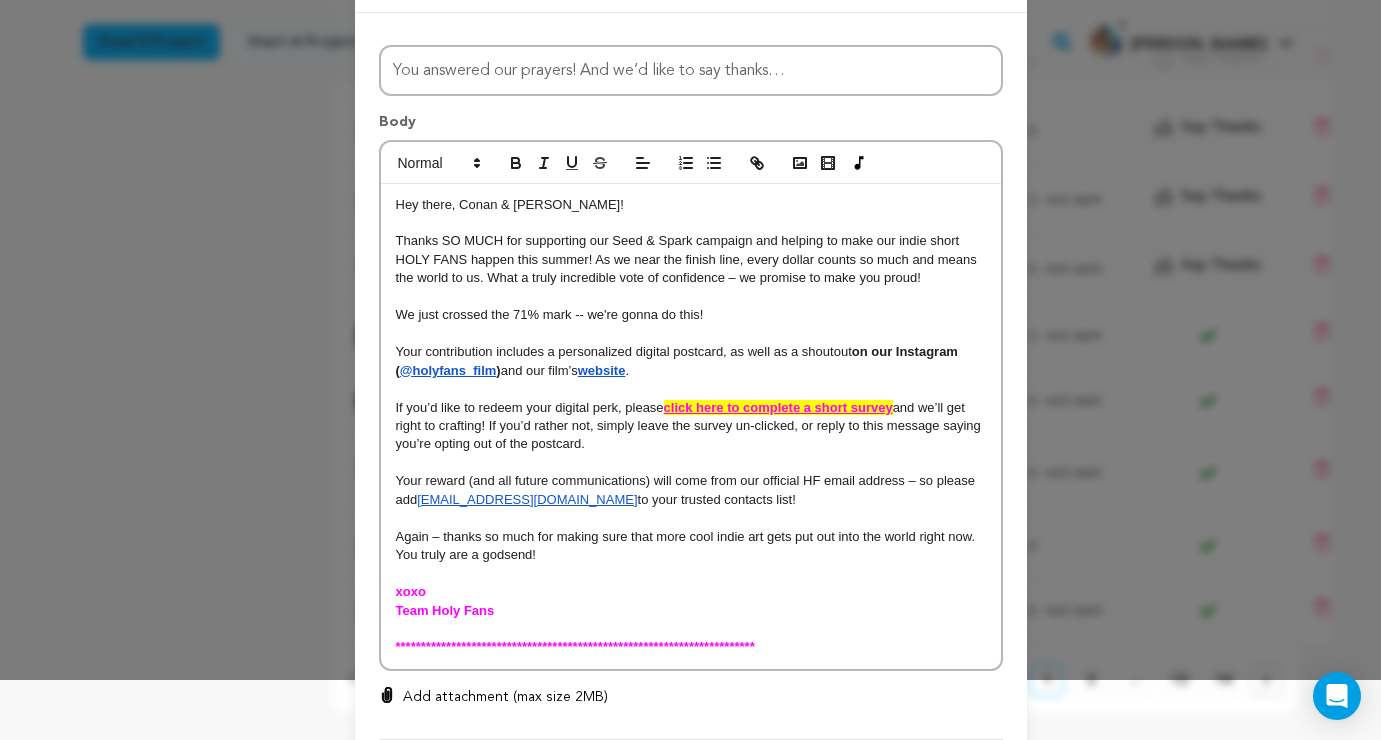 scroll, scrollTop: 192, scrollLeft: 0, axis: vertical 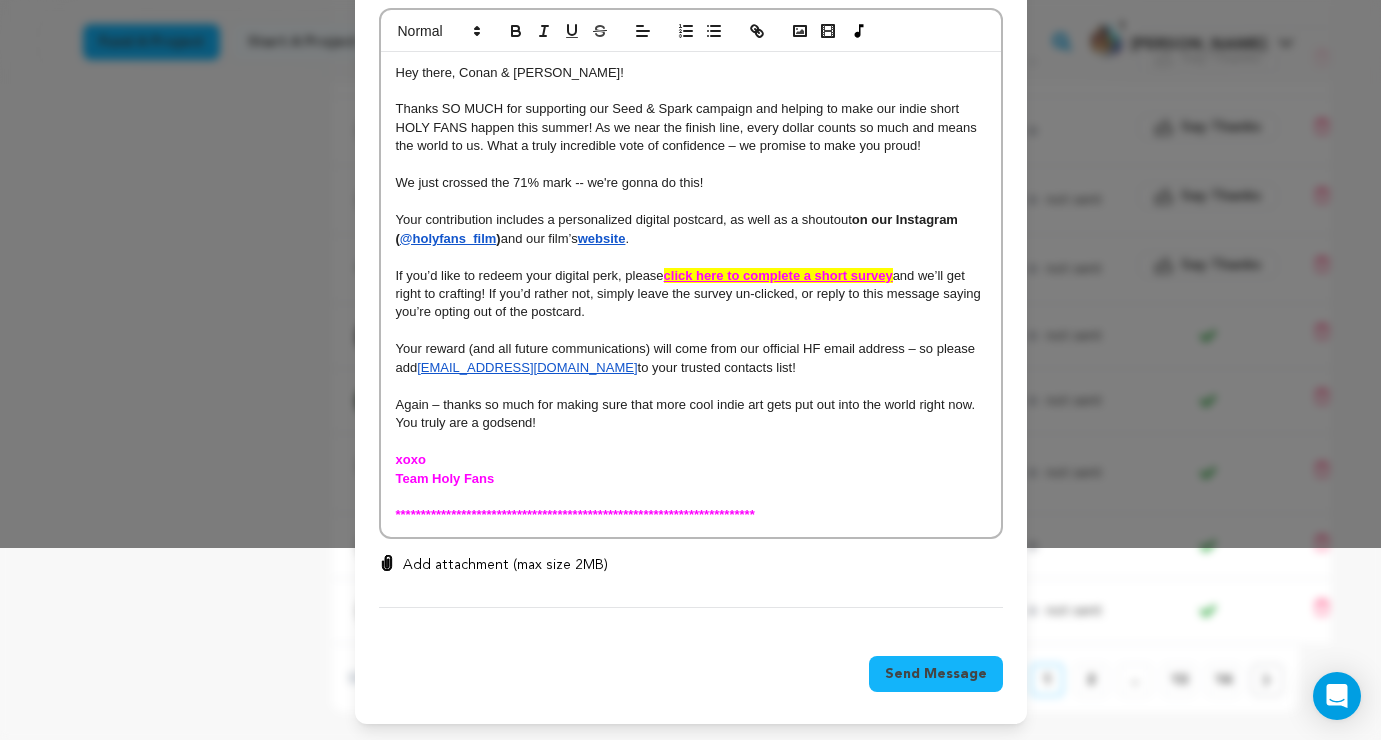 click on "Send Message" at bounding box center [936, 674] 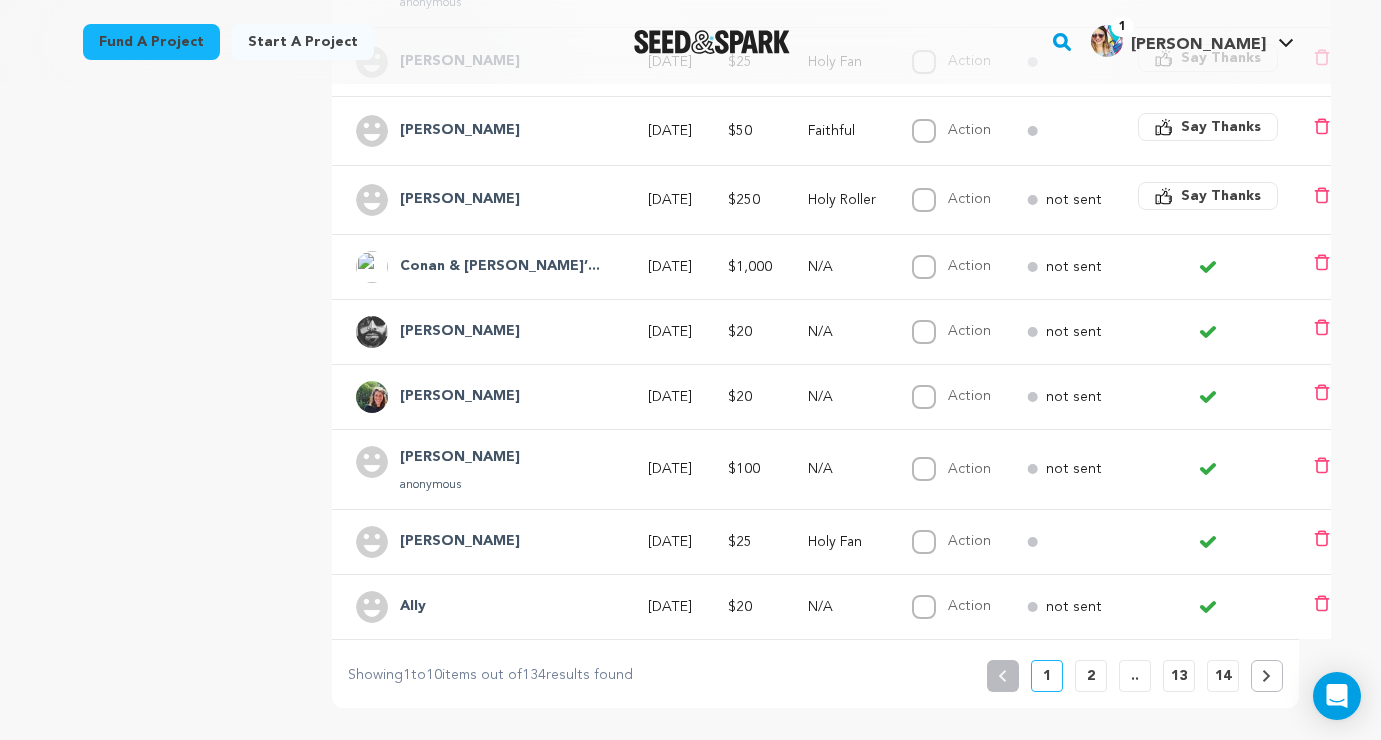 drag, startPoint x: 200, startPoint y: 209, endPoint x: 214, endPoint y: 208, distance: 14.035668 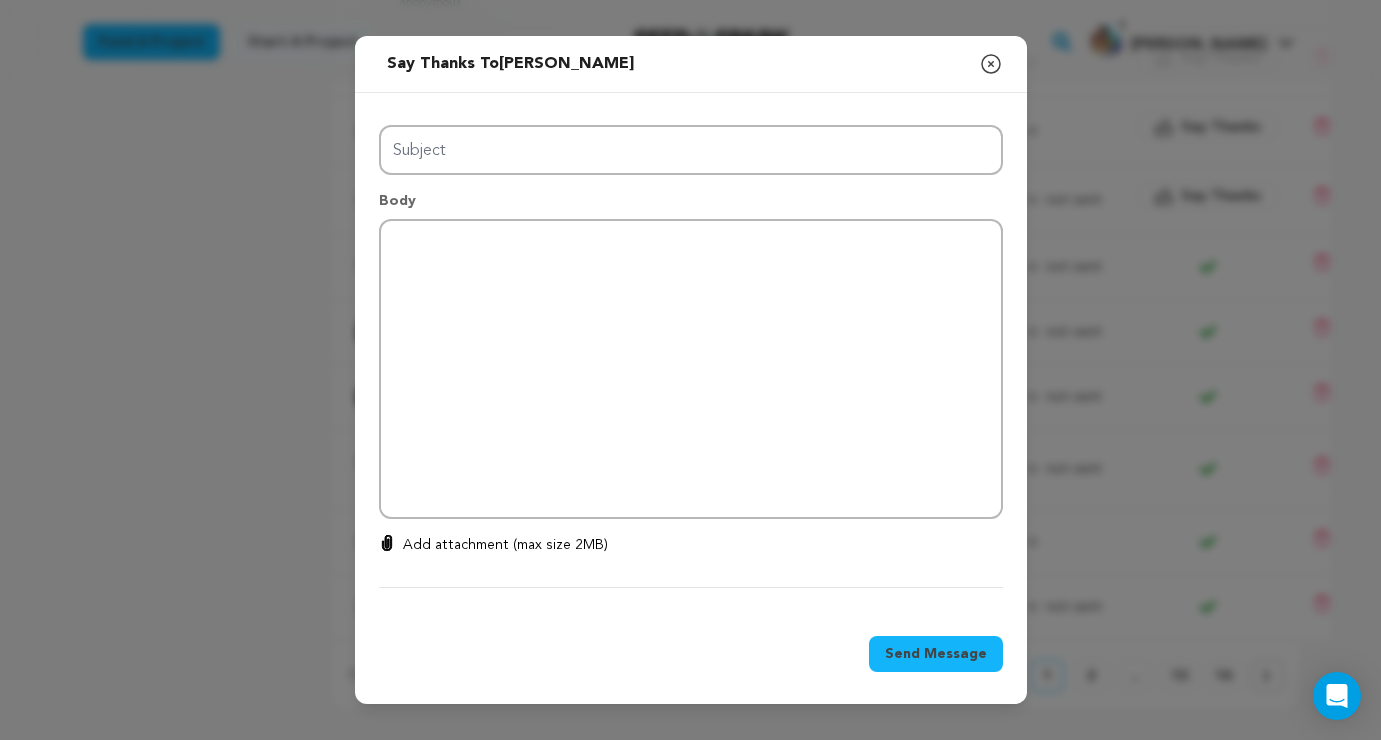 type on "Thanks for your support!" 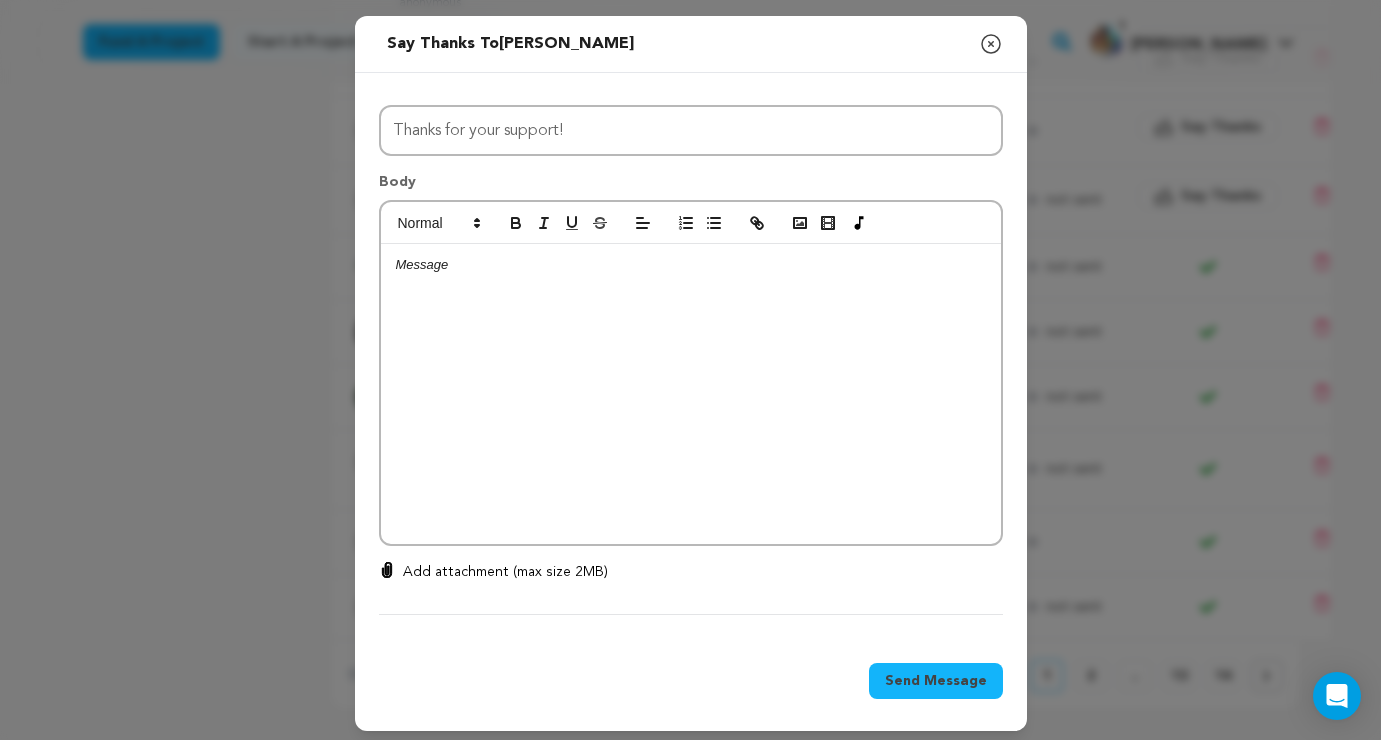 click at bounding box center (691, 265) 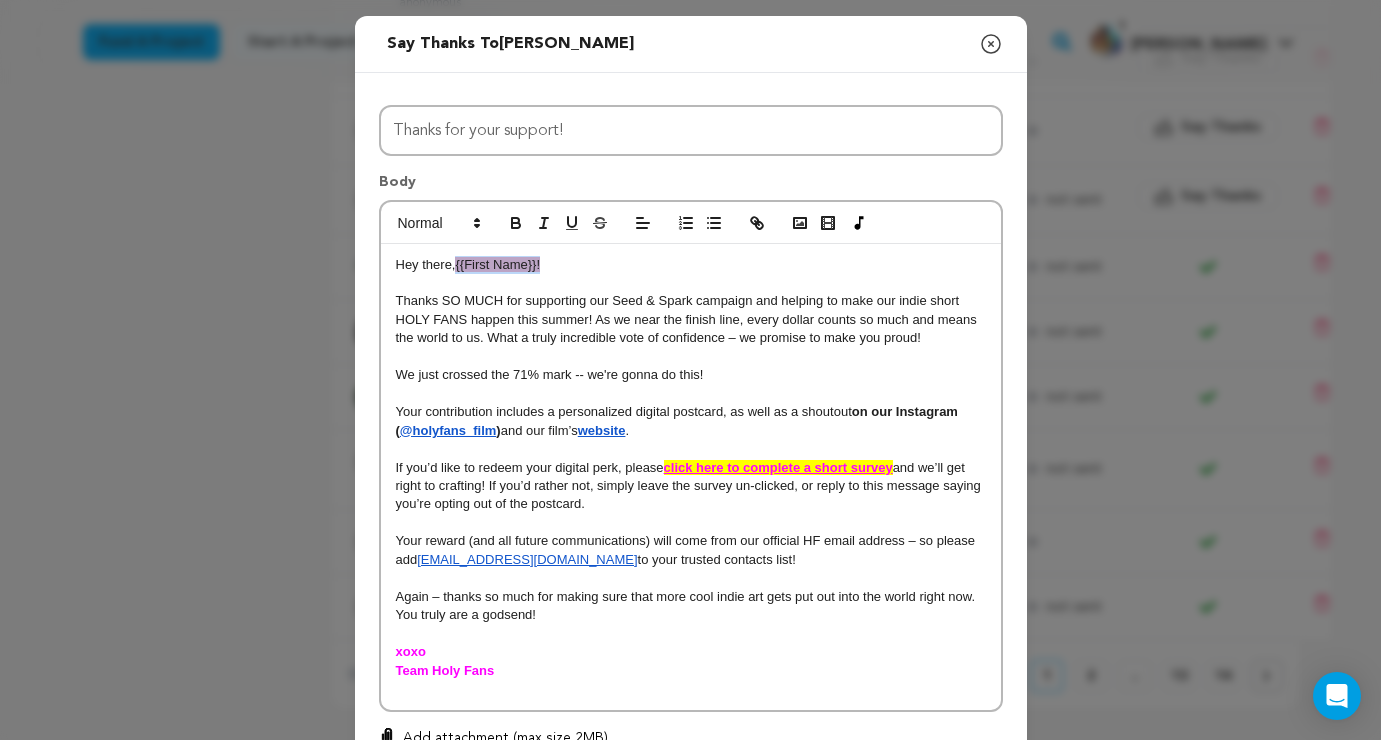 drag, startPoint x: 458, startPoint y: 266, endPoint x: 600, endPoint y: 260, distance: 142.12671 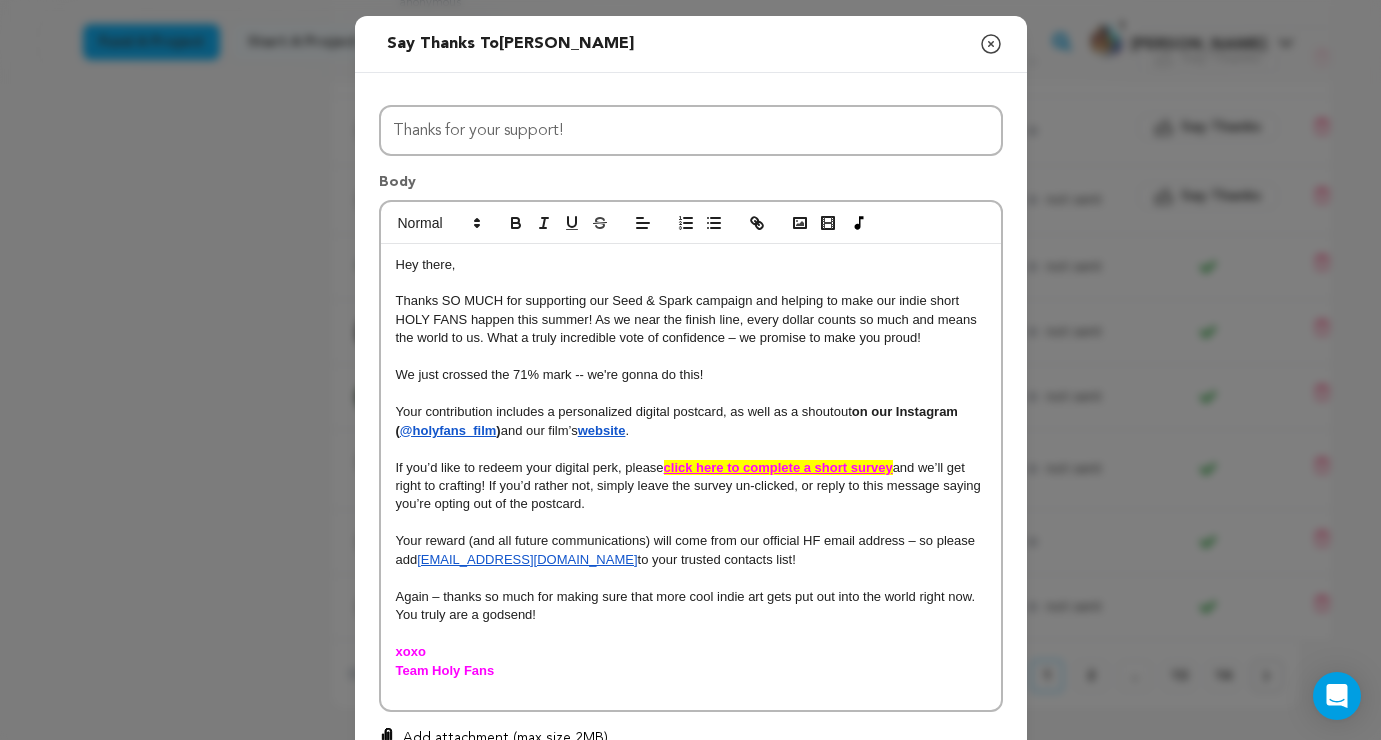 type 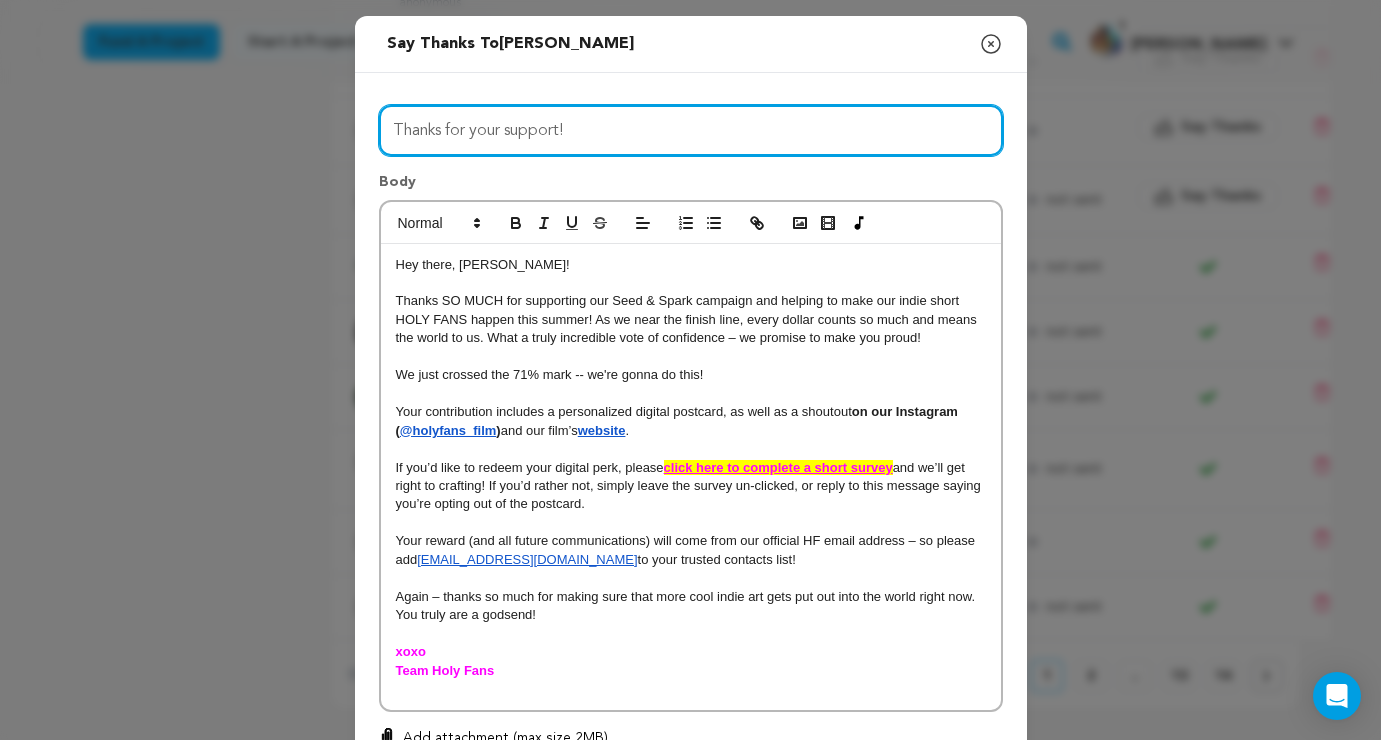click on "Thanks for your support!" at bounding box center [691, 130] 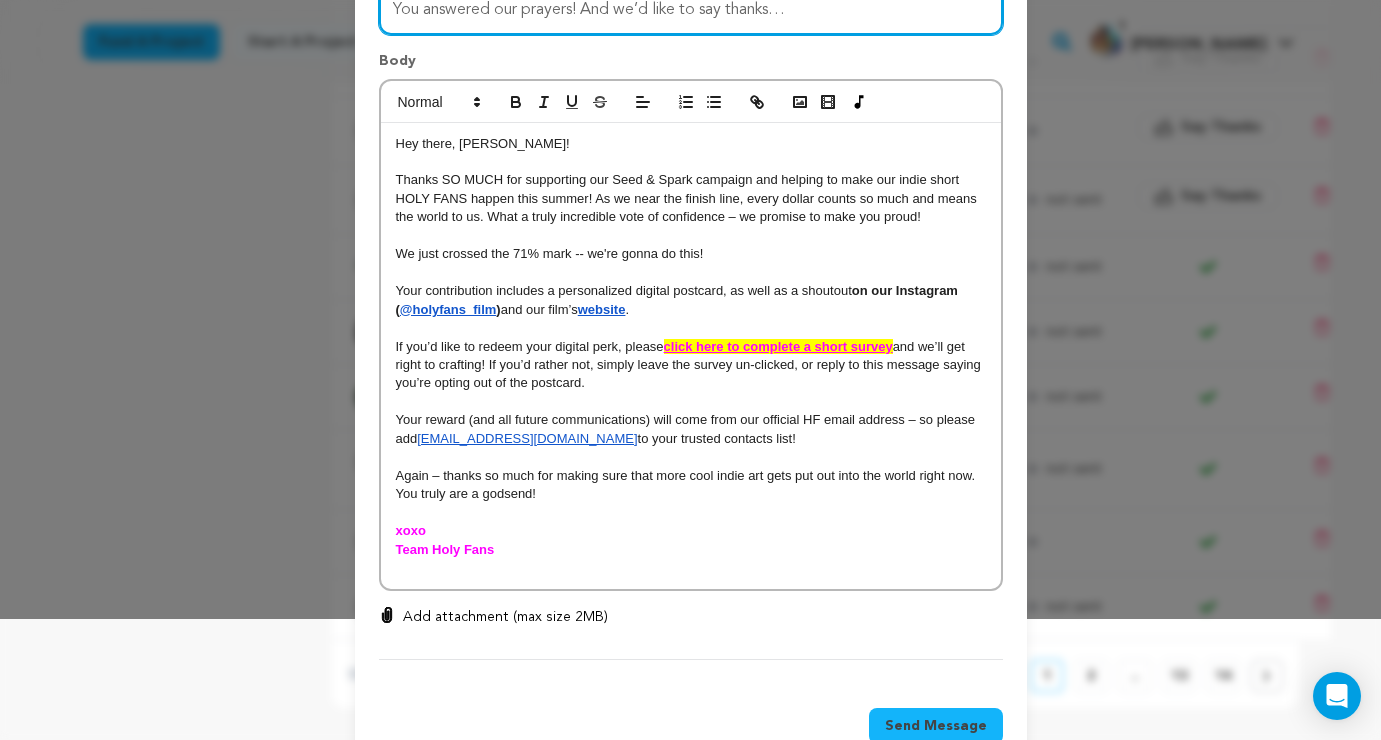 scroll, scrollTop: 123, scrollLeft: 0, axis: vertical 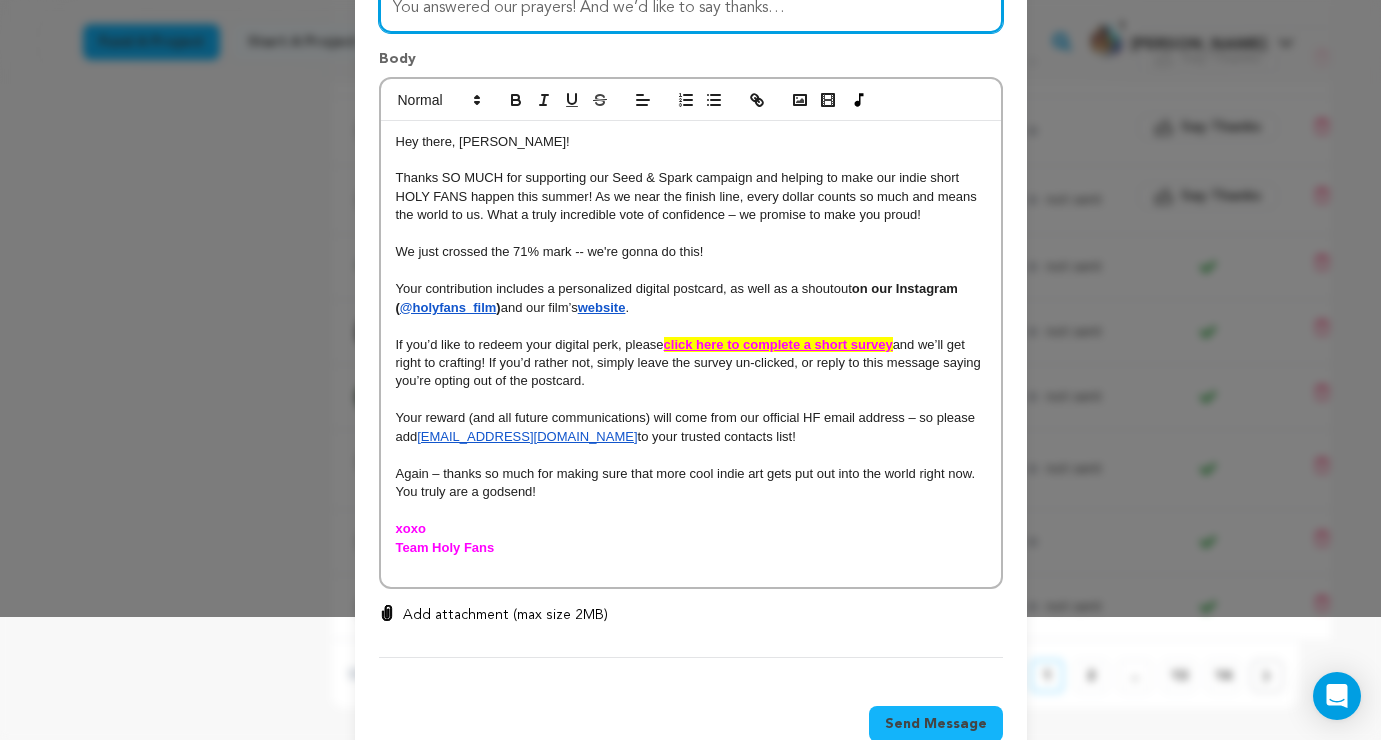 type on "You answered our prayers! And we’d like to say thanks…" 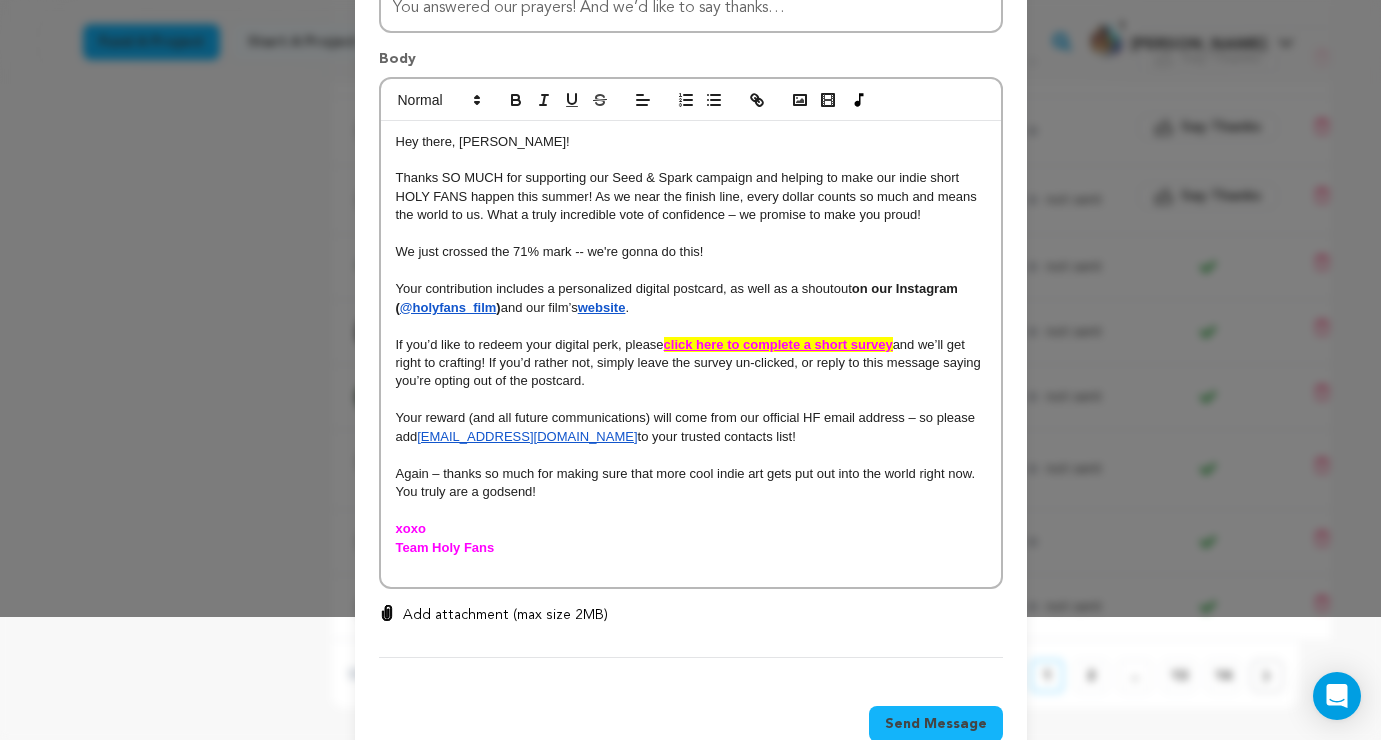 click at bounding box center (691, 566) 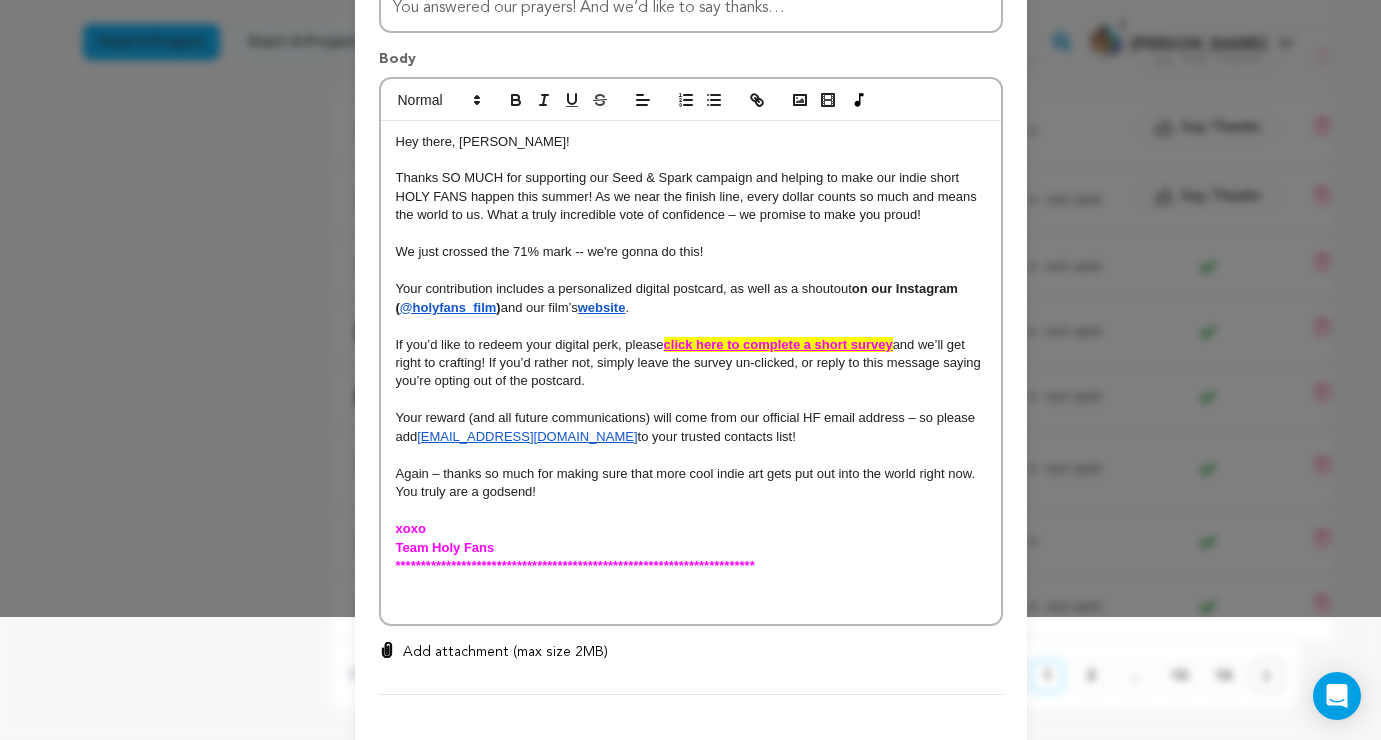 scroll, scrollTop: 0, scrollLeft: 0, axis: both 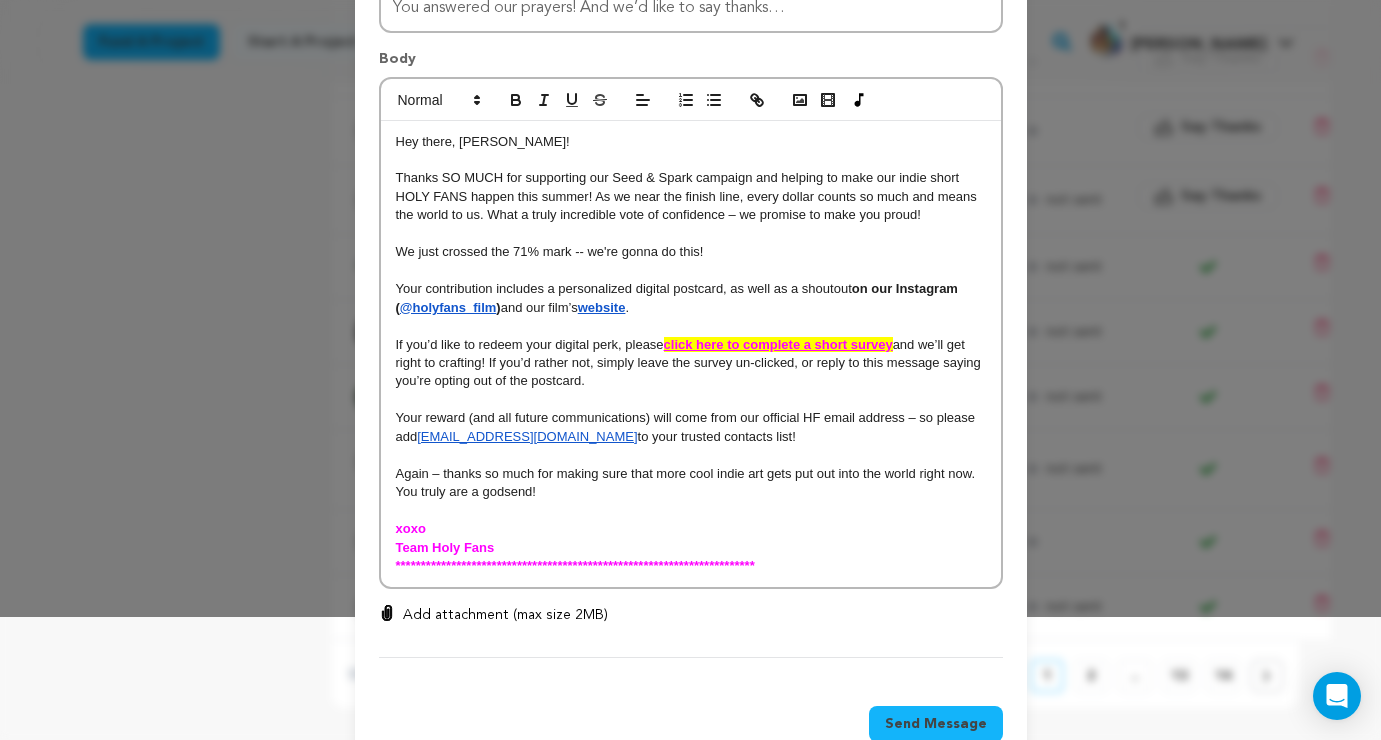 click on "Send Message" at bounding box center [936, 724] 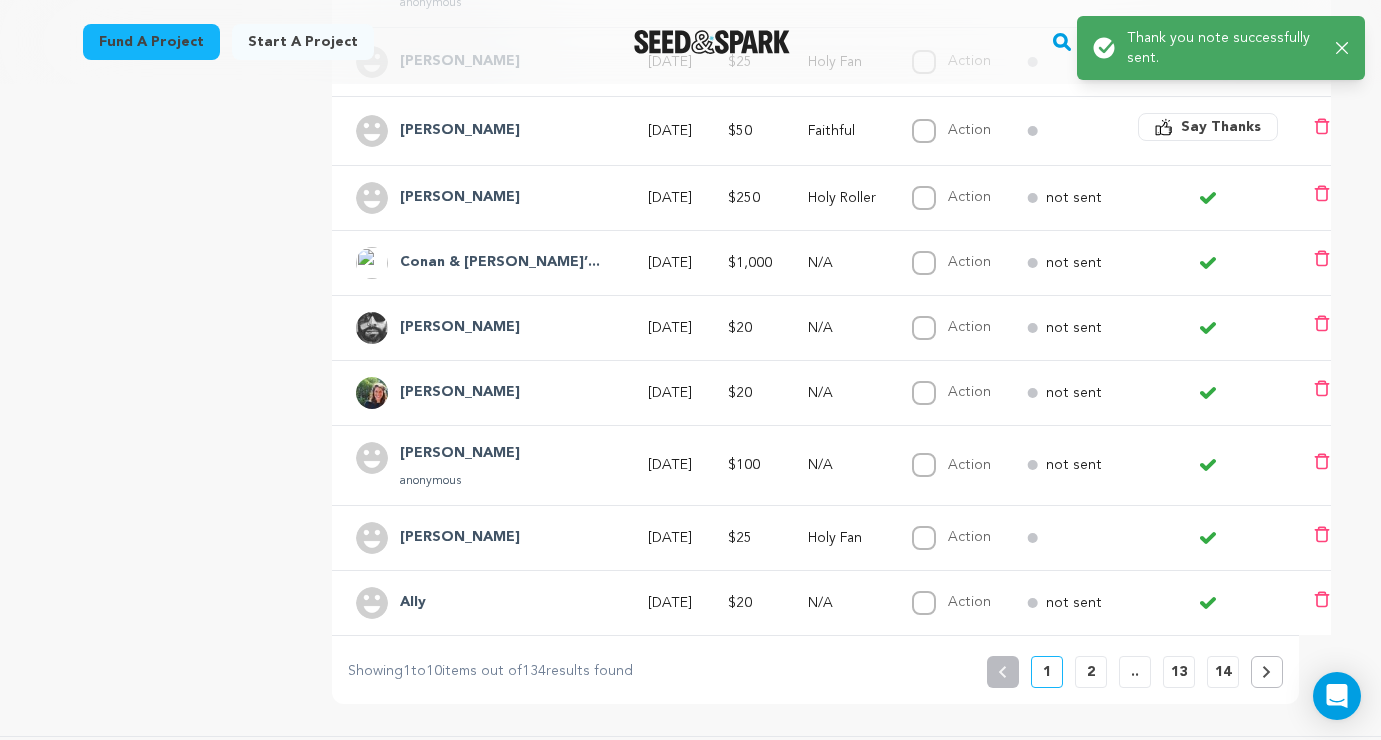 click on "[PERSON_NAME]" at bounding box center (460, 198) 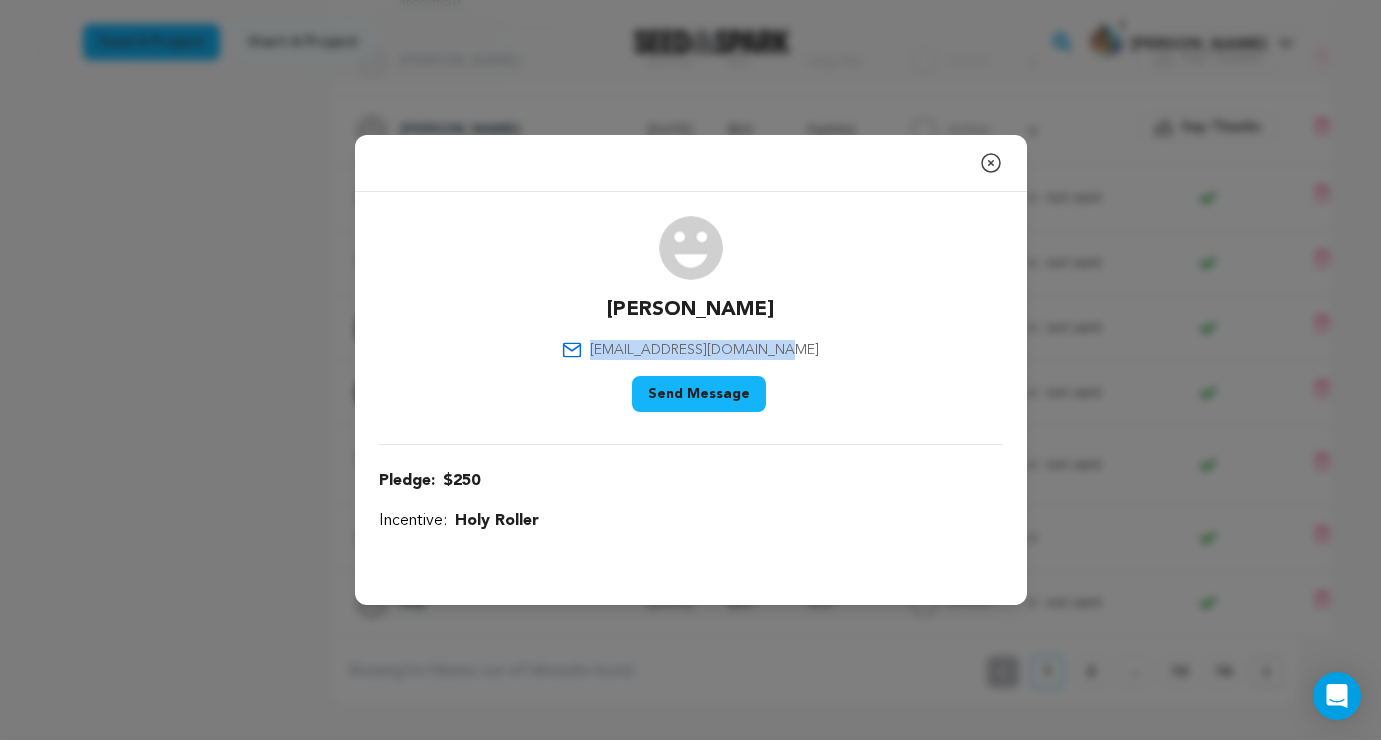 drag, startPoint x: 807, startPoint y: 347, endPoint x: 619, endPoint y: 350, distance: 188.02394 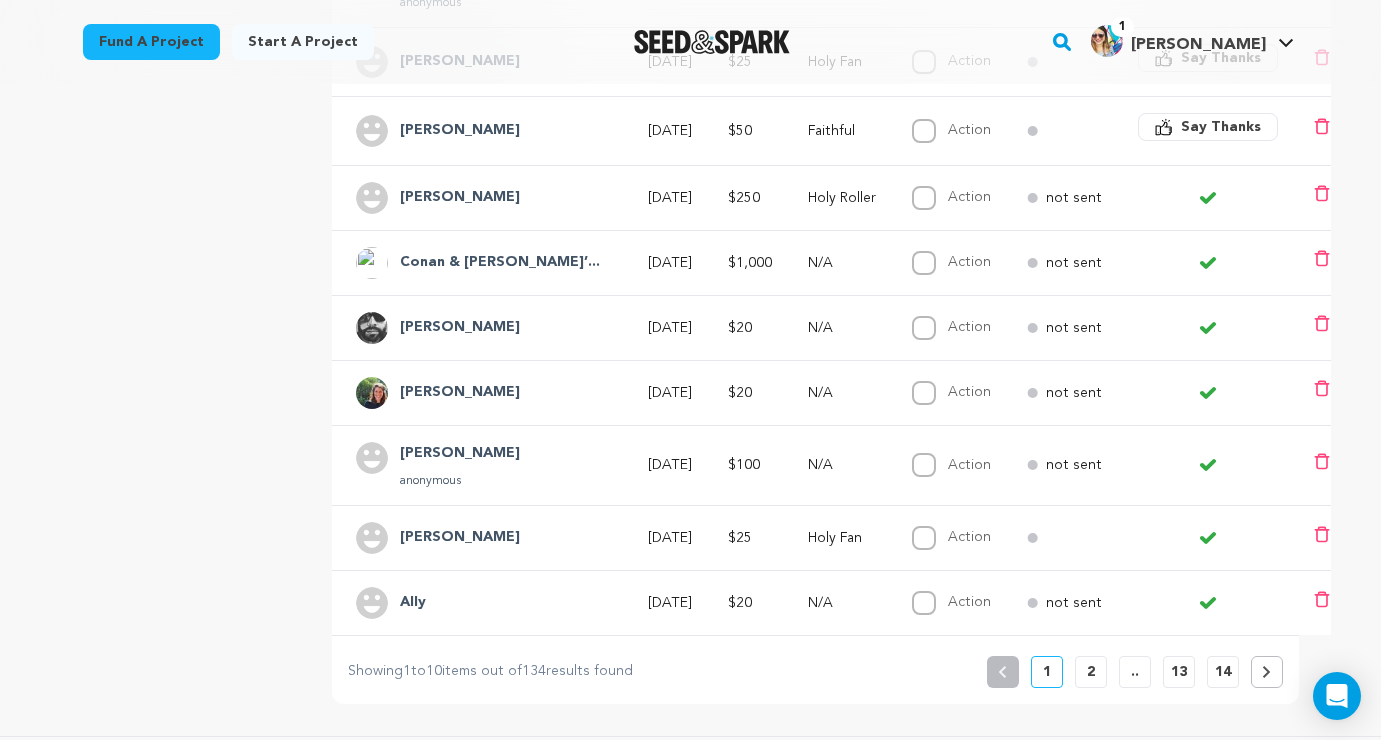 click at bounding box center (712, 42) 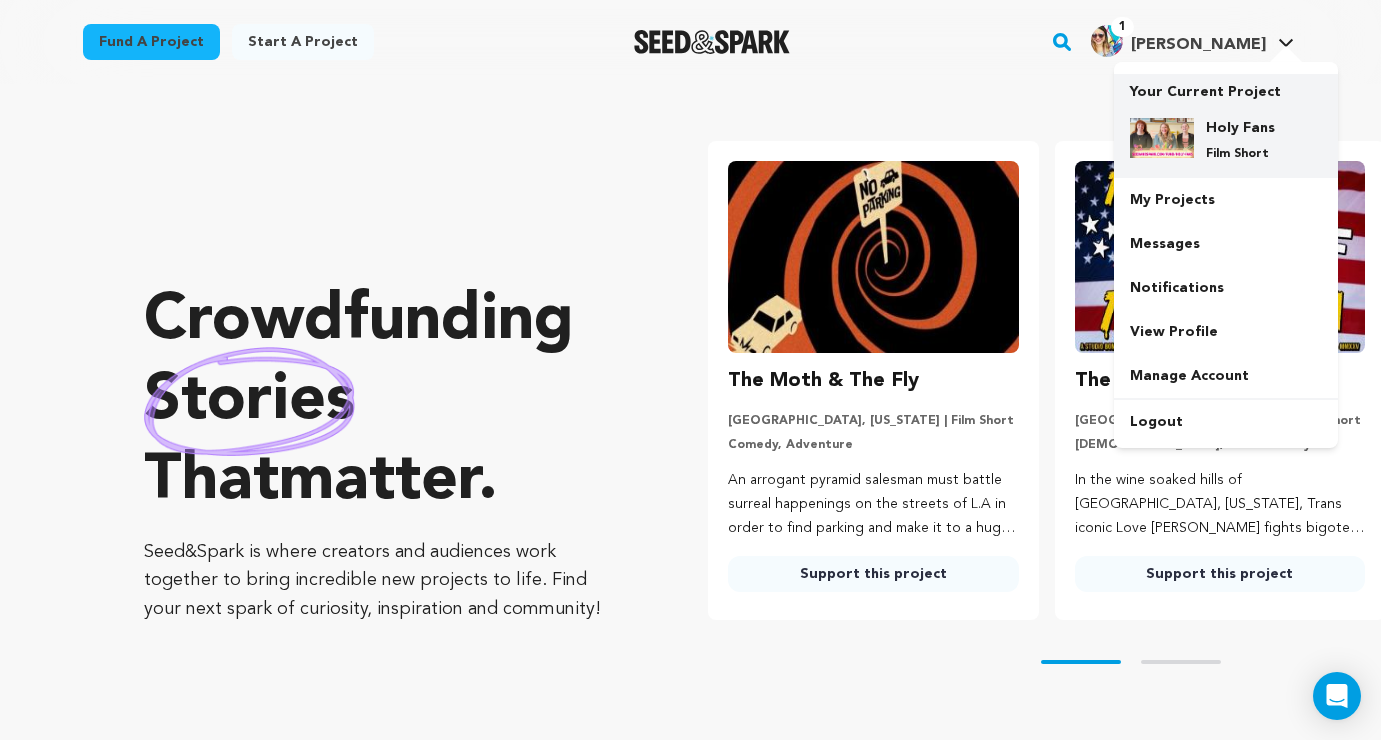 scroll, scrollTop: 9, scrollLeft: 0, axis: vertical 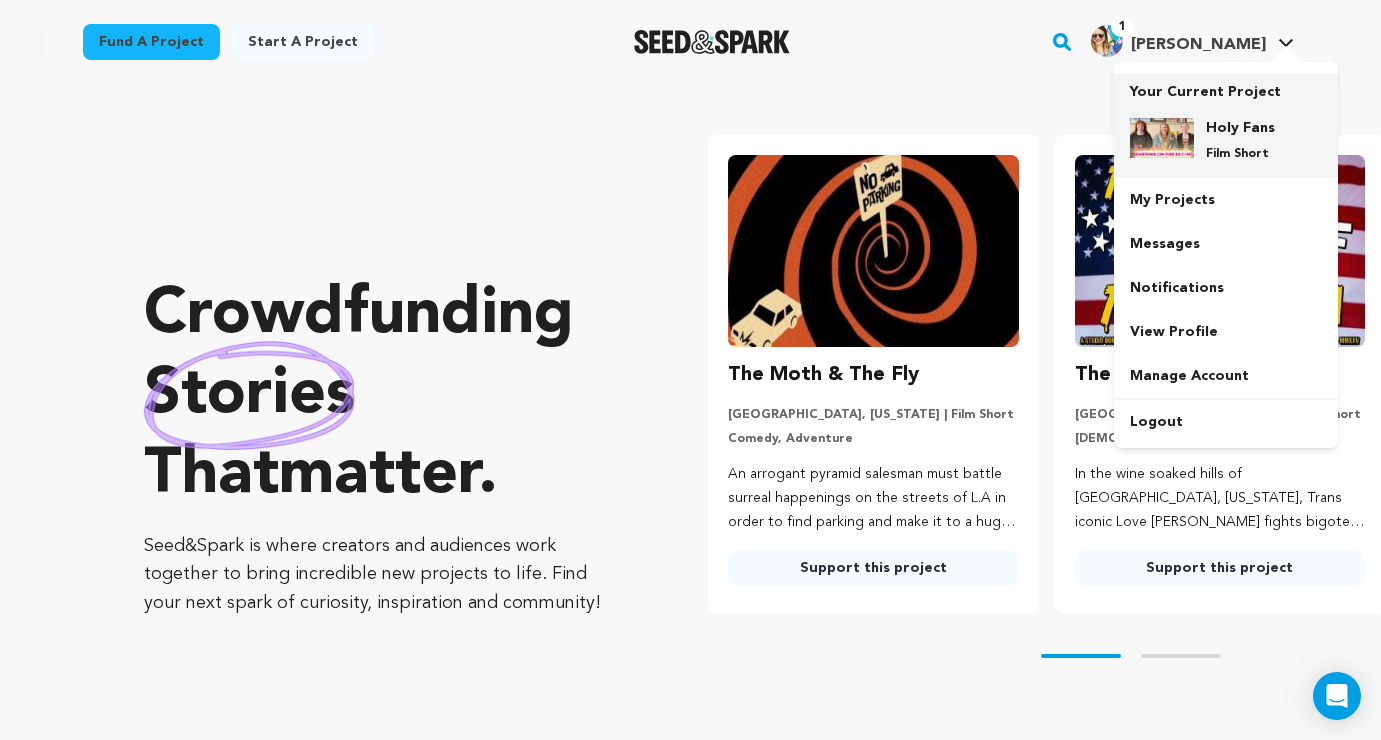 click on "Holy Fans" at bounding box center [1242, 128] 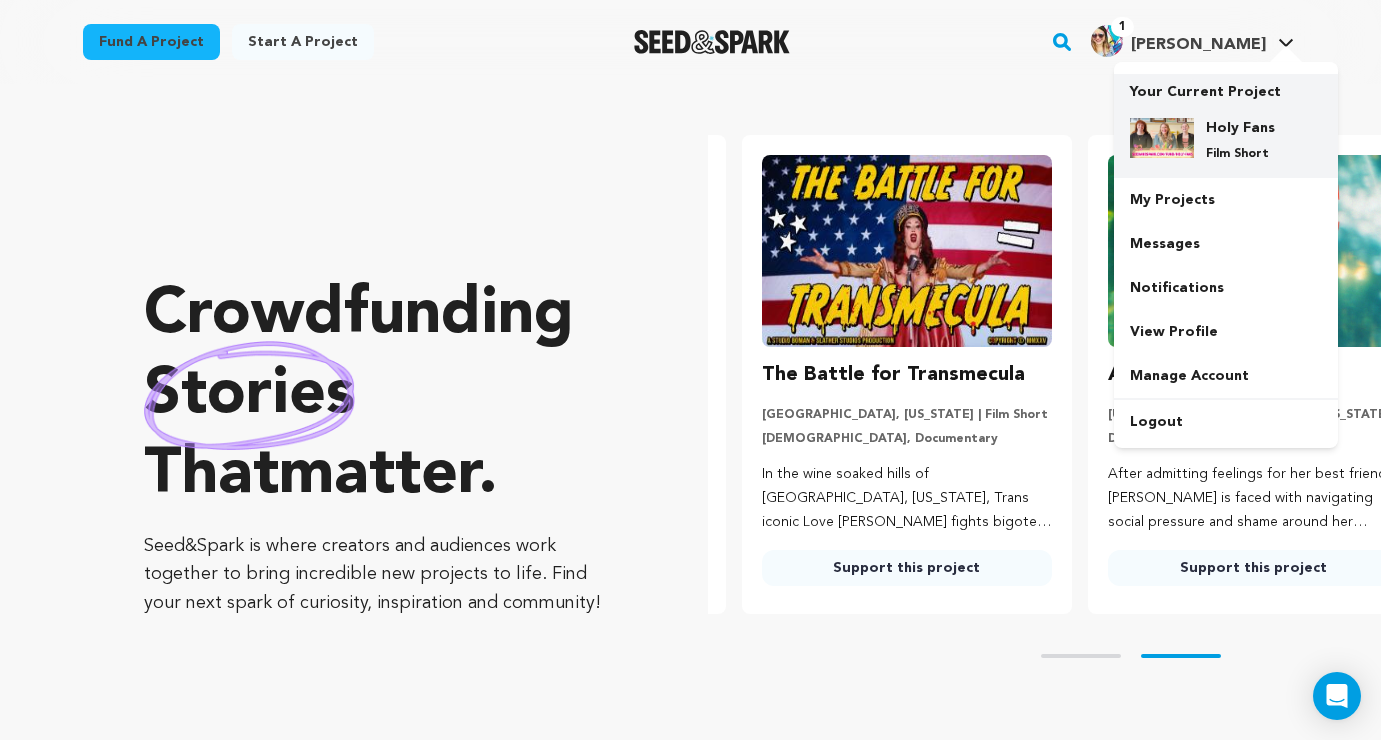 scroll, scrollTop: 0, scrollLeft: 362, axis: horizontal 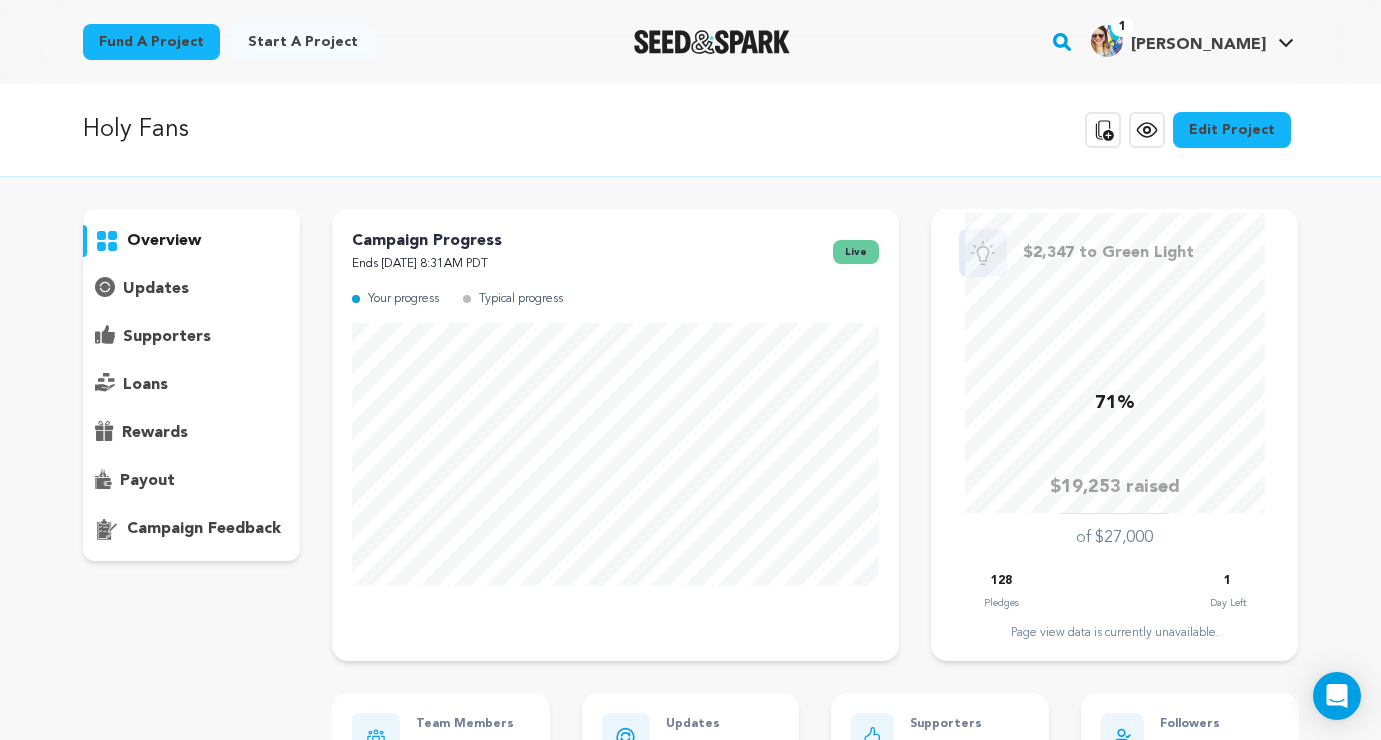 click on "supporters" at bounding box center (167, 337) 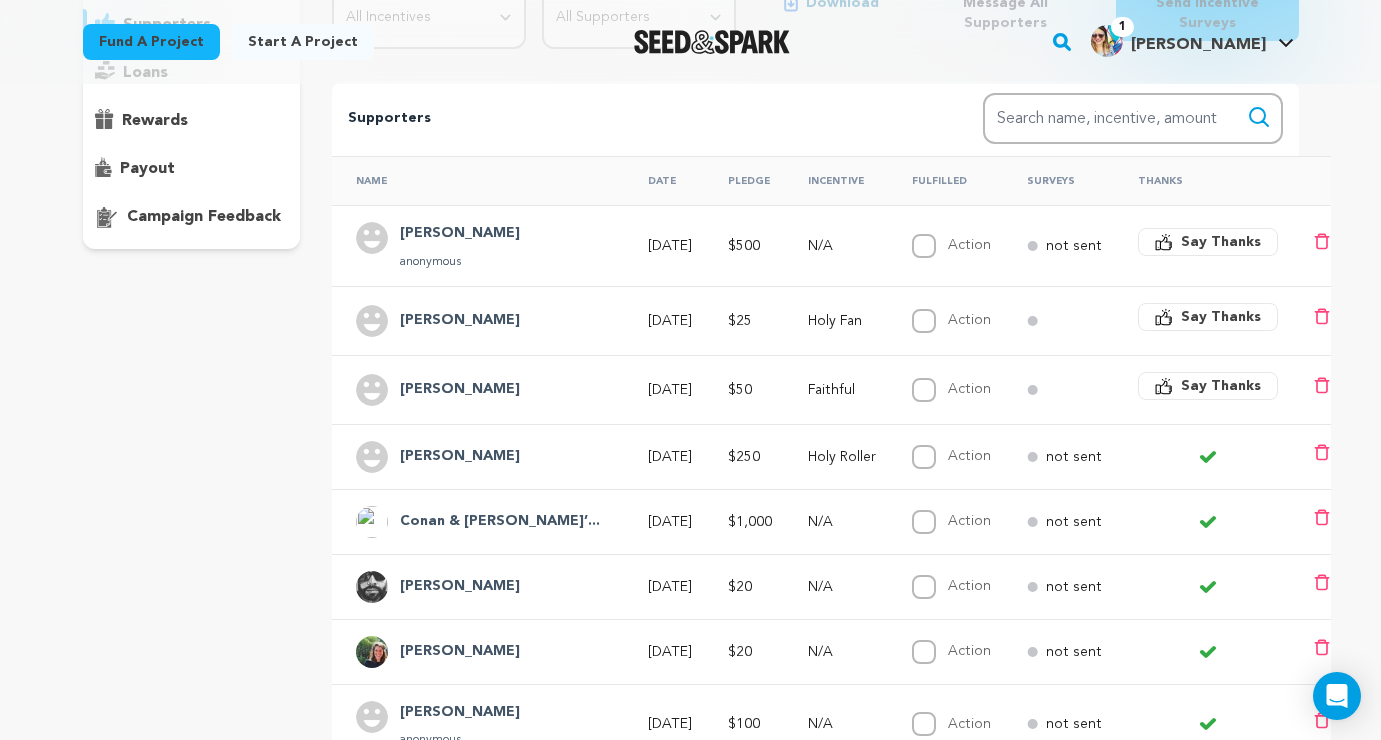 scroll, scrollTop: 315, scrollLeft: 0, axis: vertical 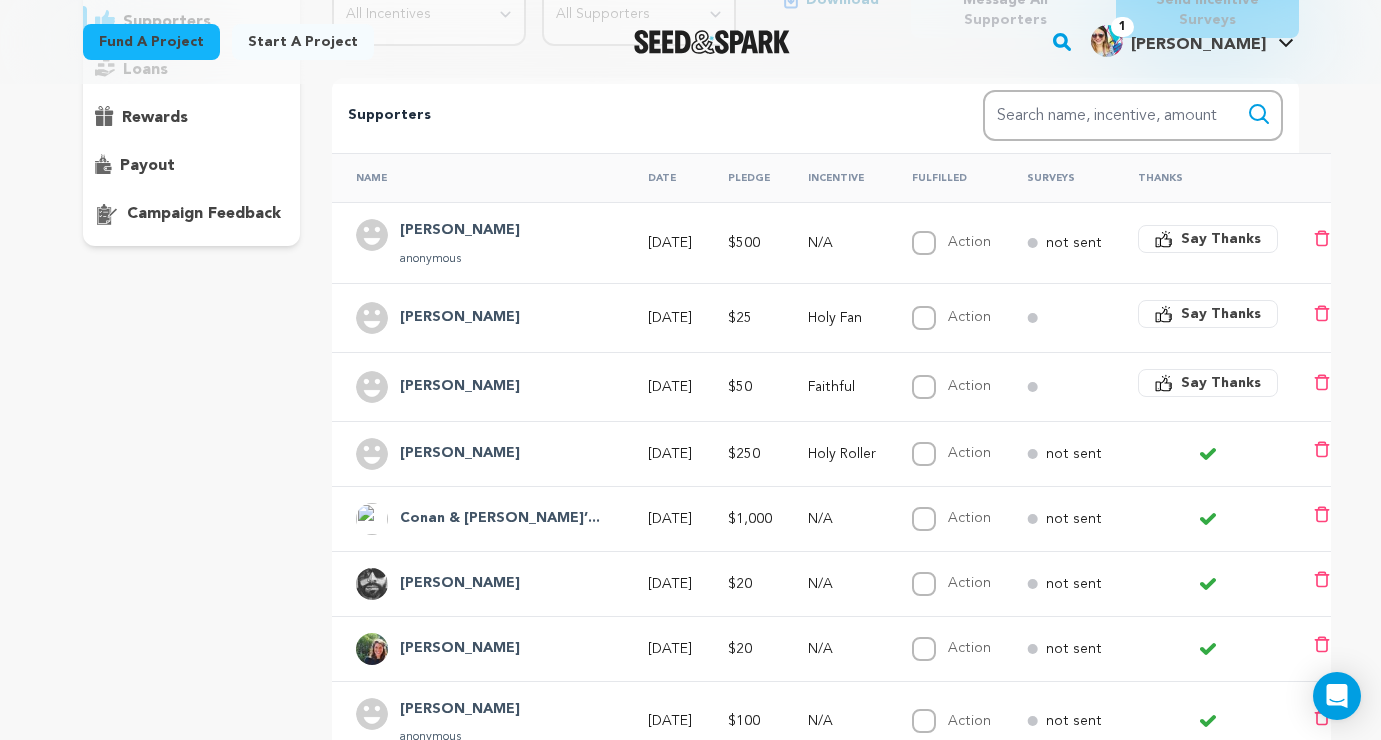 click on "[PERSON_NAME]" at bounding box center (460, 387) 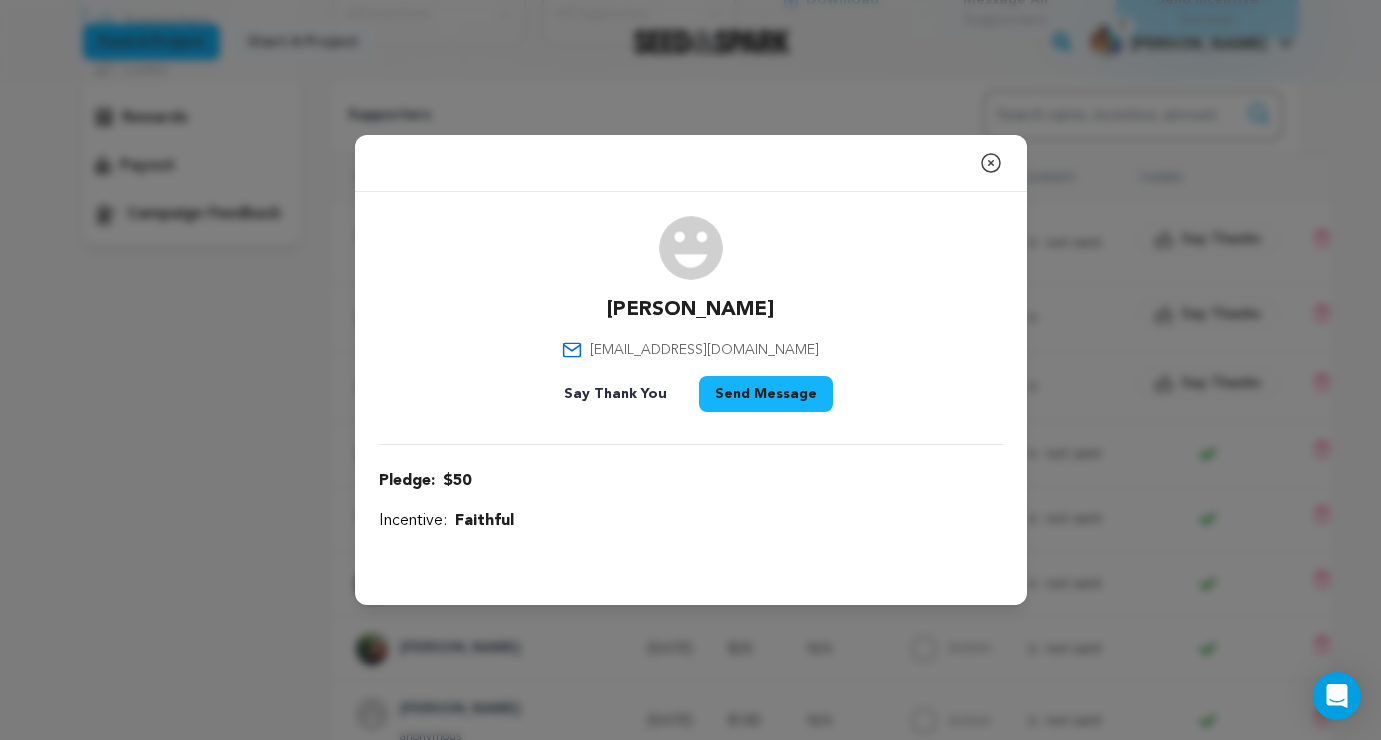 drag, startPoint x: 822, startPoint y: 346, endPoint x: 577, endPoint y: 356, distance: 245.204 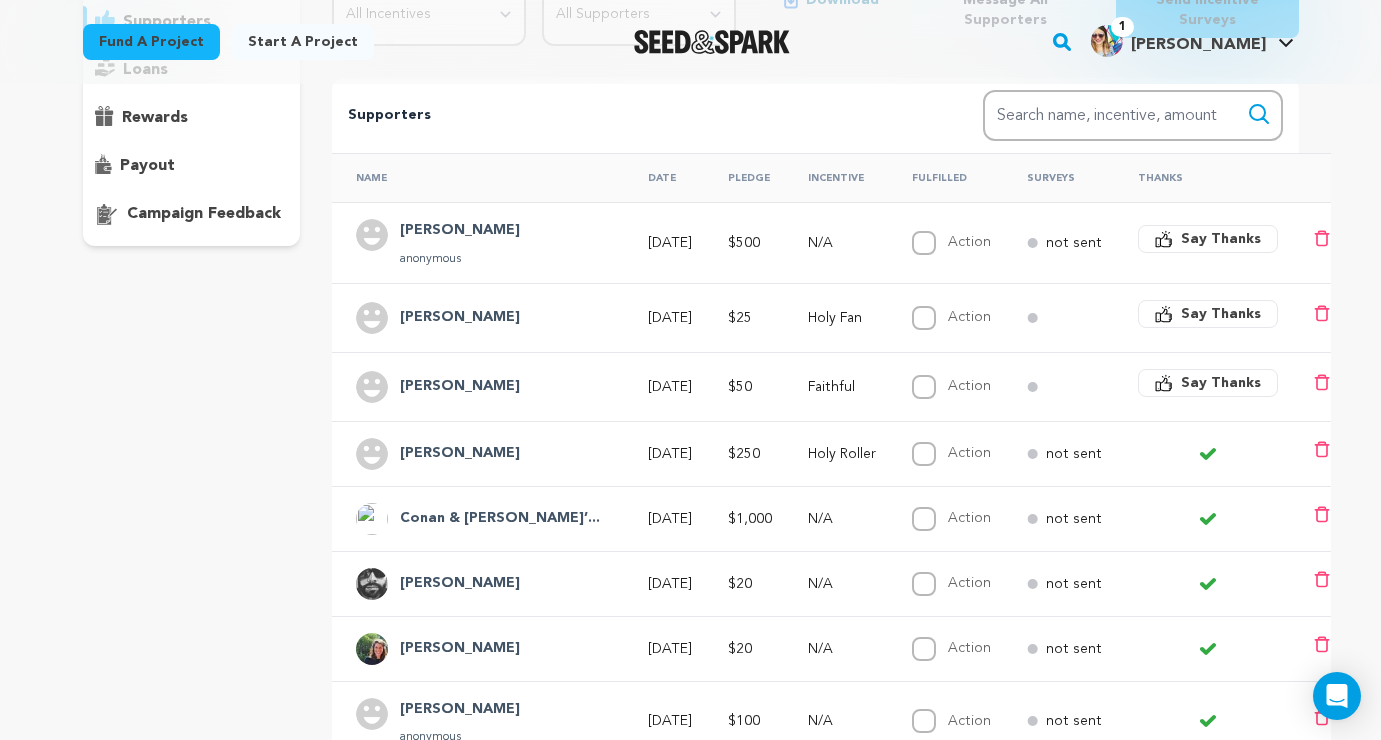 click on "Say Thanks" at bounding box center [1221, 383] 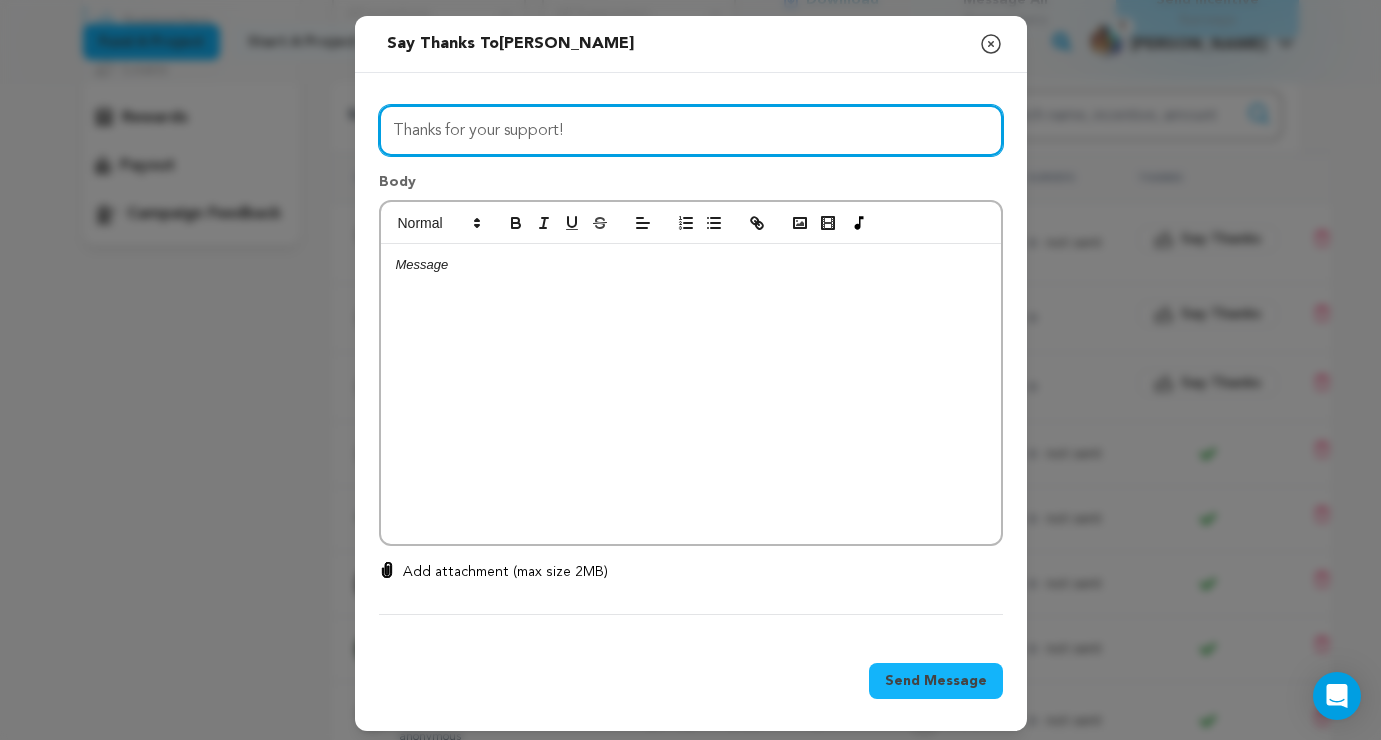 click on "Thanks for your support!" at bounding box center (691, 130) 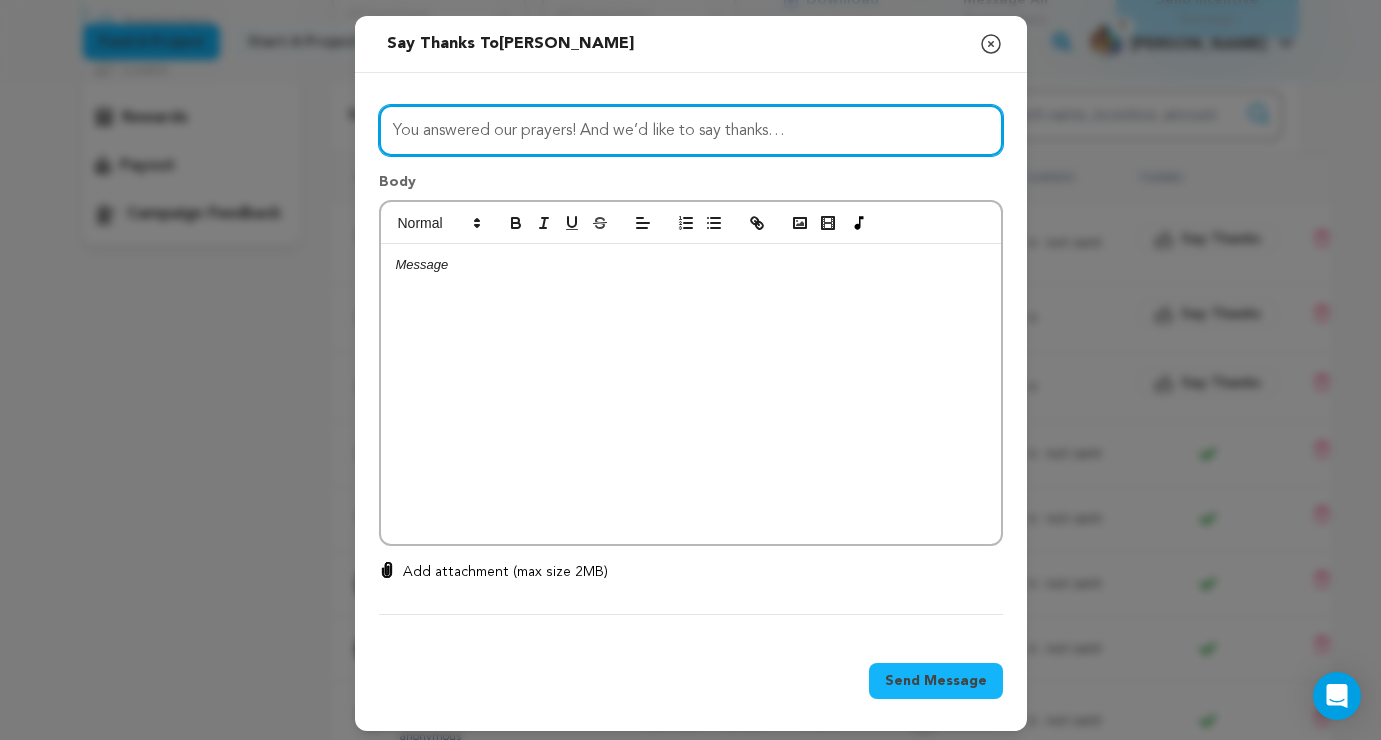 type on "You answered our prayers! And we’d like to say thanks…" 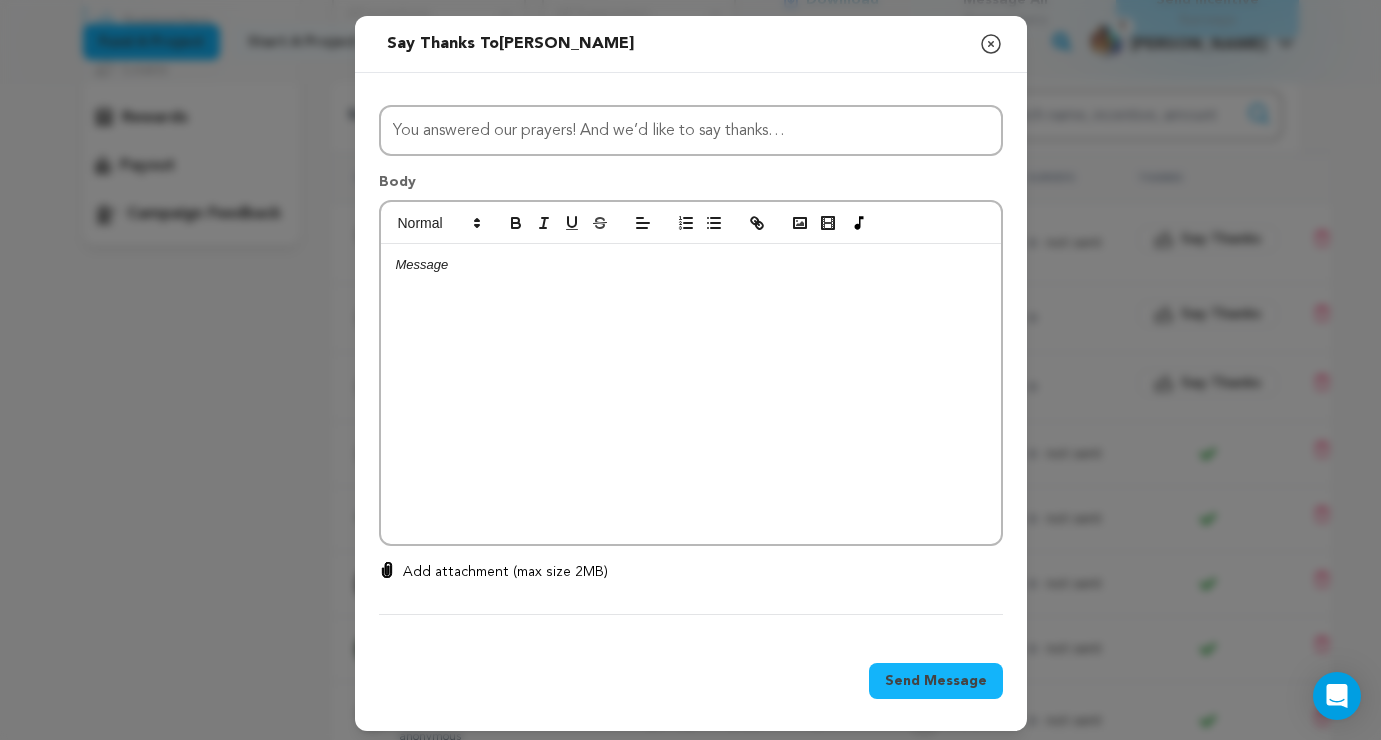 click at bounding box center (691, 265) 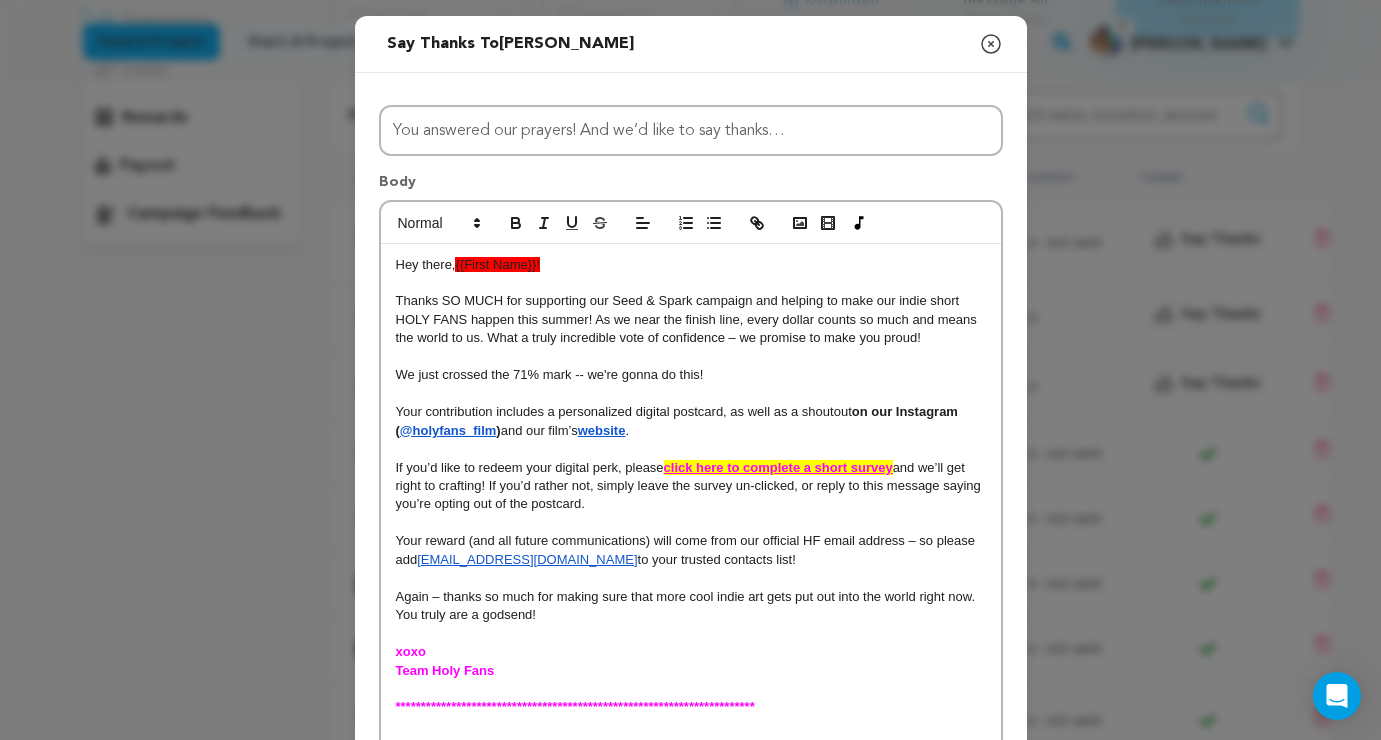 scroll, scrollTop: 0, scrollLeft: 0, axis: both 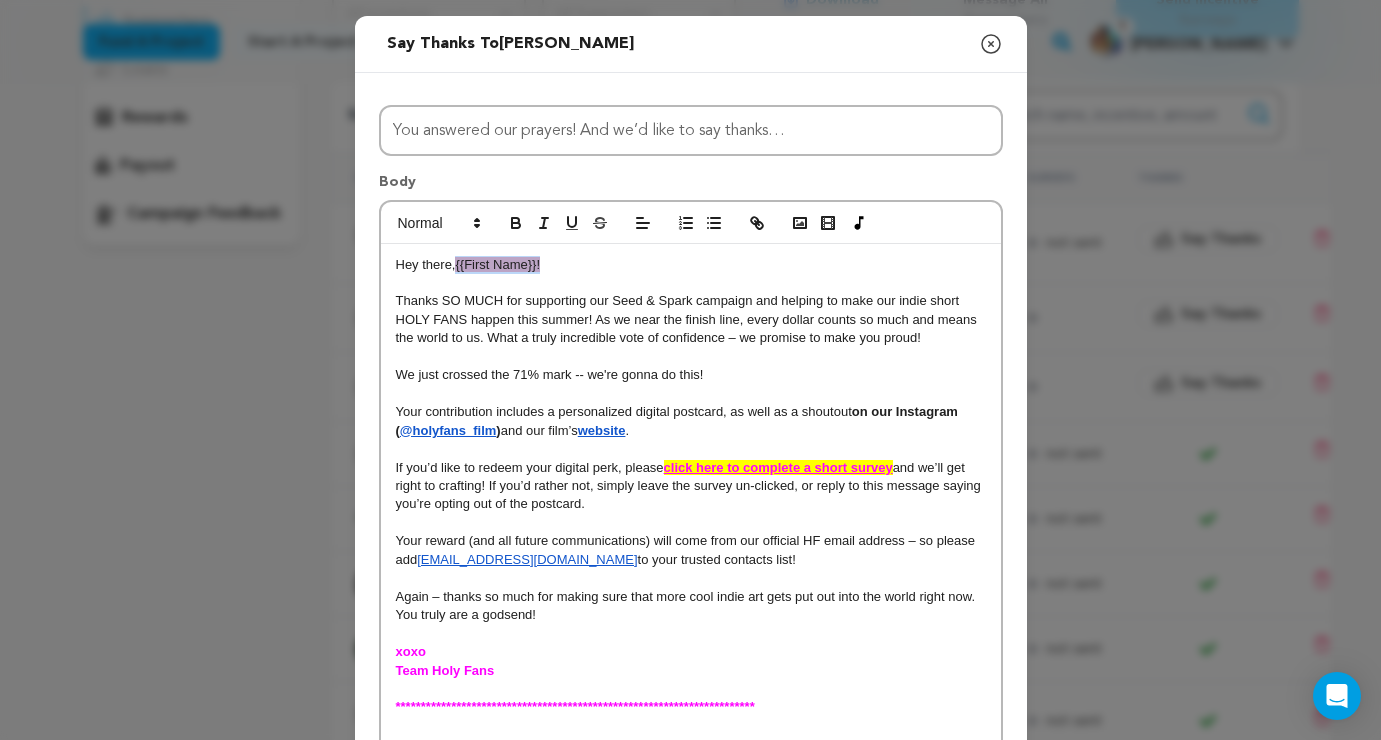 drag, startPoint x: 458, startPoint y: 264, endPoint x: 634, endPoint y: 269, distance: 176.07101 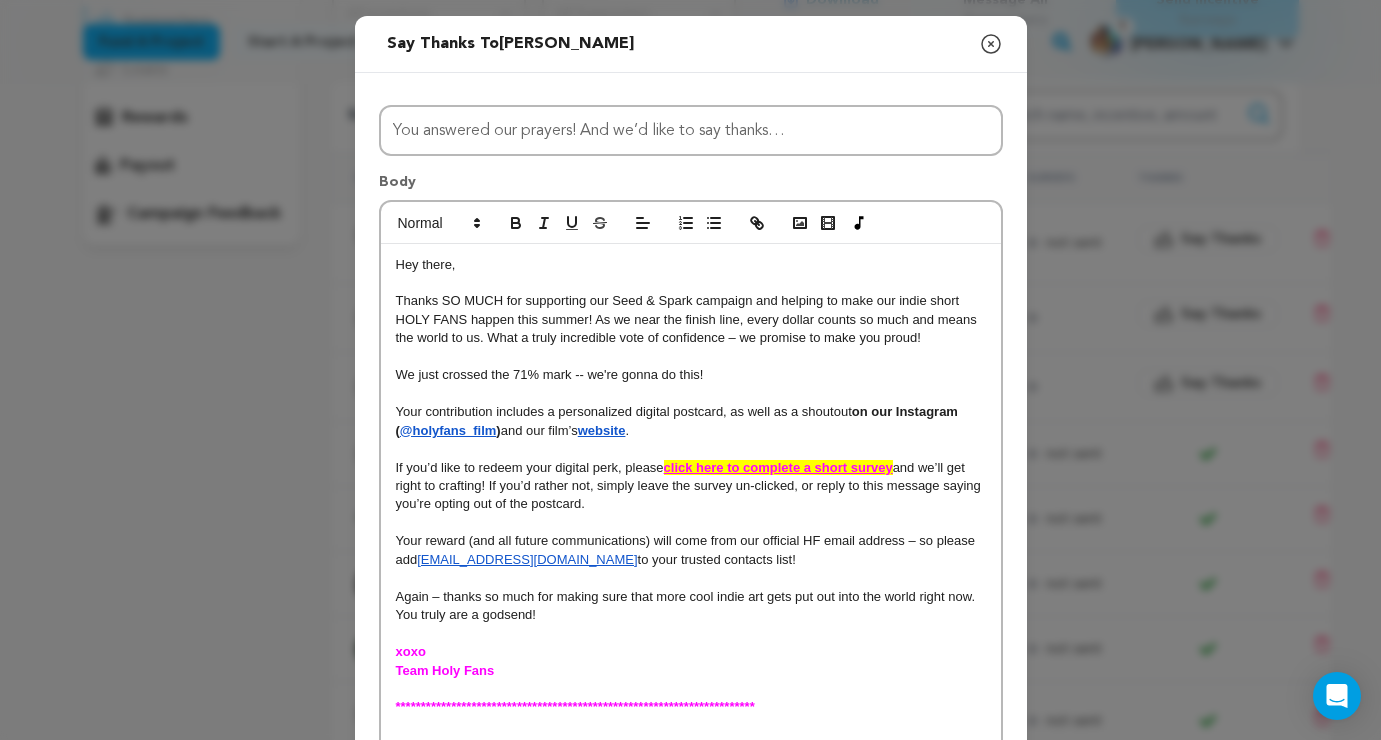 type 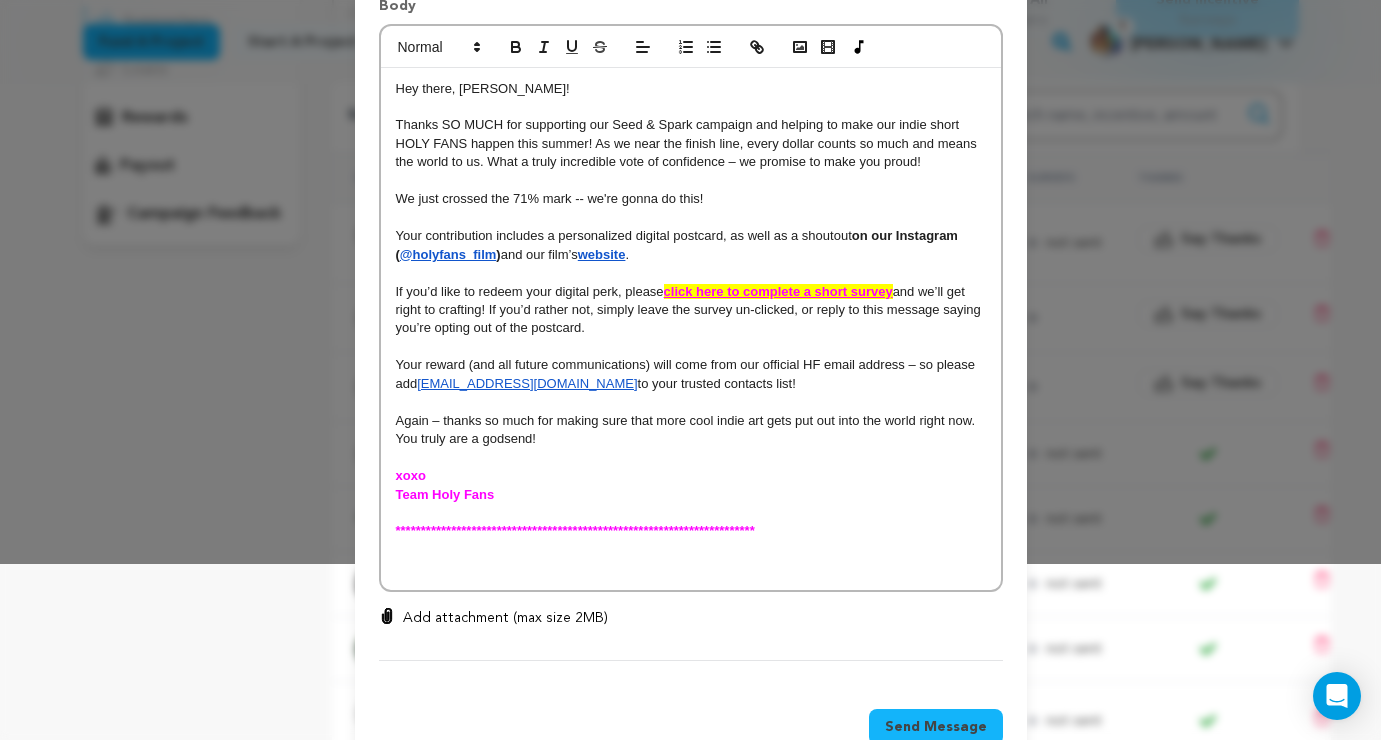 scroll, scrollTop: 200, scrollLeft: 0, axis: vertical 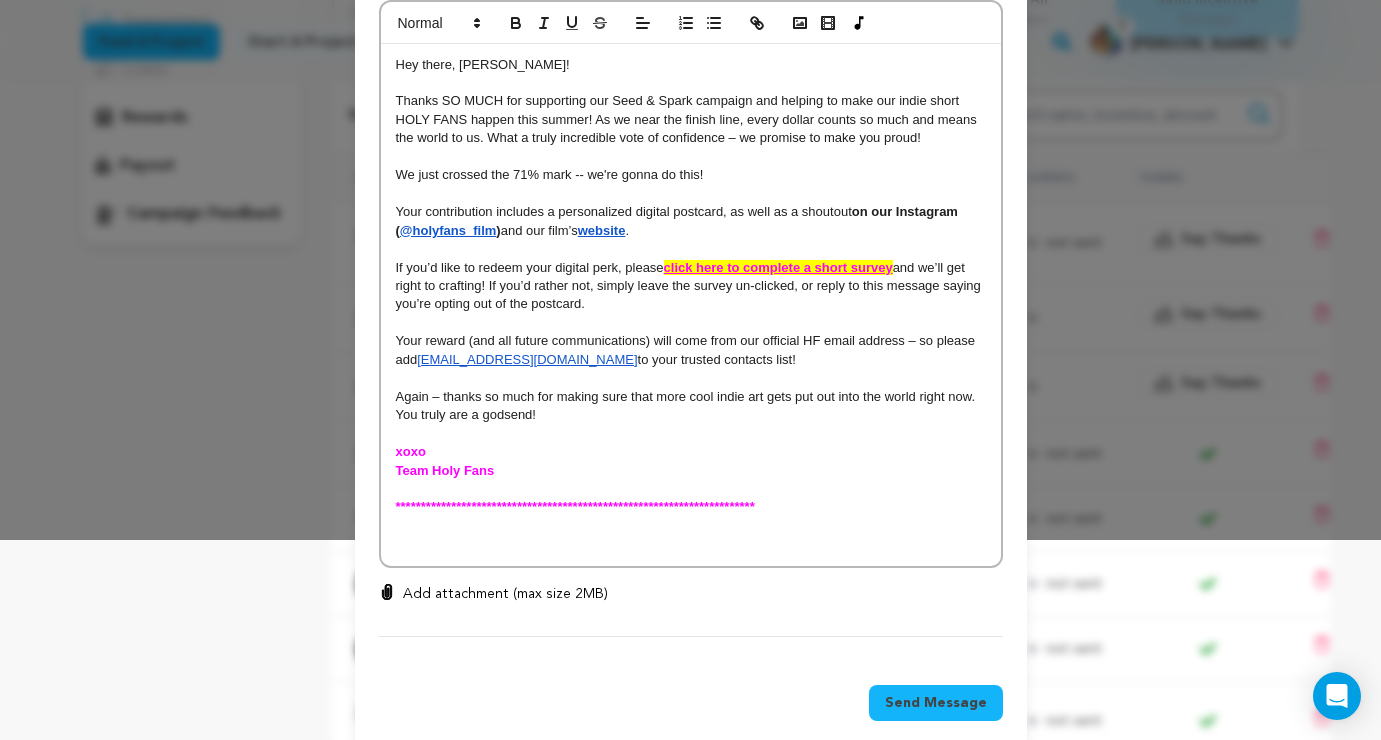 click at bounding box center [691, 544] 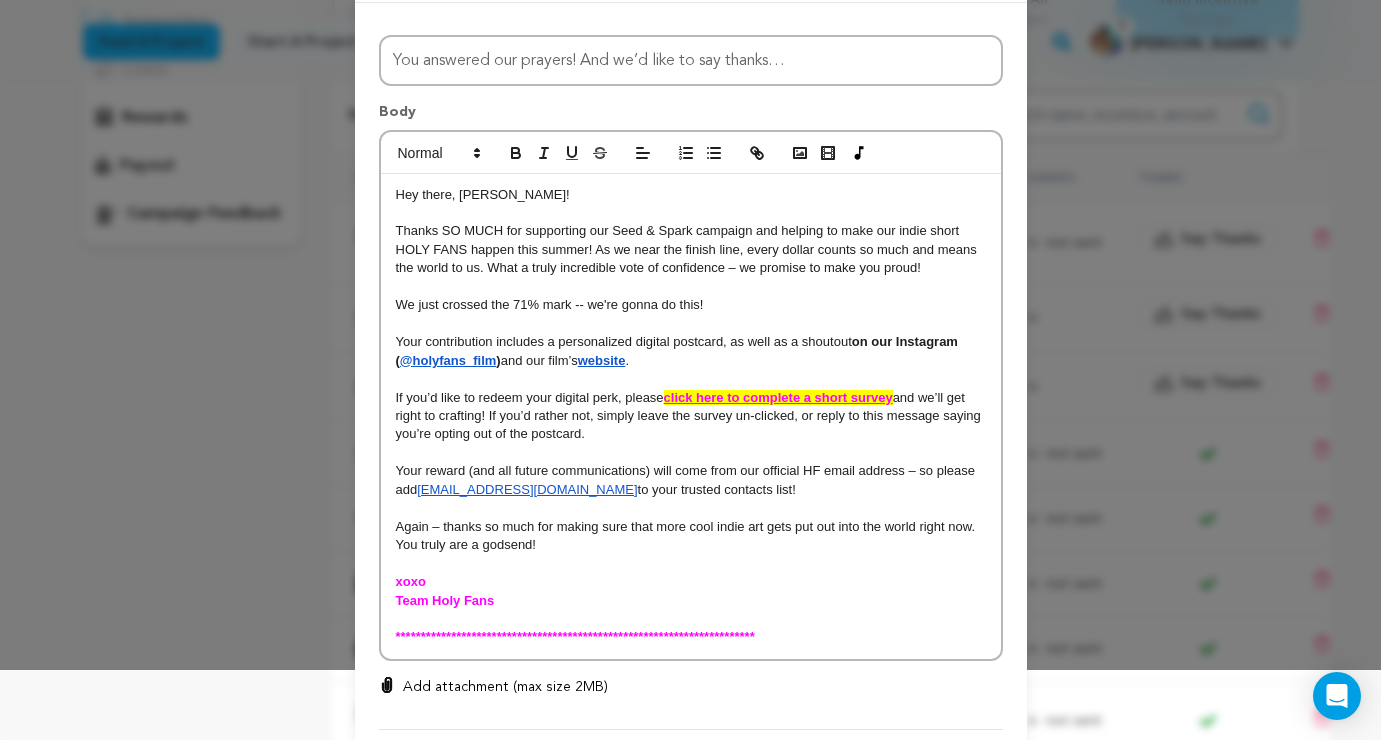 scroll, scrollTop: 77, scrollLeft: 0, axis: vertical 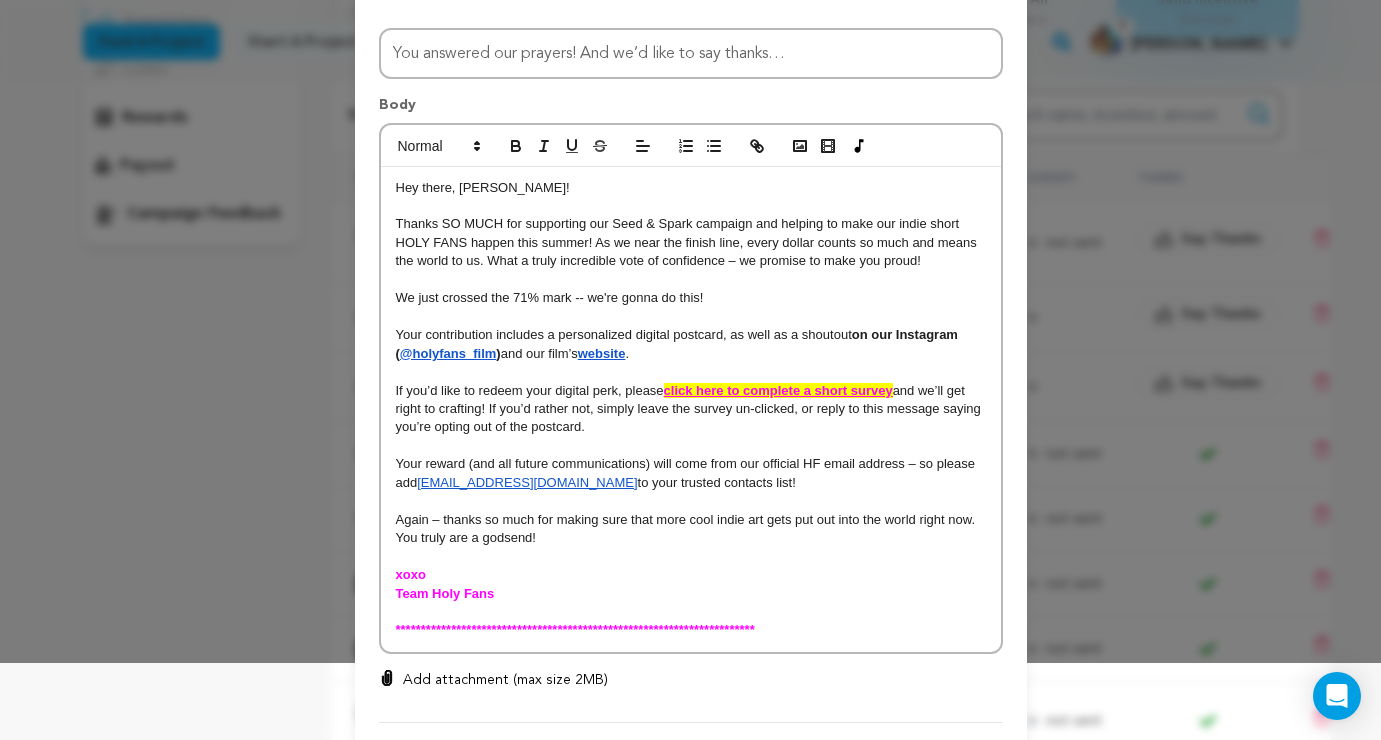 click on "Thanks SO MUCH for supporting our Seed & Spark campaign and helping to make our indie short HOLY FANS happen this summer! As we near the finish line, every dollar counts so much and means the world to us. What a truly incredible vote of confidence – we promise to make you proud!" at bounding box center (688, 242) 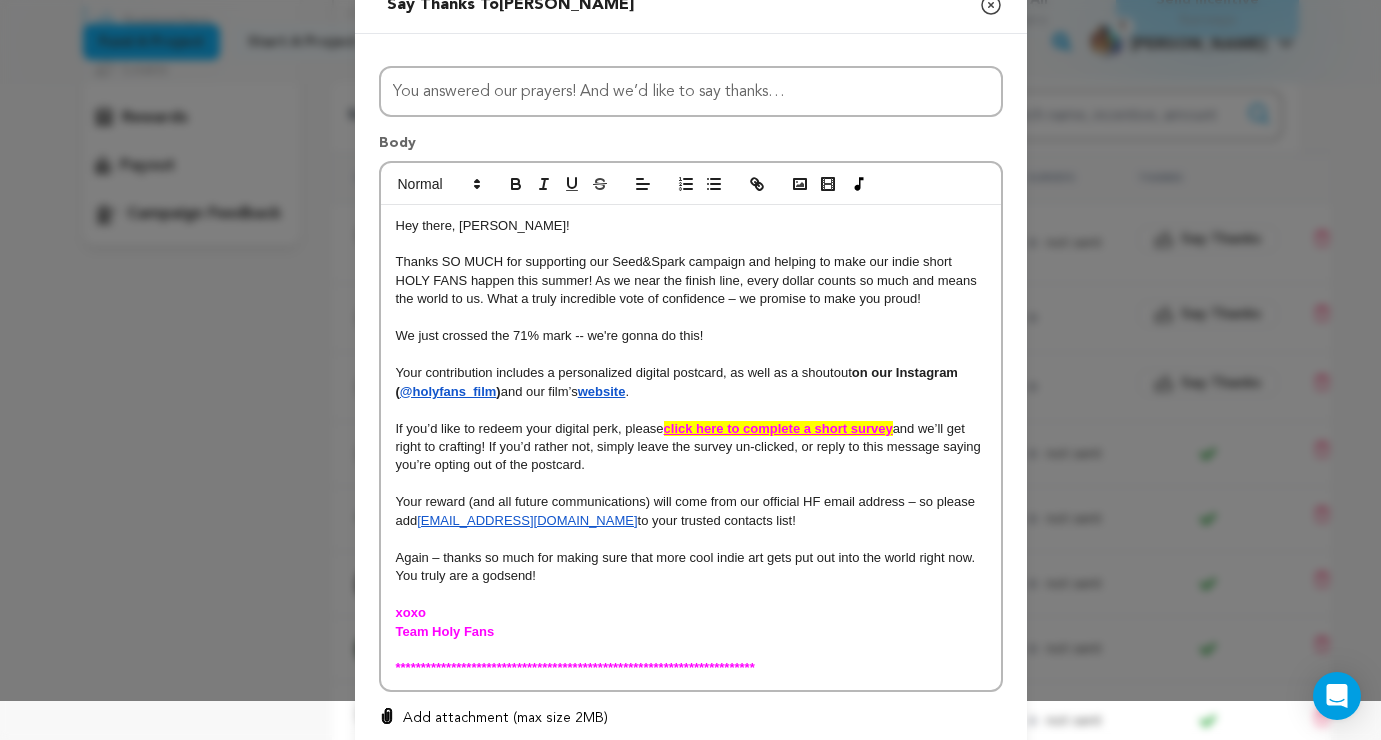 scroll, scrollTop: 192, scrollLeft: 0, axis: vertical 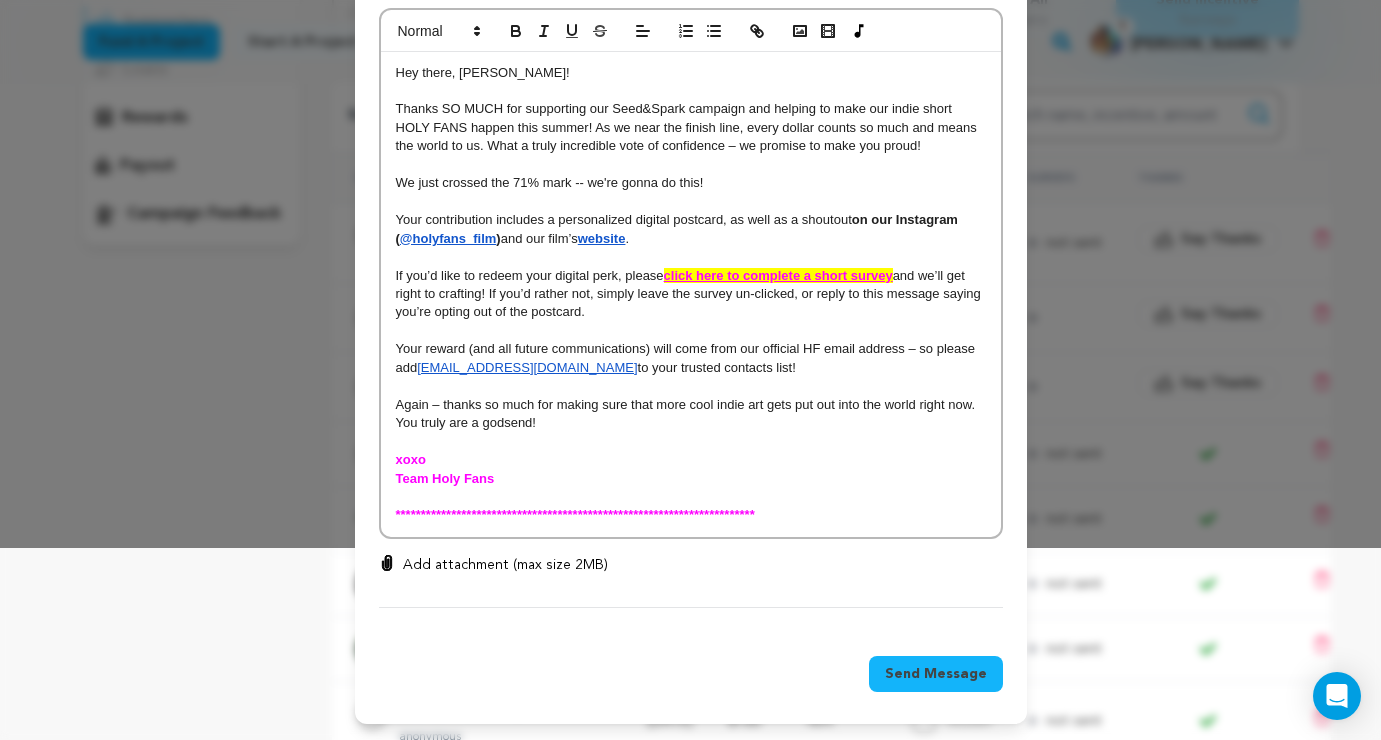 click on "Send Message" at bounding box center (936, 674) 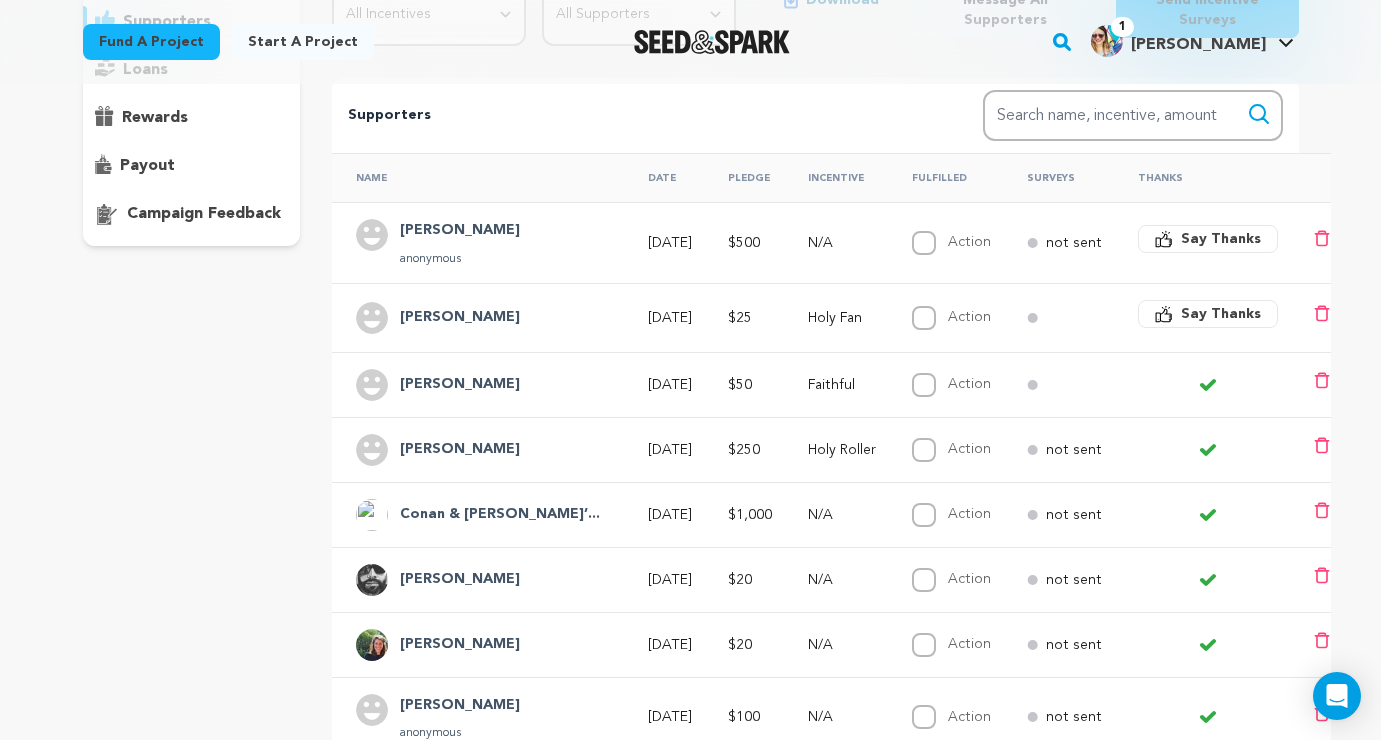 click on "[PERSON_NAME]" at bounding box center [460, 231] 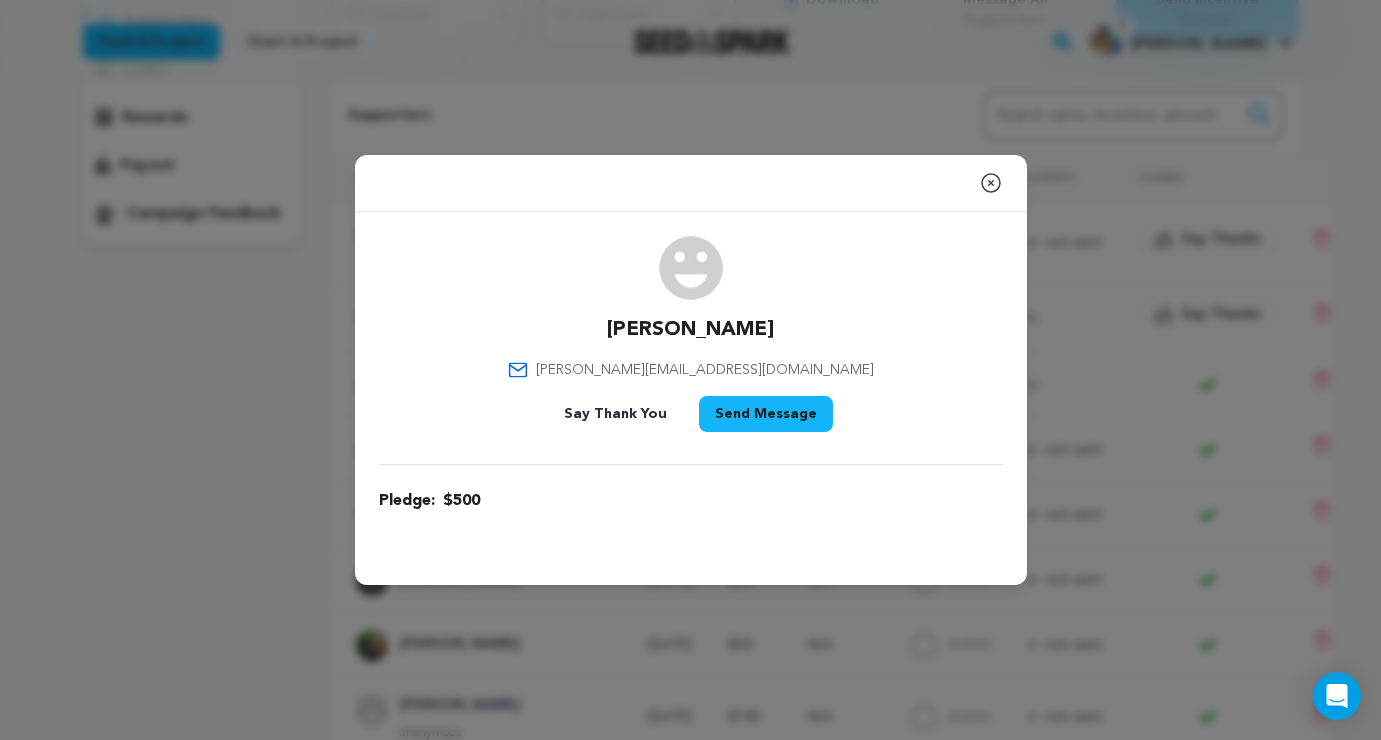 click 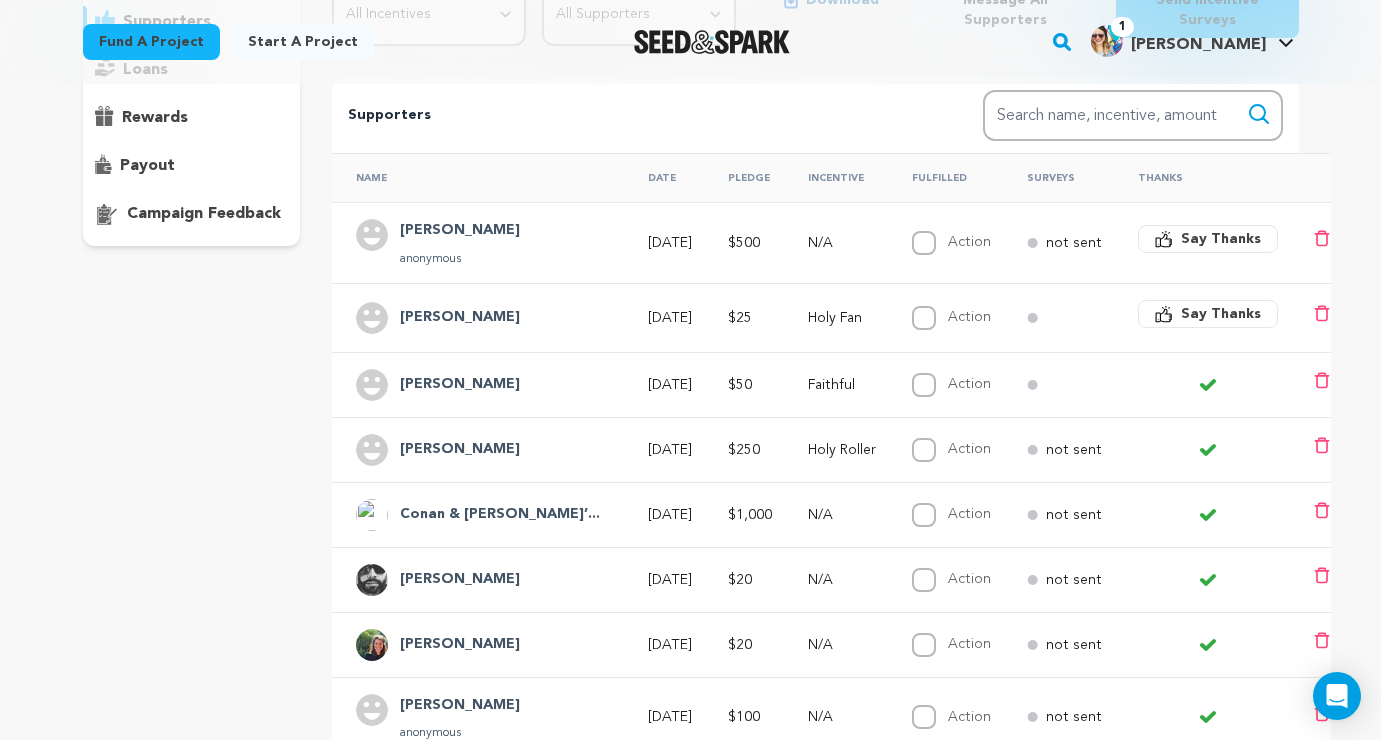 click on "Say Thanks" at bounding box center [1208, 239] 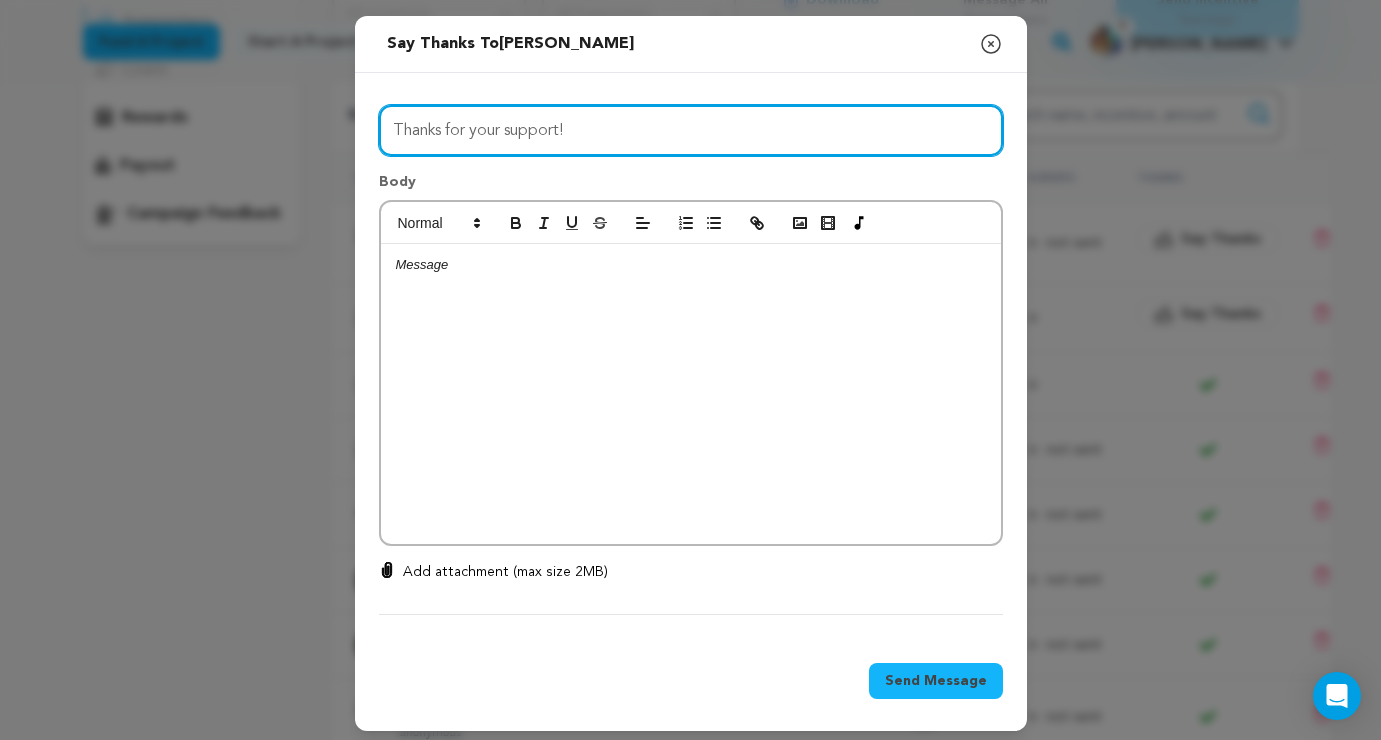 click on "Thanks for your support!" at bounding box center [691, 130] 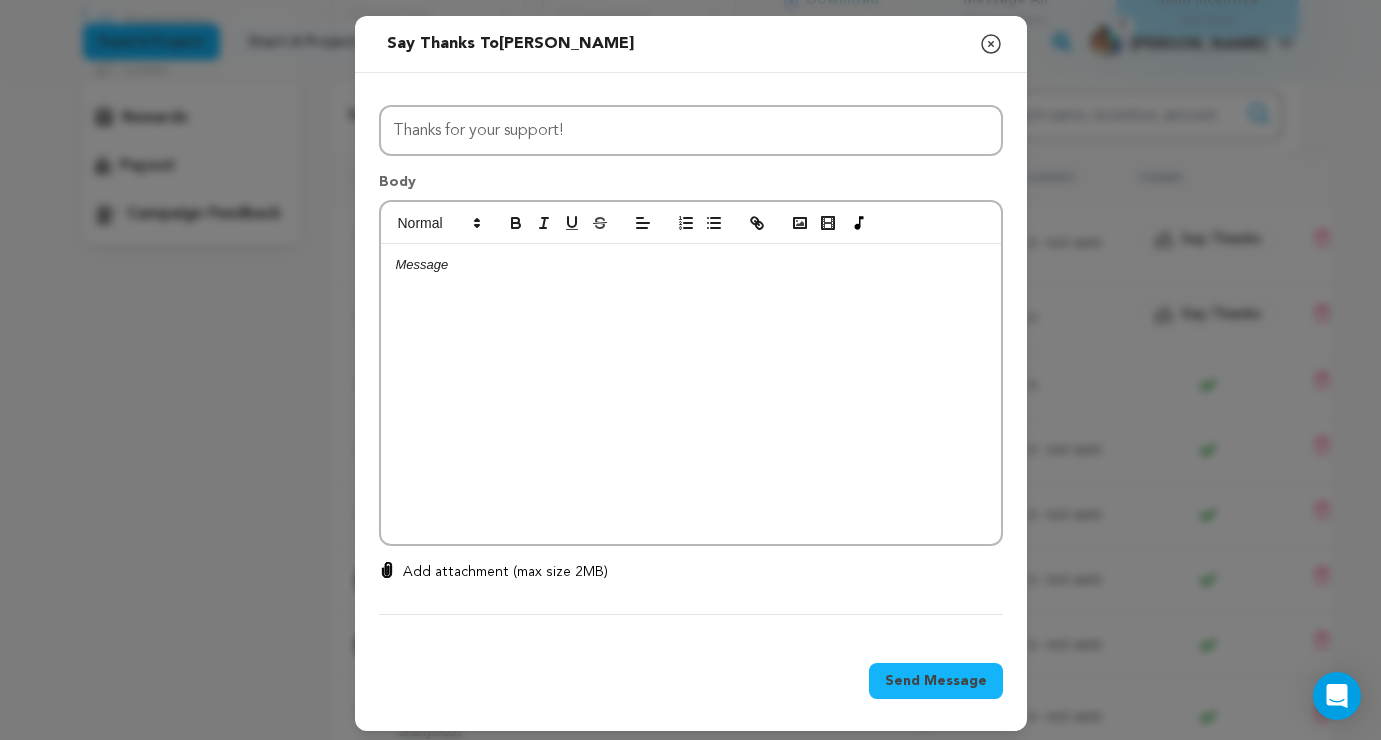 click 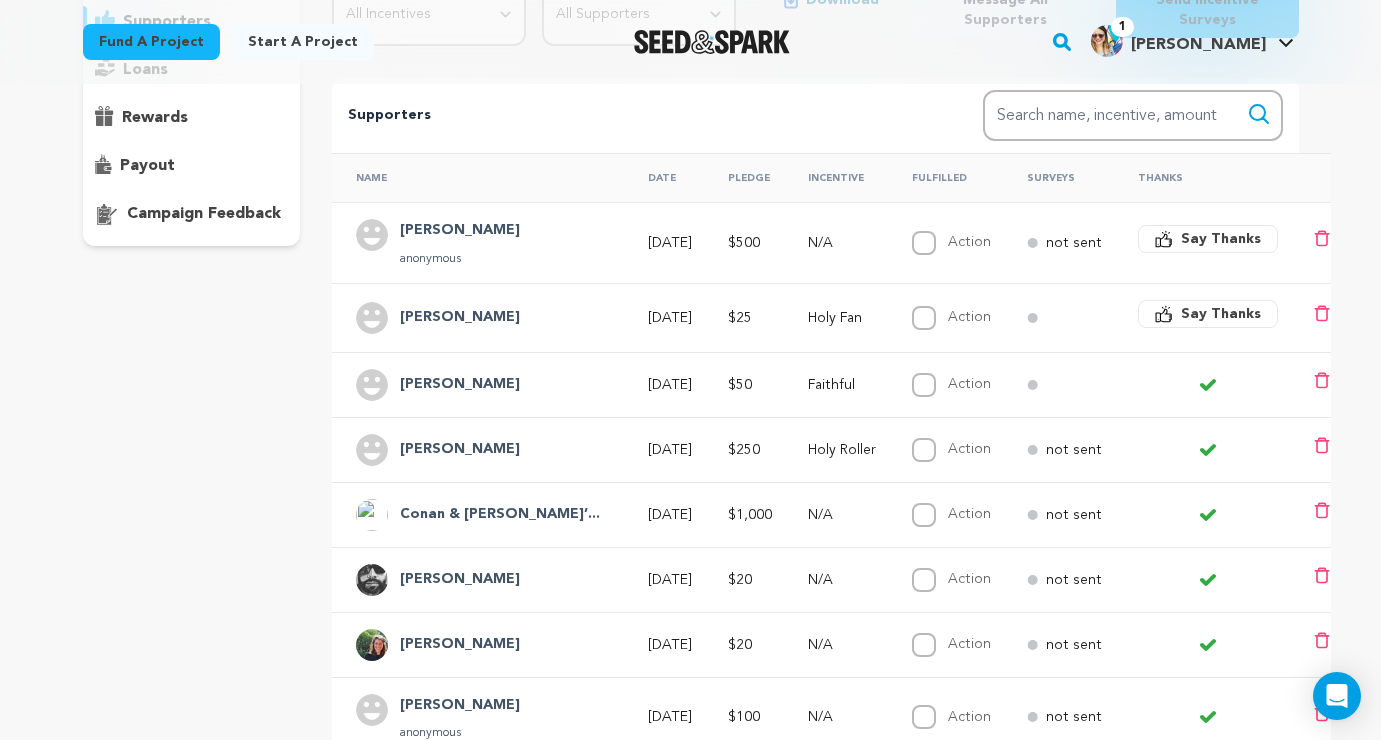 click on "Say Thanks" at bounding box center [1221, 239] 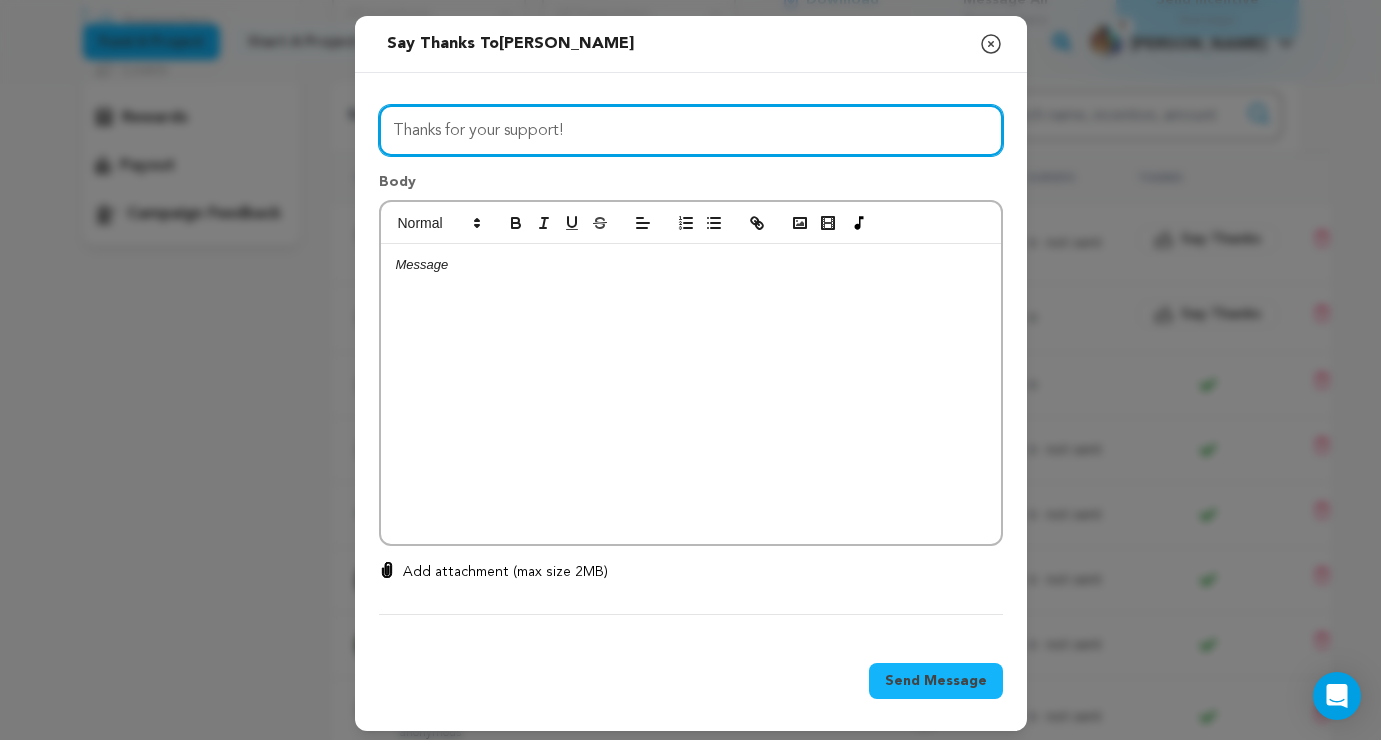 click on "Thanks for your support!" at bounding box center (691, 130) 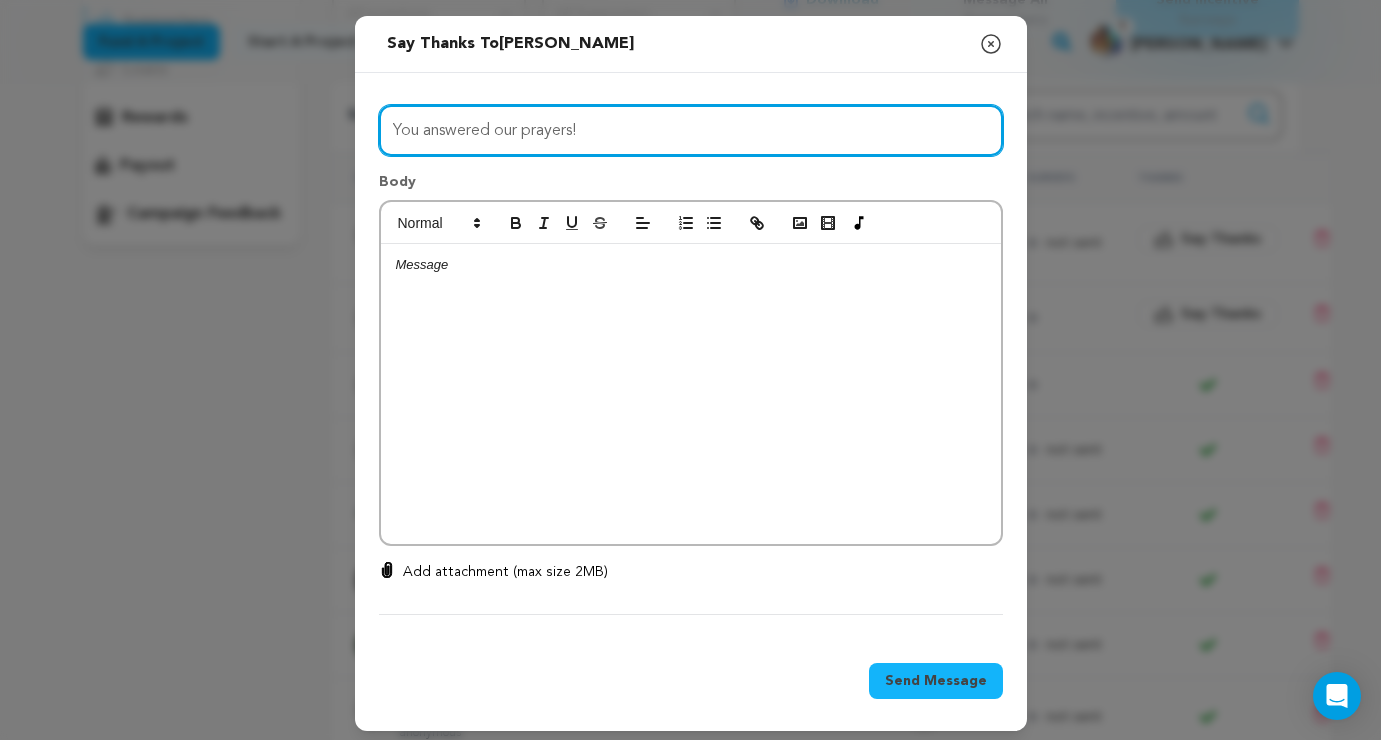 type on "You answered our prayers!" 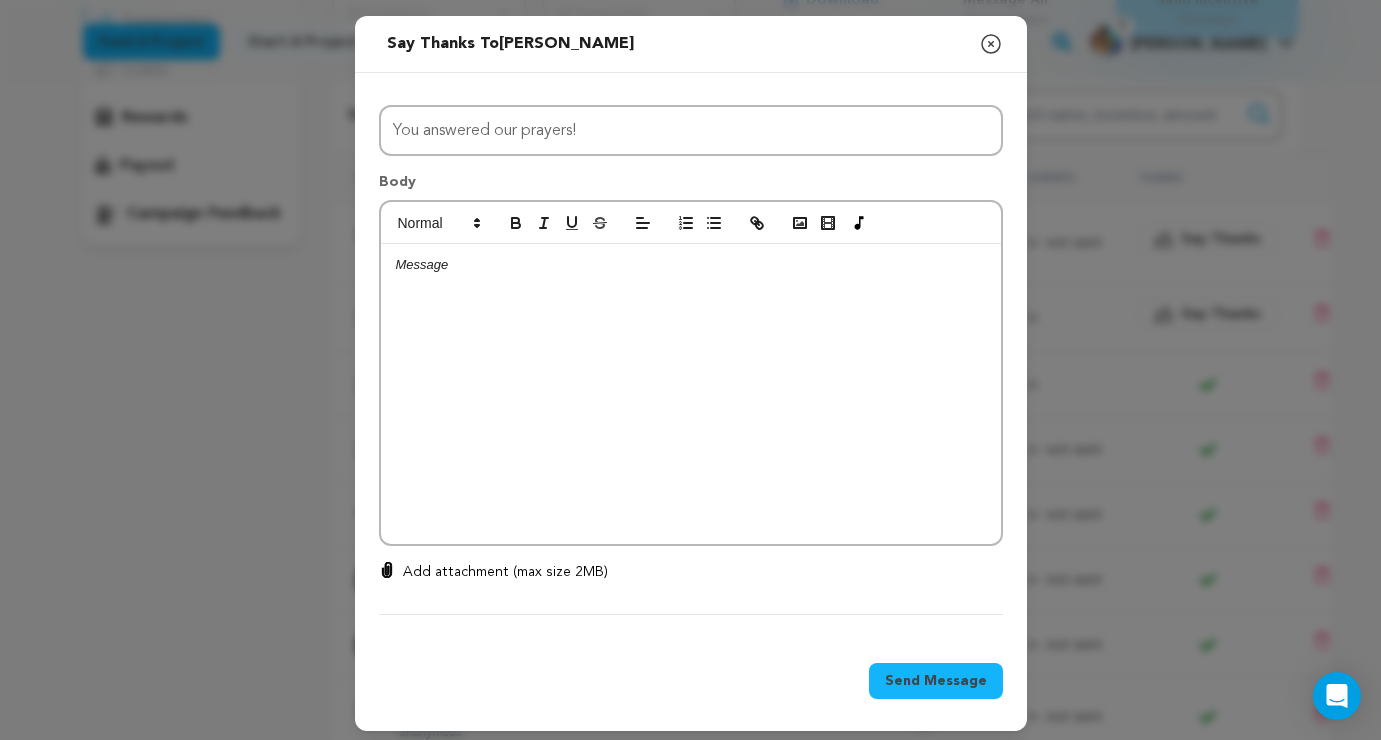 click on "All Incentives
Holy Fan
Faithful
Glitterati
Holy Roller
Third Order
Patron Saint
Private Screening + Q&A
All Supporters
Survey not sent Survey incomplete Survey complete Incentive not fulfilled Incentive fulfilled Declined charge
Subject
You answered our prayers!
Body" at bounding box center [691, 356] 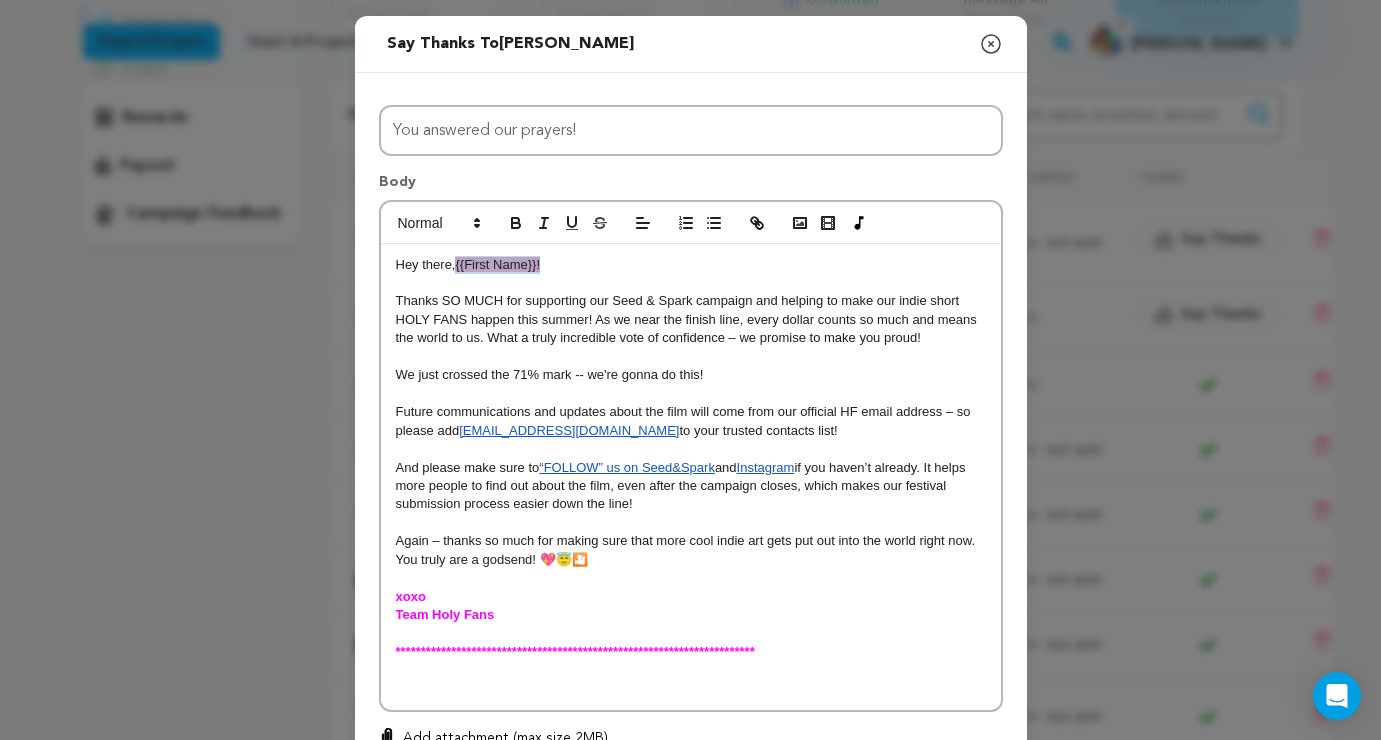 drag, startPoint x: 457, startPoint y: 266, endPoint x: 631, endPoint y: 261, distance: 174.07182 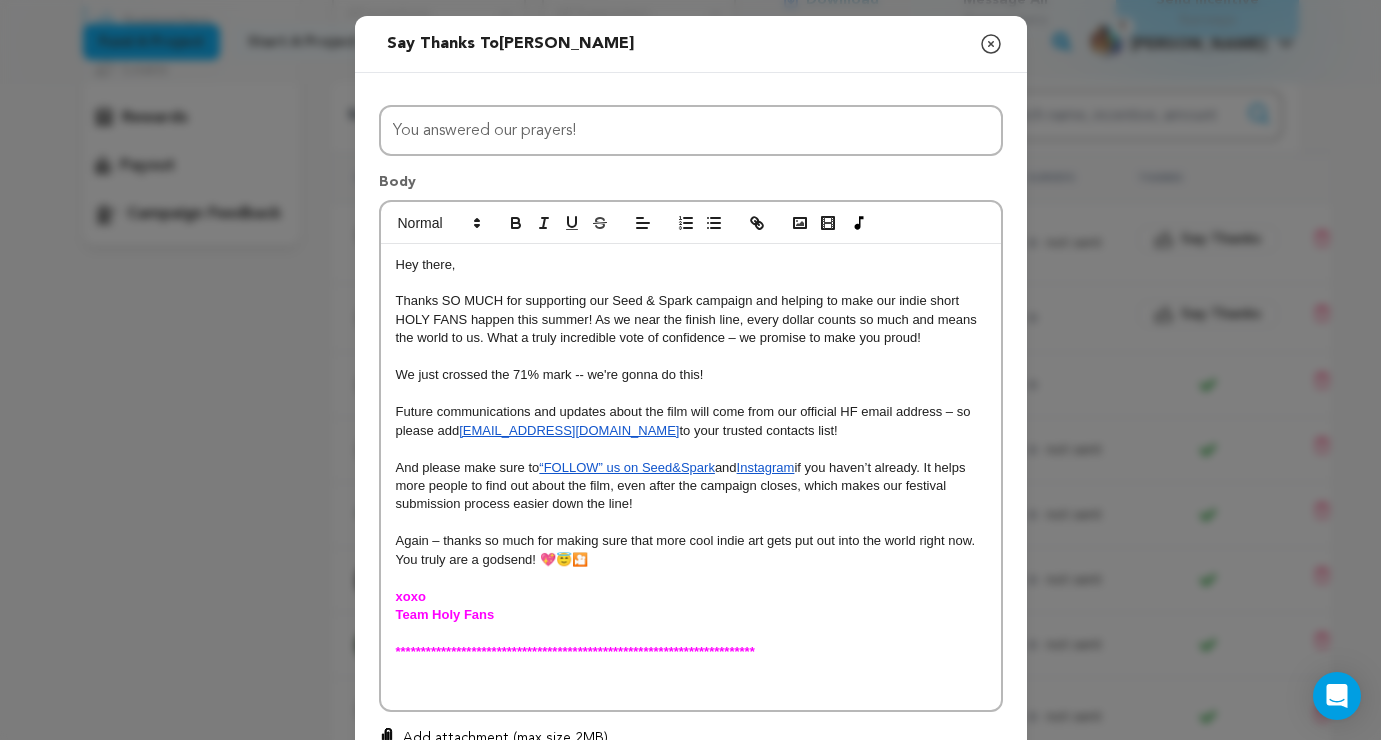 type 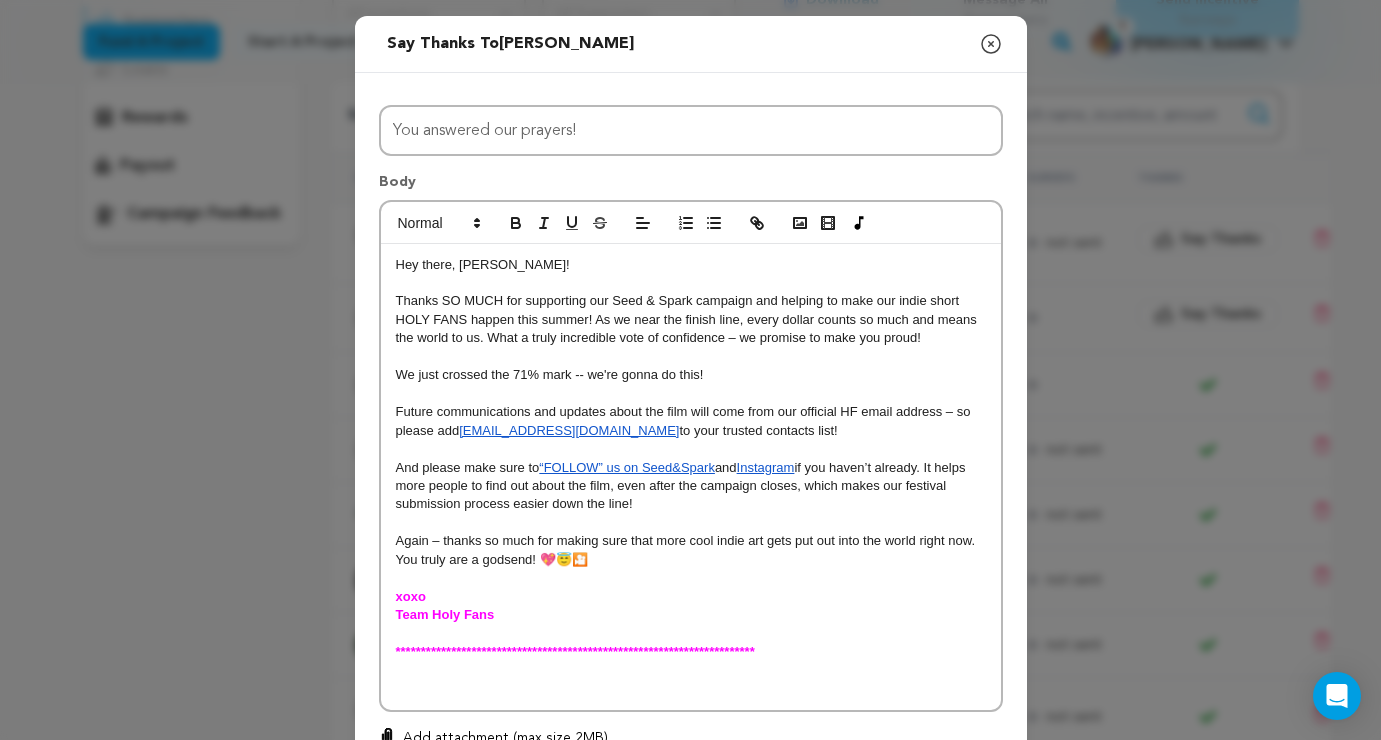 click at bounding box center (691, 689) 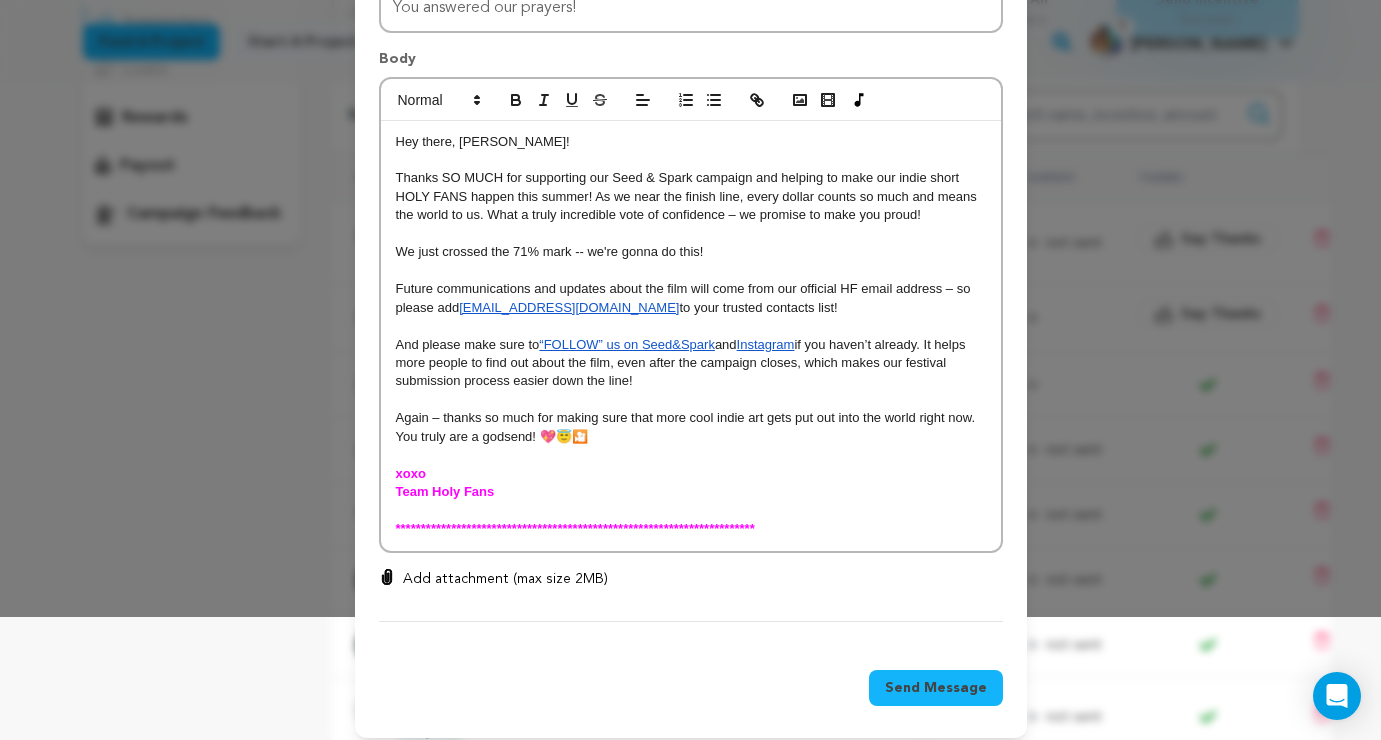 scroll, scrollTop: 137, scrollLeft: 0, axis: vertical 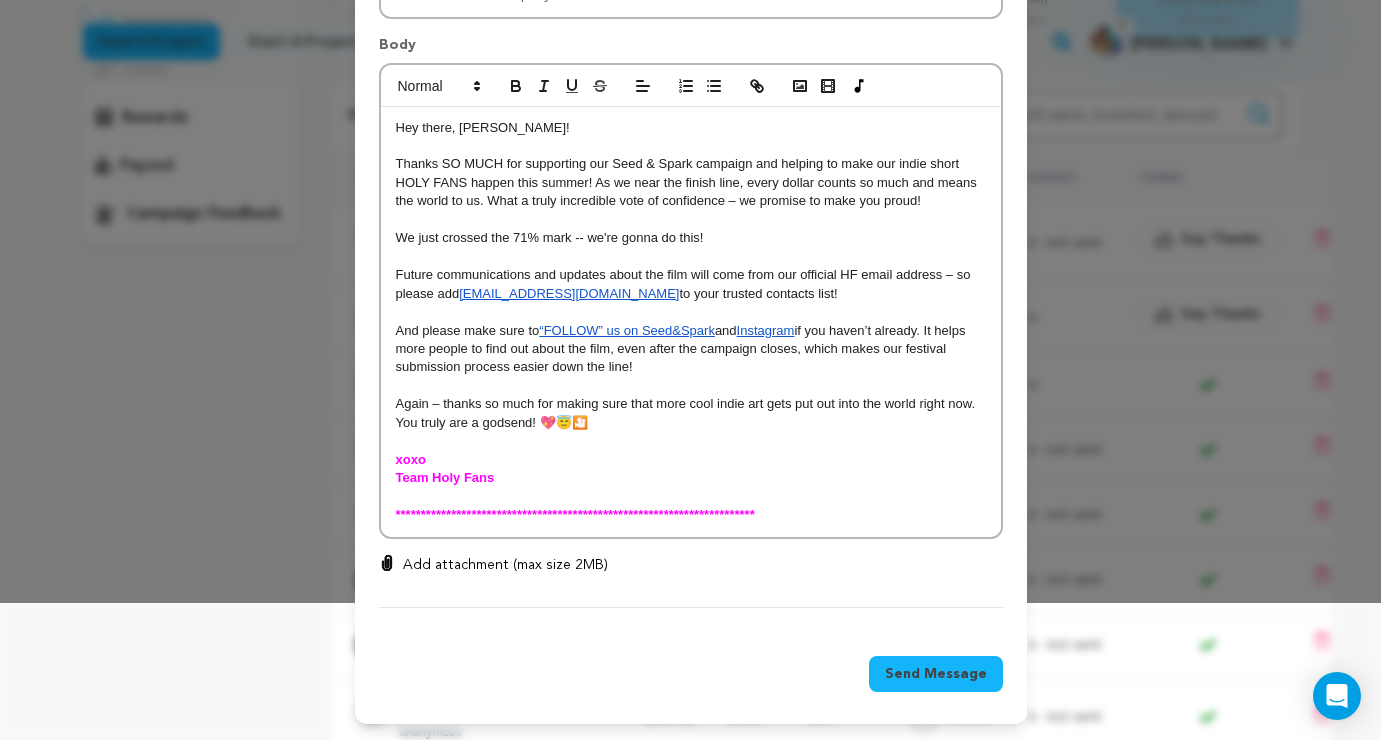 click on "Send Message" at bounding box center (936, 674) 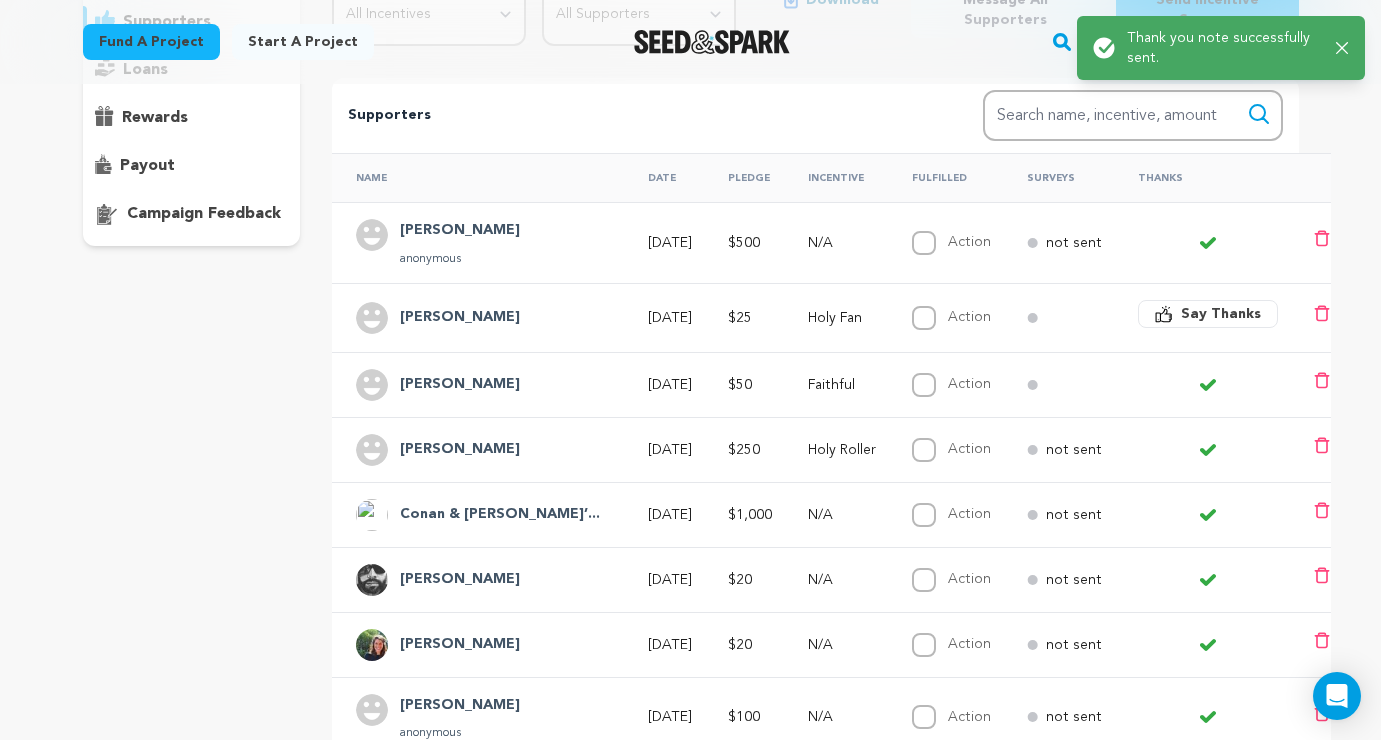 click on "[PERSON_NAME]" at bounding box center [460, 231] 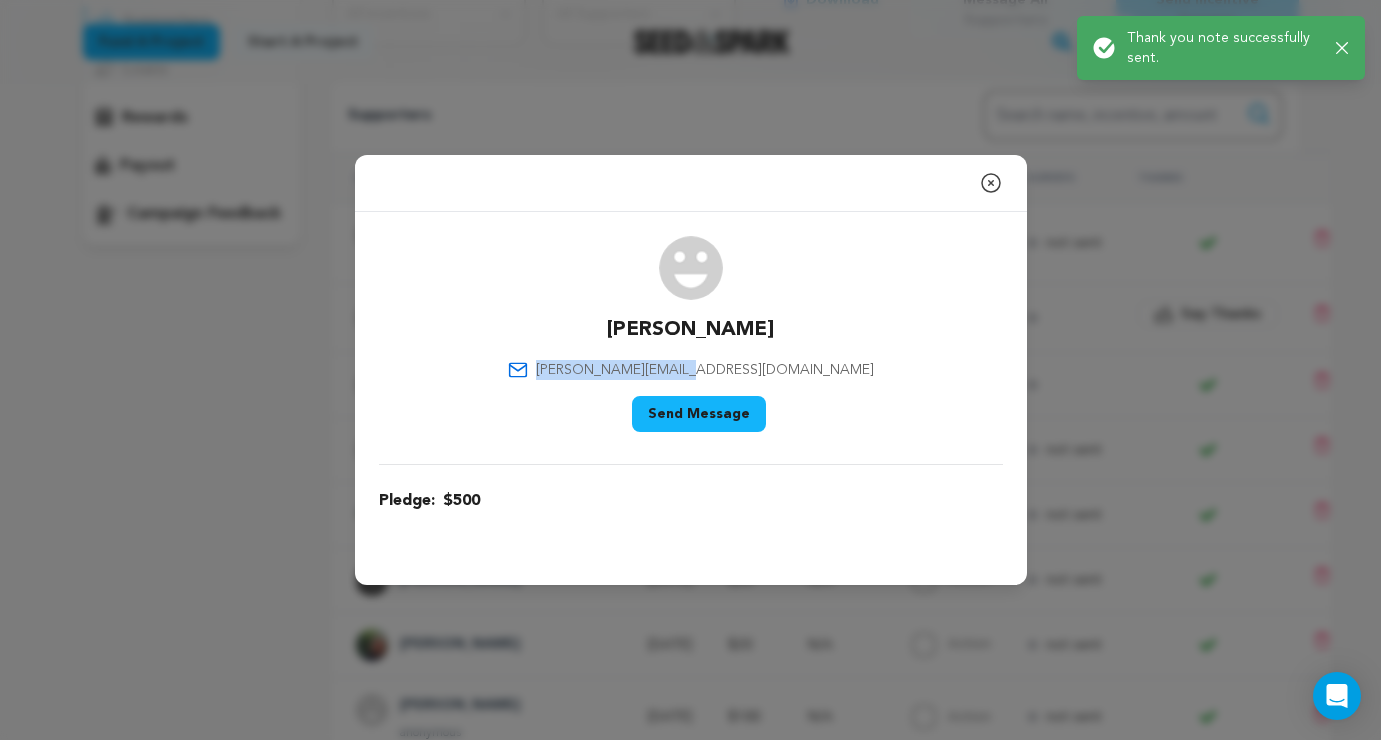 drag, startPoint x: 812, startPoint y: 365, endPoint x: 625, endPoint y: 365, distance: 187 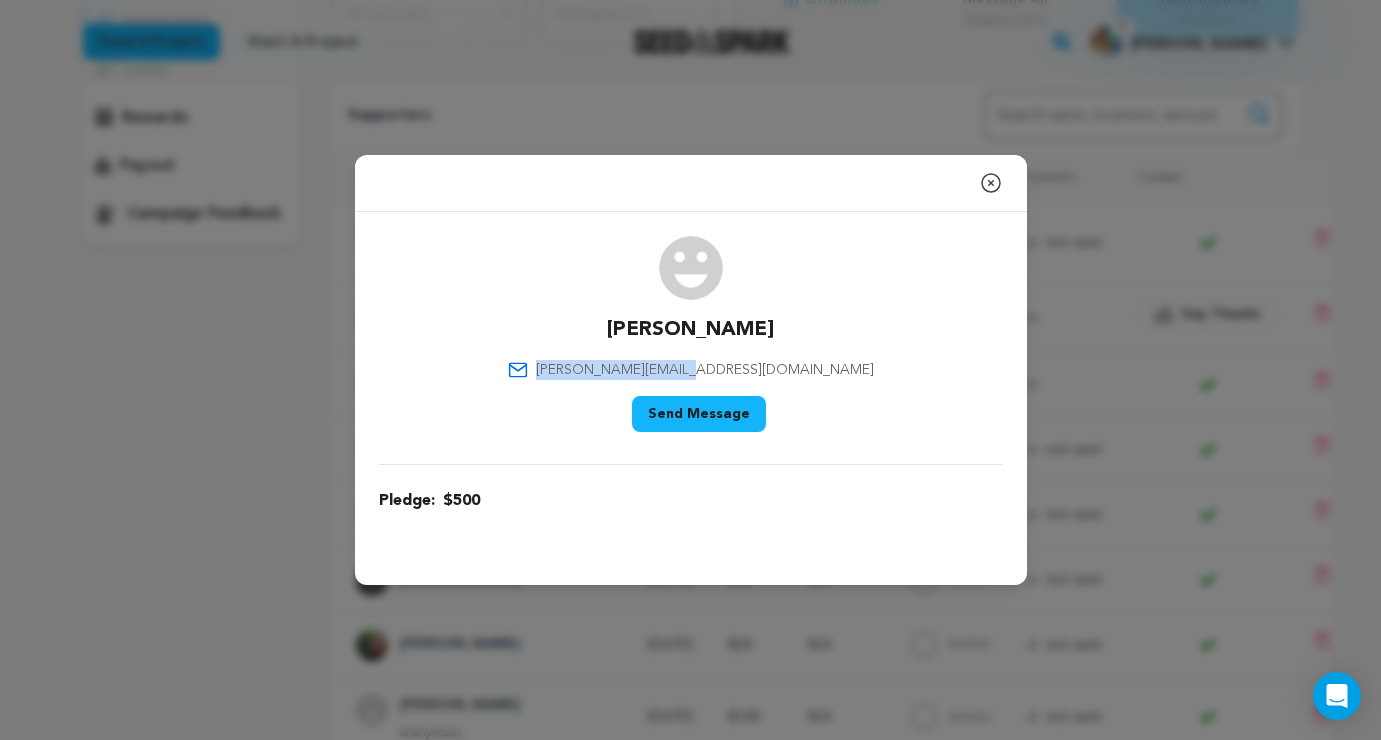click 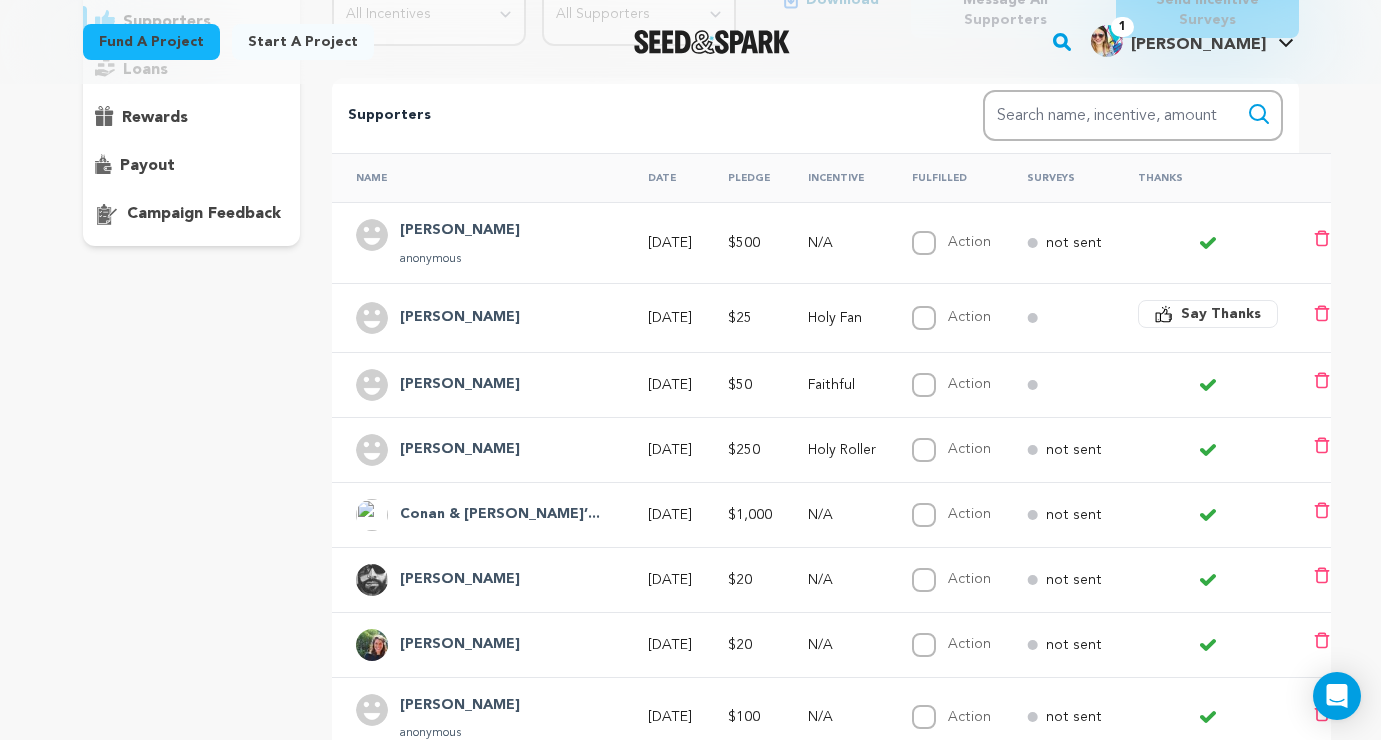click on "Say Thanks" at bounding box center (1221, 314) 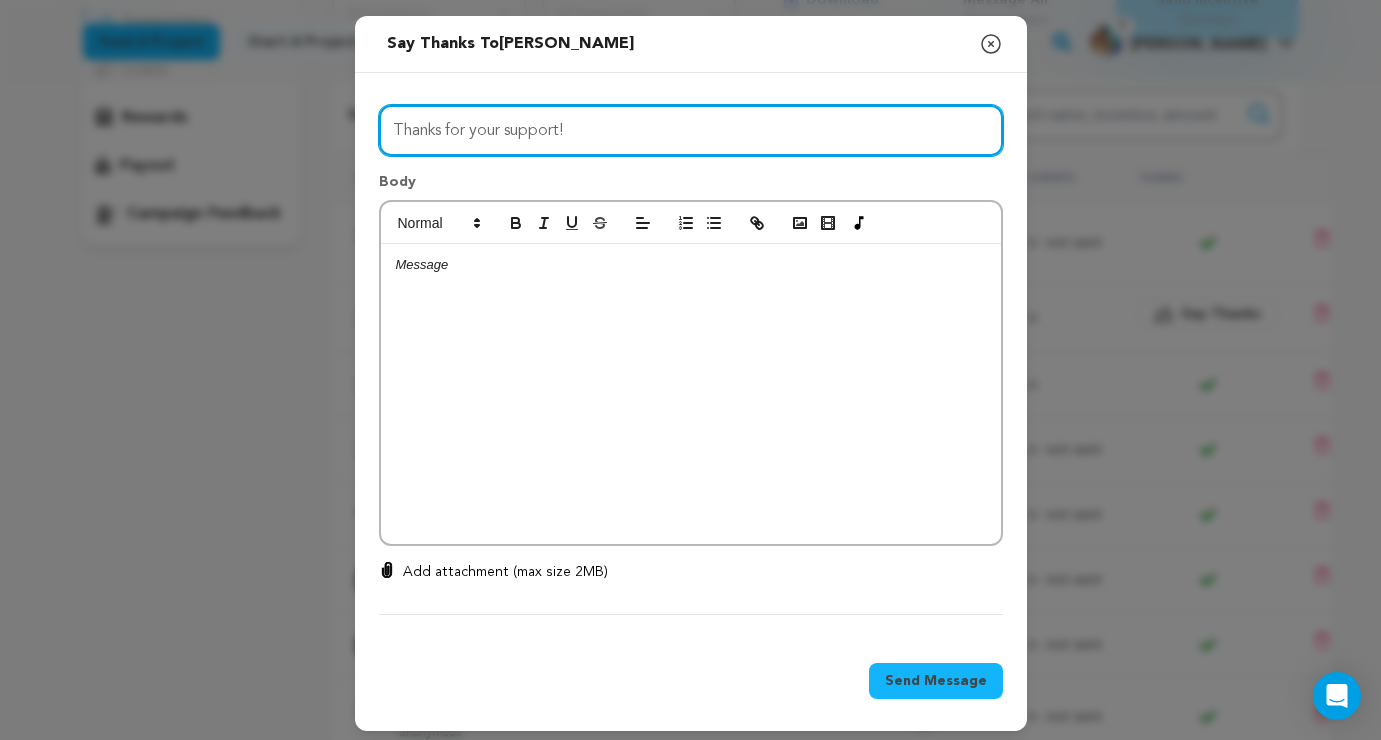 click on "Thanks for your support!" at bounding box center [691, 130] 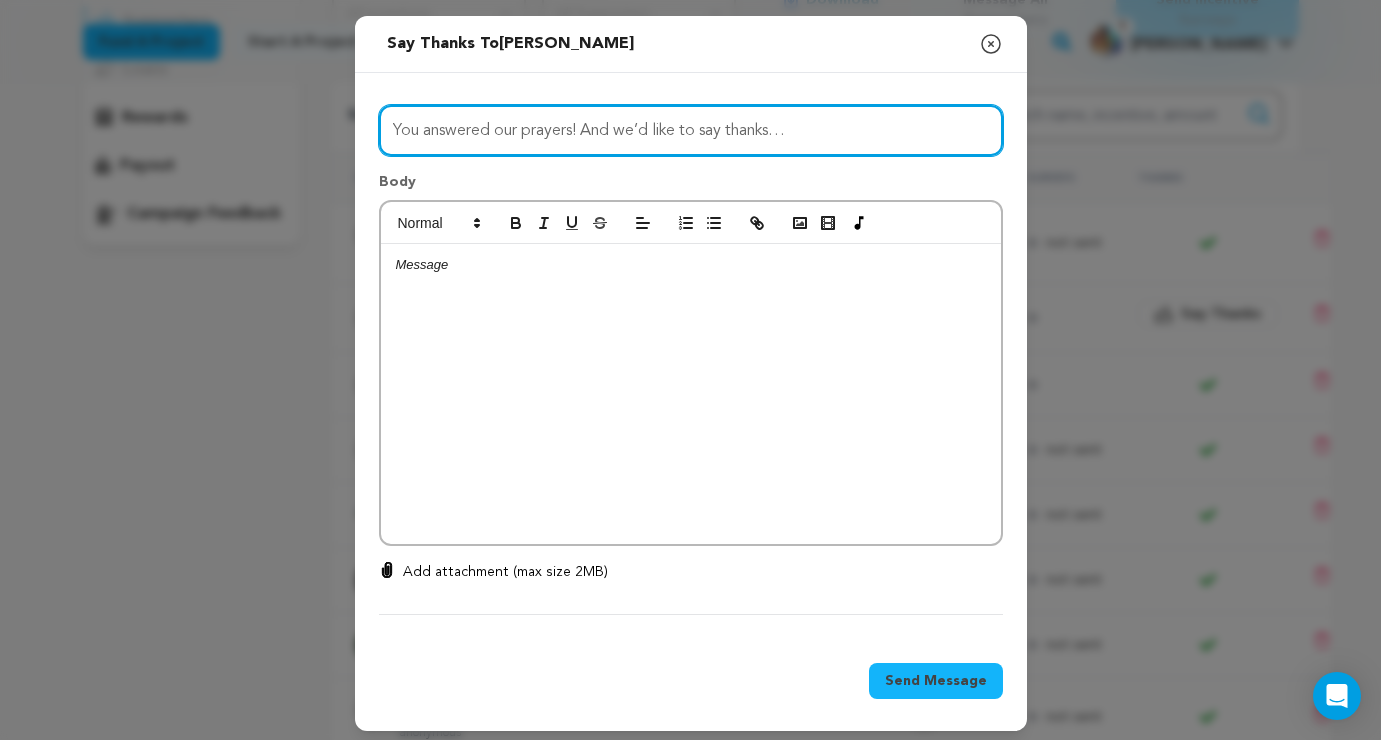 type on "You answered our prayers! And we’d like to say thanks…" 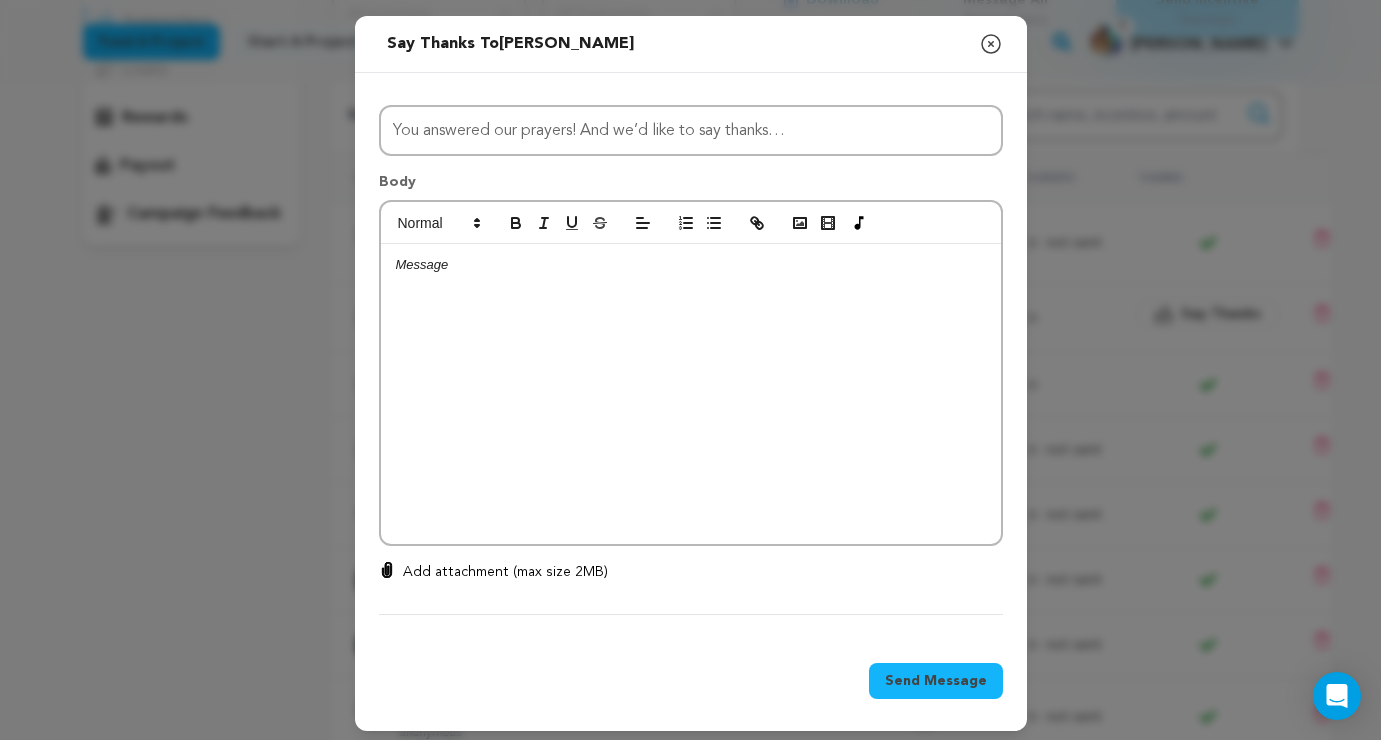 click at bounding box center [691, 265] 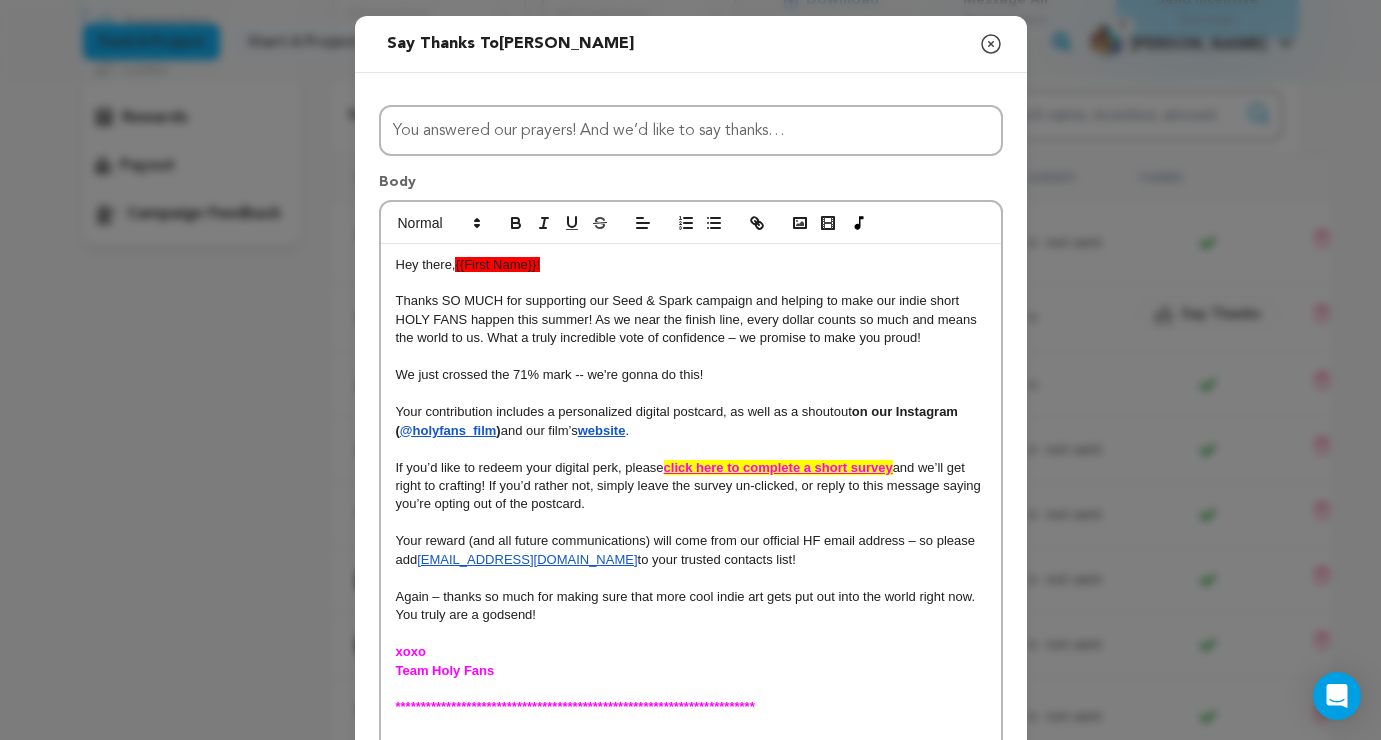 scroll, scrollTop: 0, scrollLeft: 0, axis: both 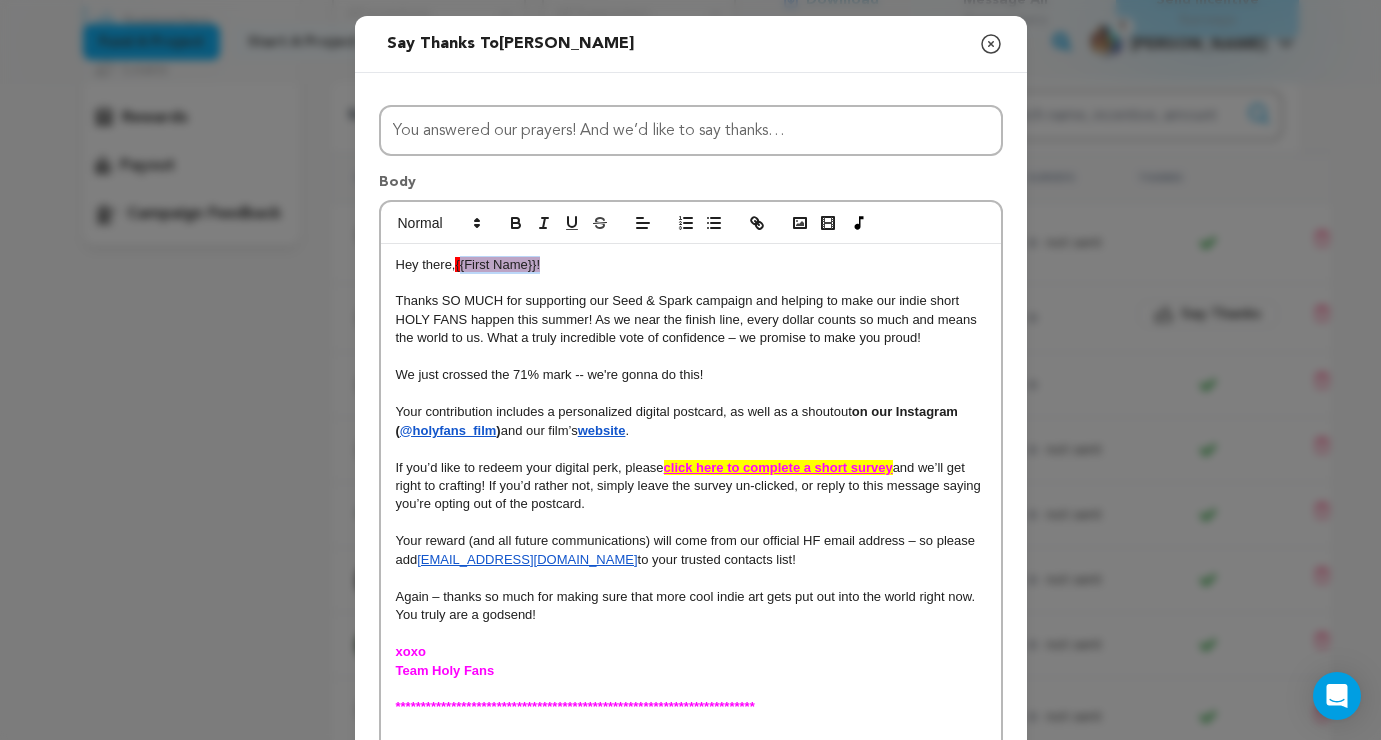 drag, startPoint x: 560, startPoint y: 265, endPoint x: 478, endPoint y: 263, distance: 82.02438 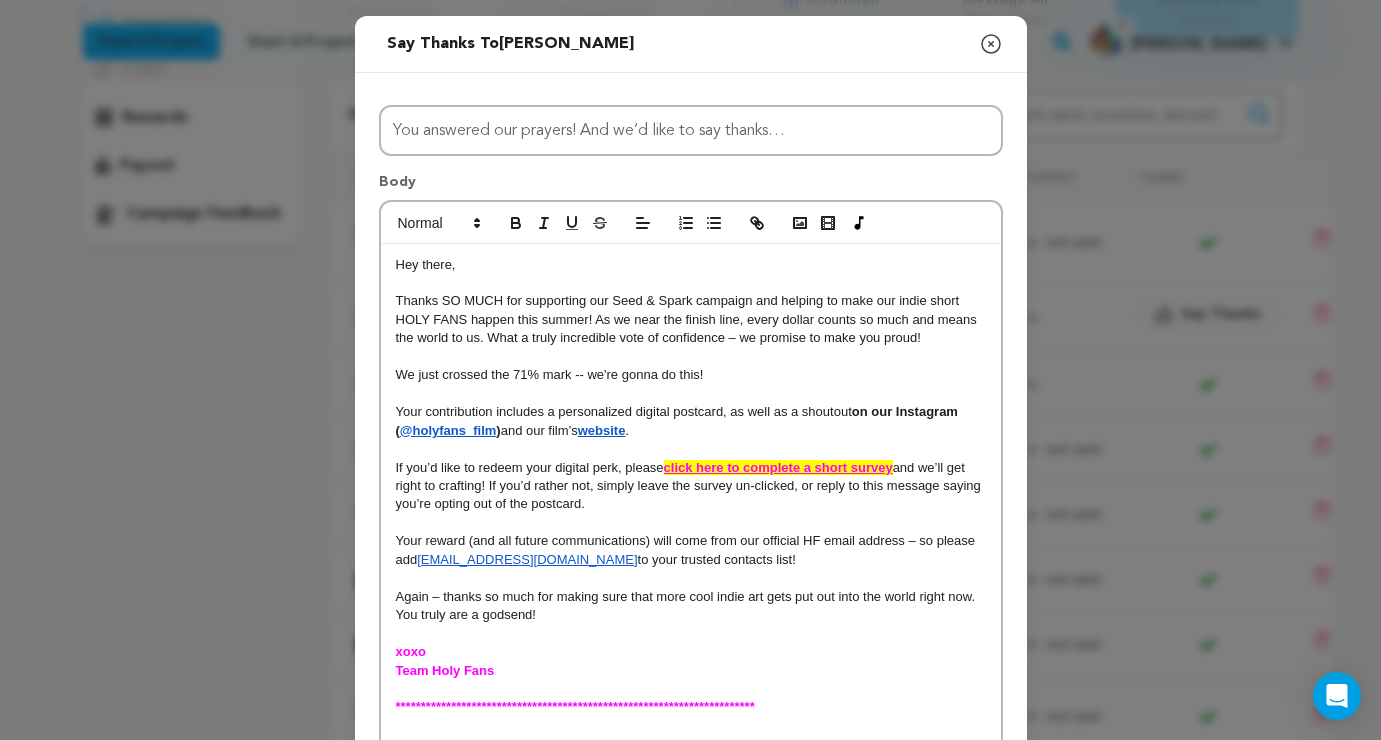 type 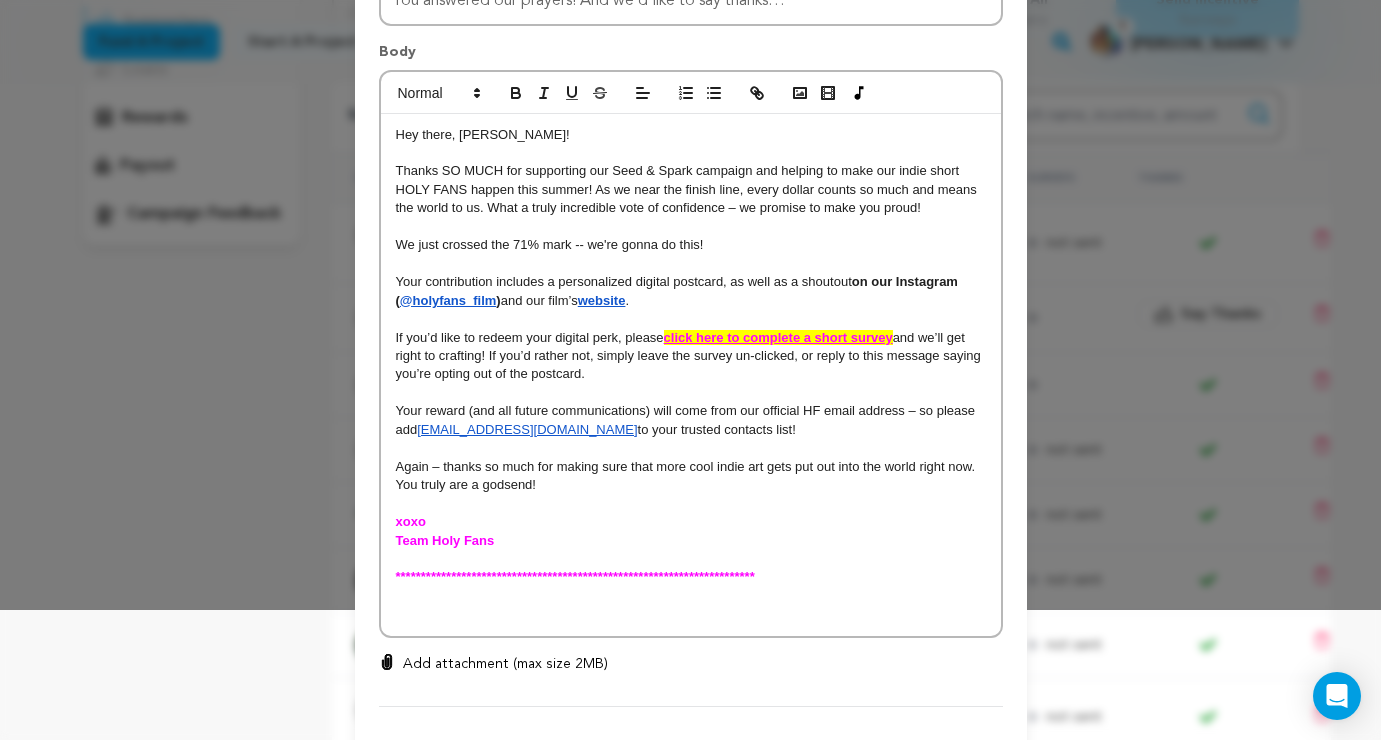 scroll, scrollTop: 136, scrollLeft: 0, axis: vertical 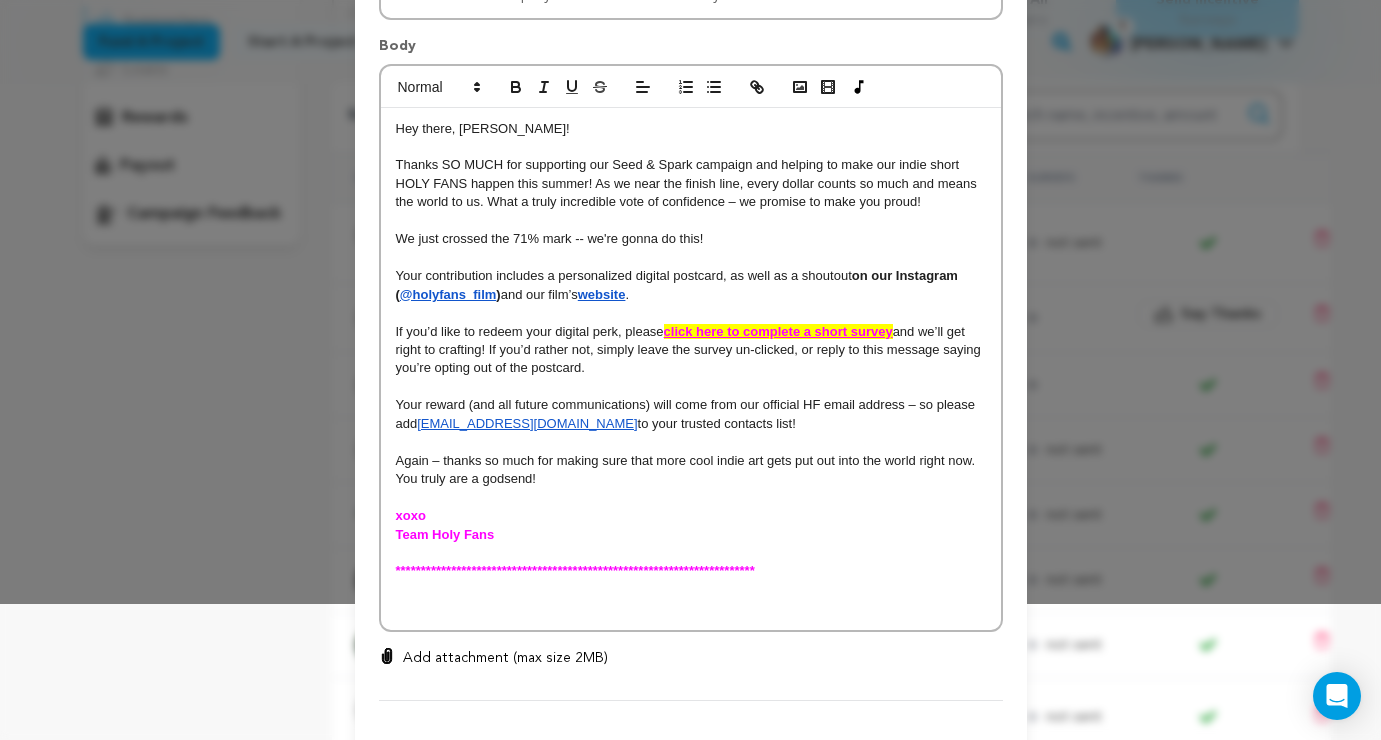 click on "**********" at bounding box center (691, 369) 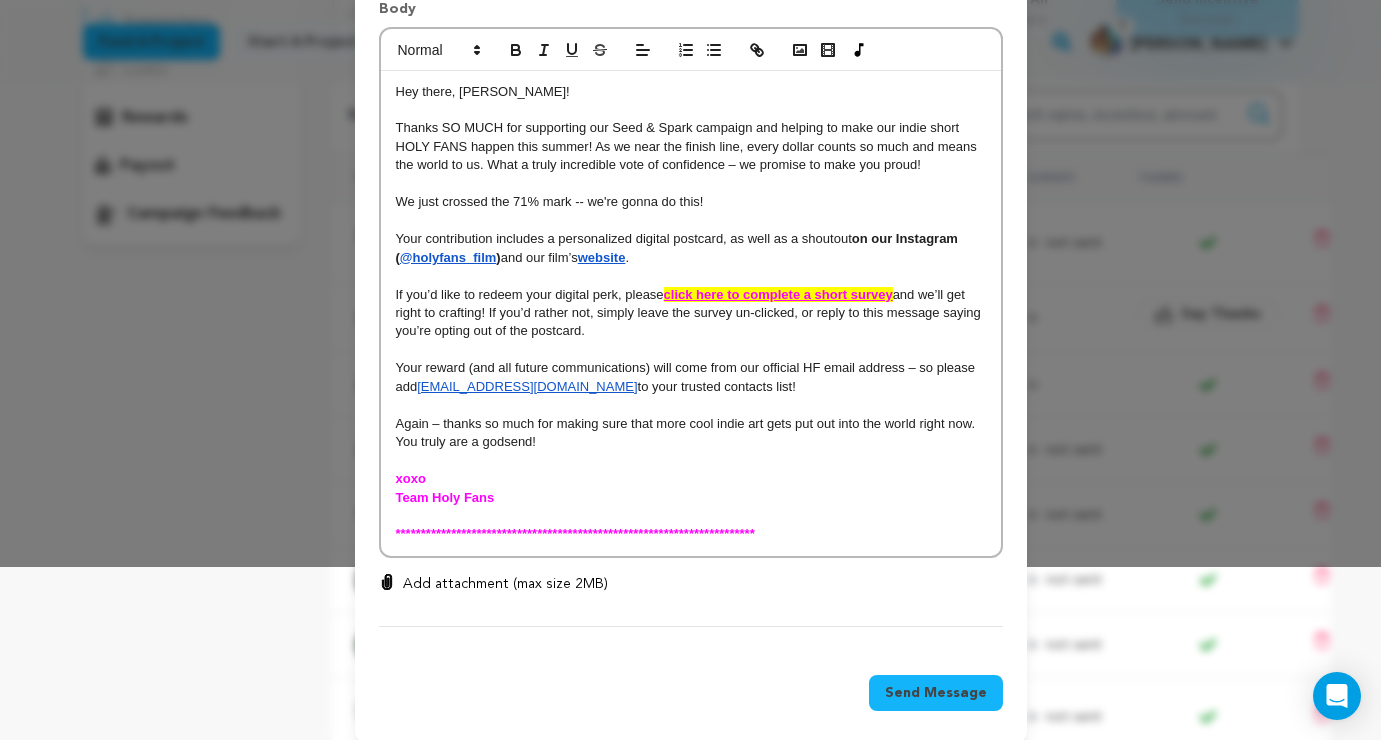 scroll, scrollTop: 192, scrollLeft: 0, axis: vertical 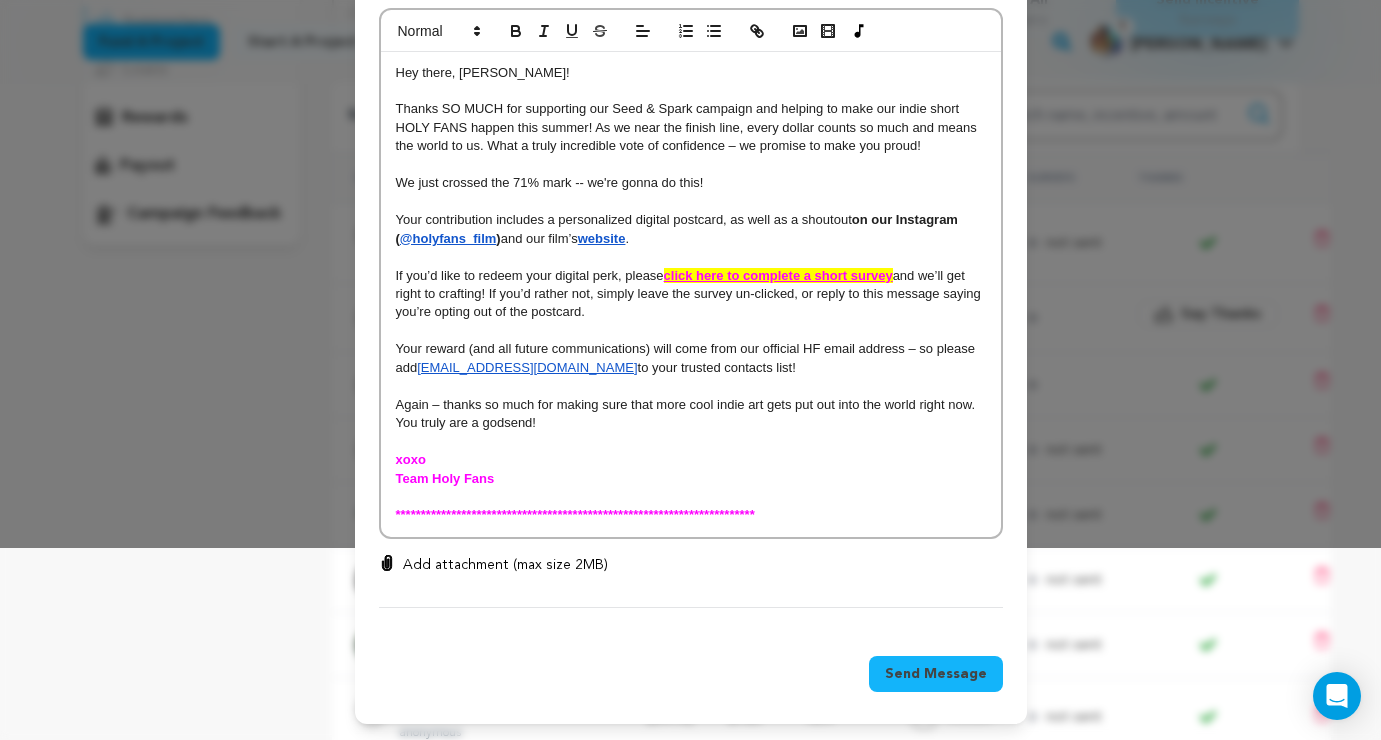 click on "Send Message" at bounding box center (936, 674) 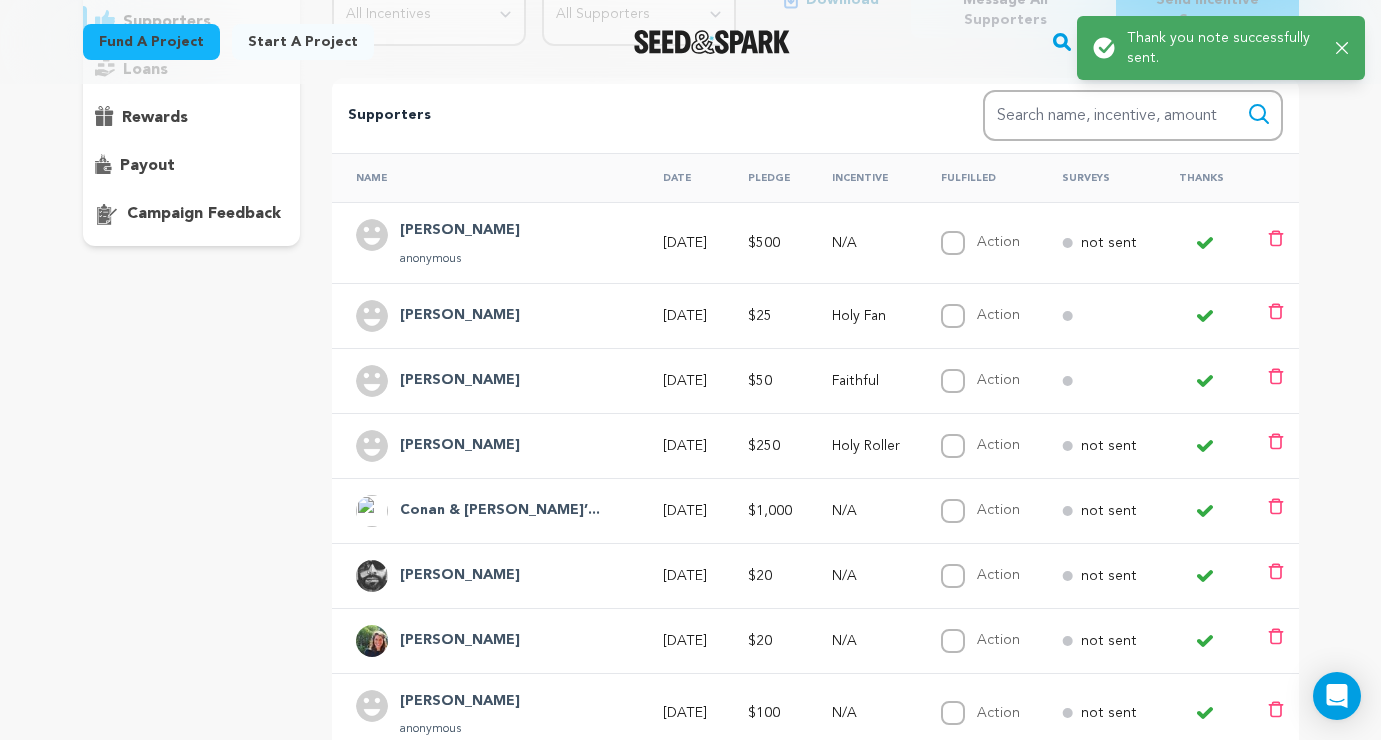 click on "[PERSON_NAME]" at bounding box center (460, 316) 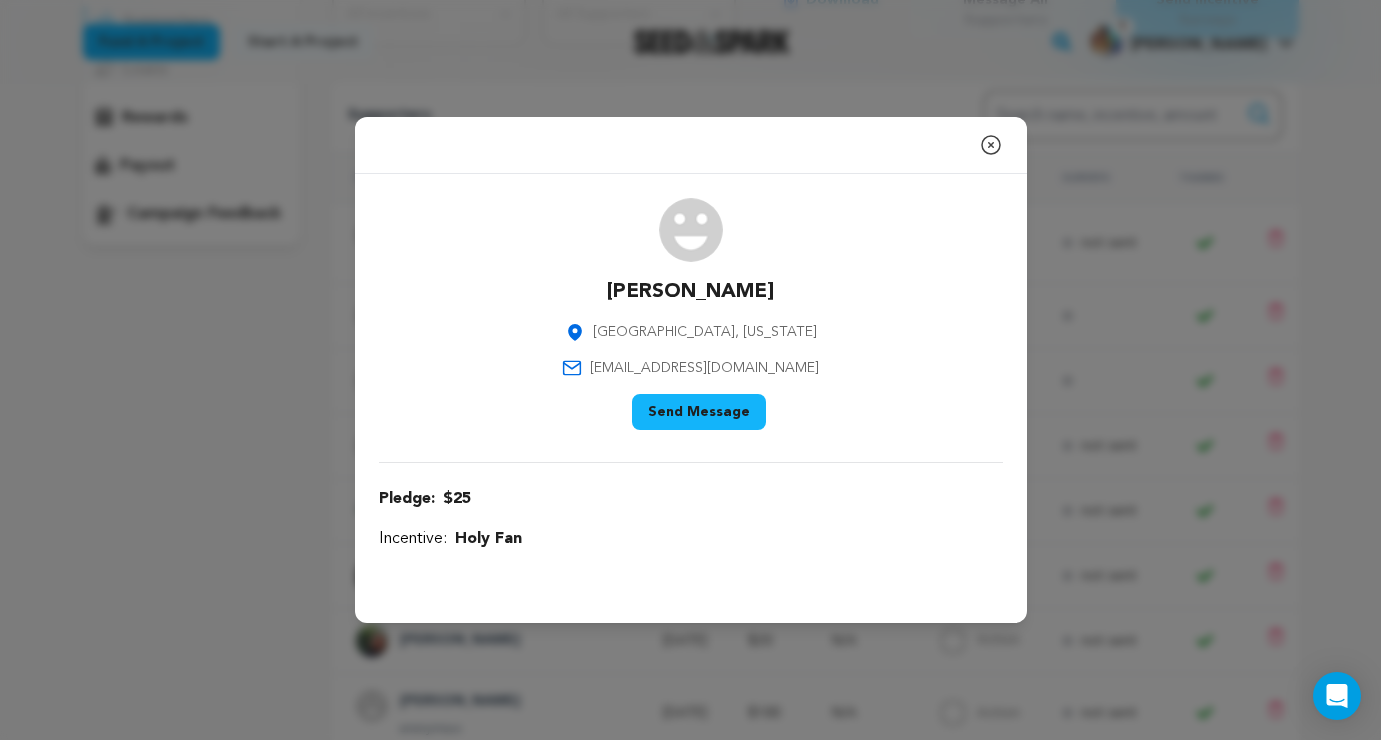 click 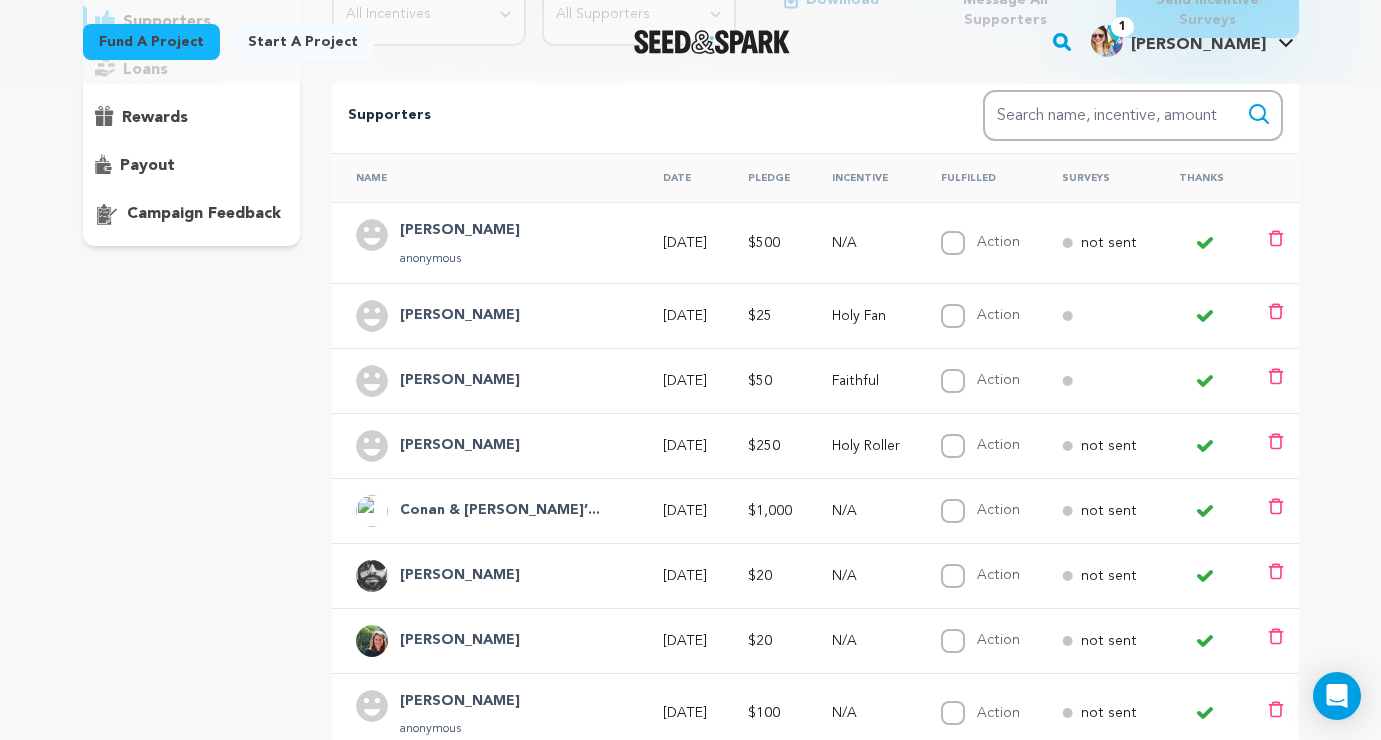click on "overview
updates" at bounding box center [192, 423] 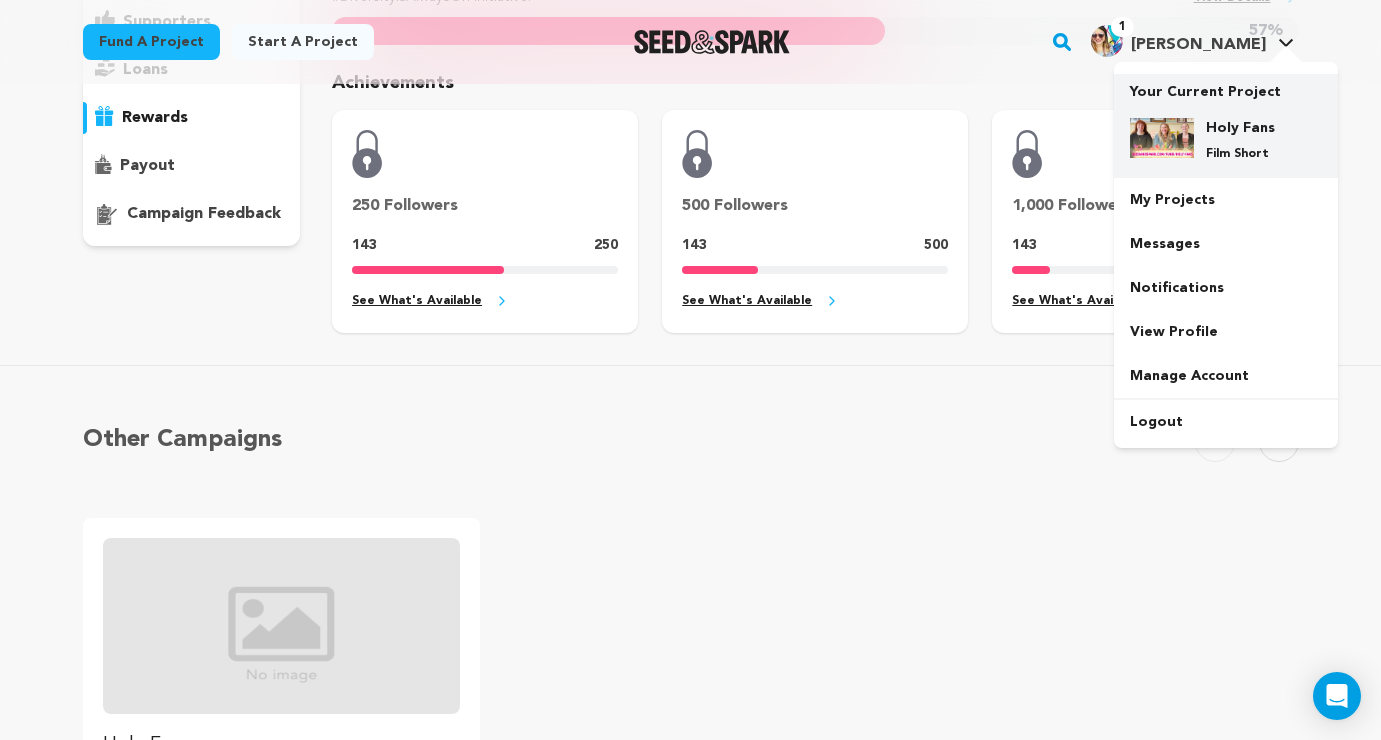 click on "Holy Fans" at bounding box center [1242, 128] 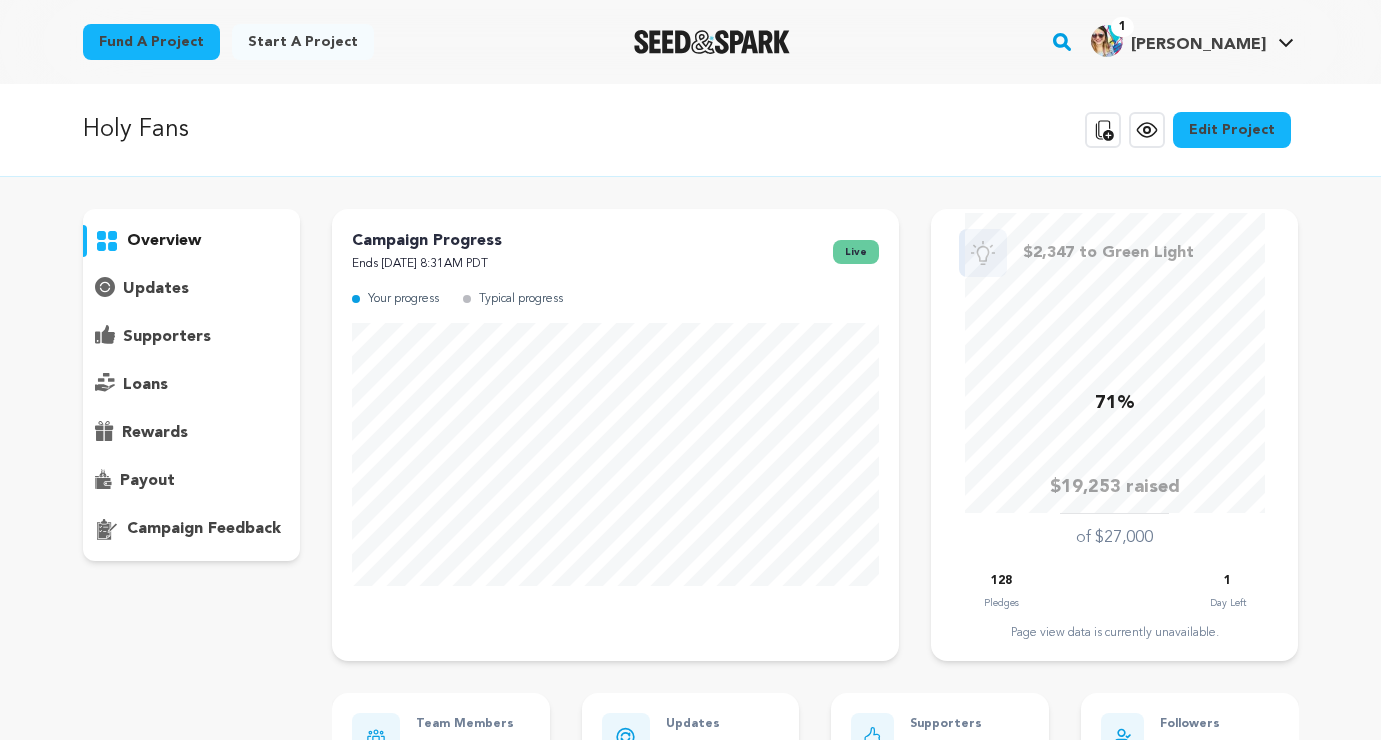 scroll, scrollTop: 0, scrollLeft: 0, axis: both 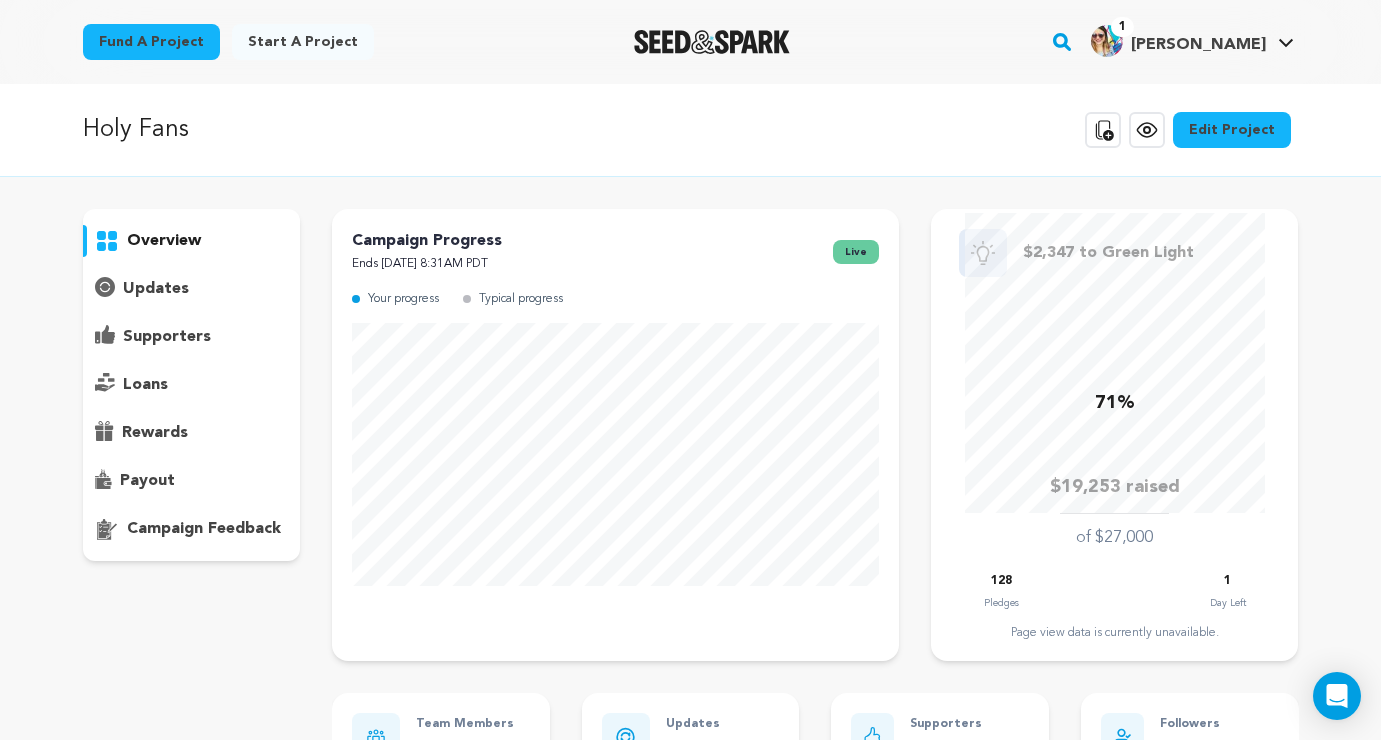 click on "overview" at bounding box center [164, 241] 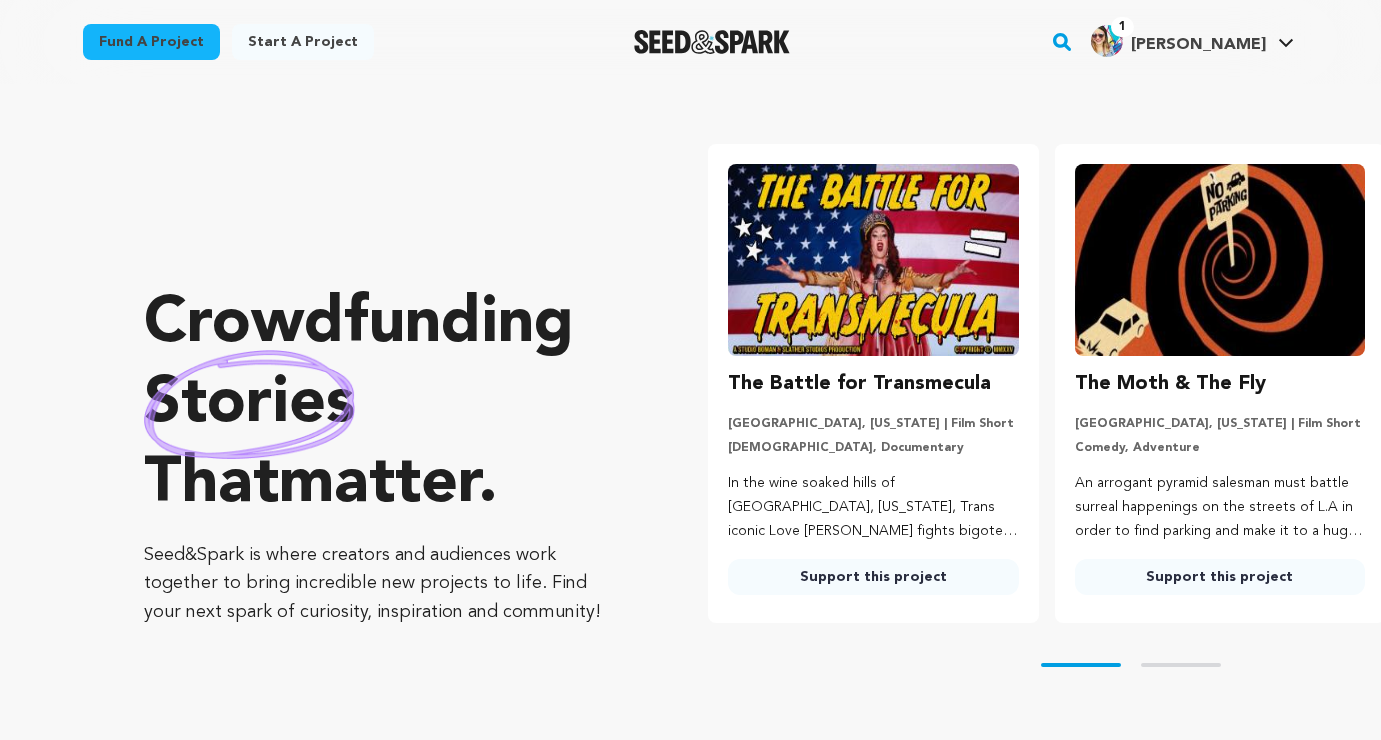 scroll, scrollTop: 0, scrollLeft: 0, axis: both 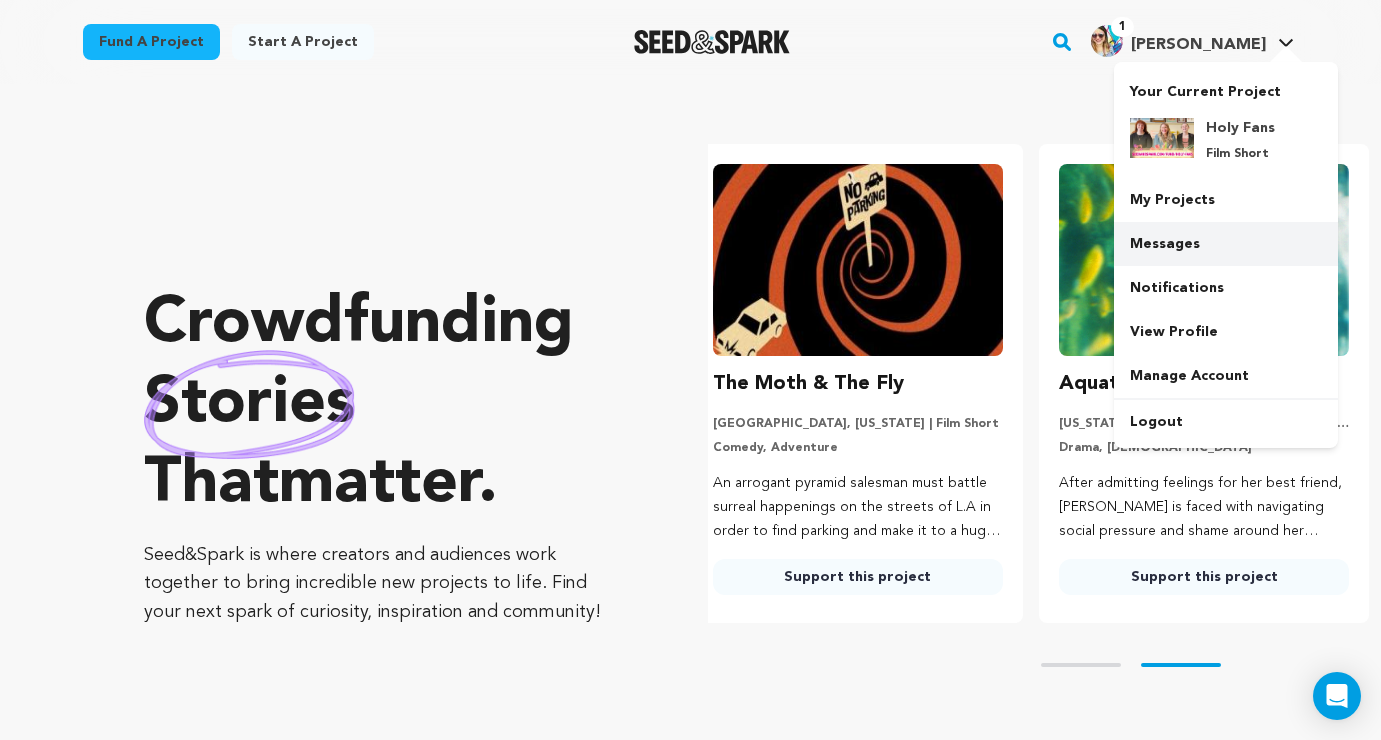 click on "Messages" at bounding box center [1226, 244] 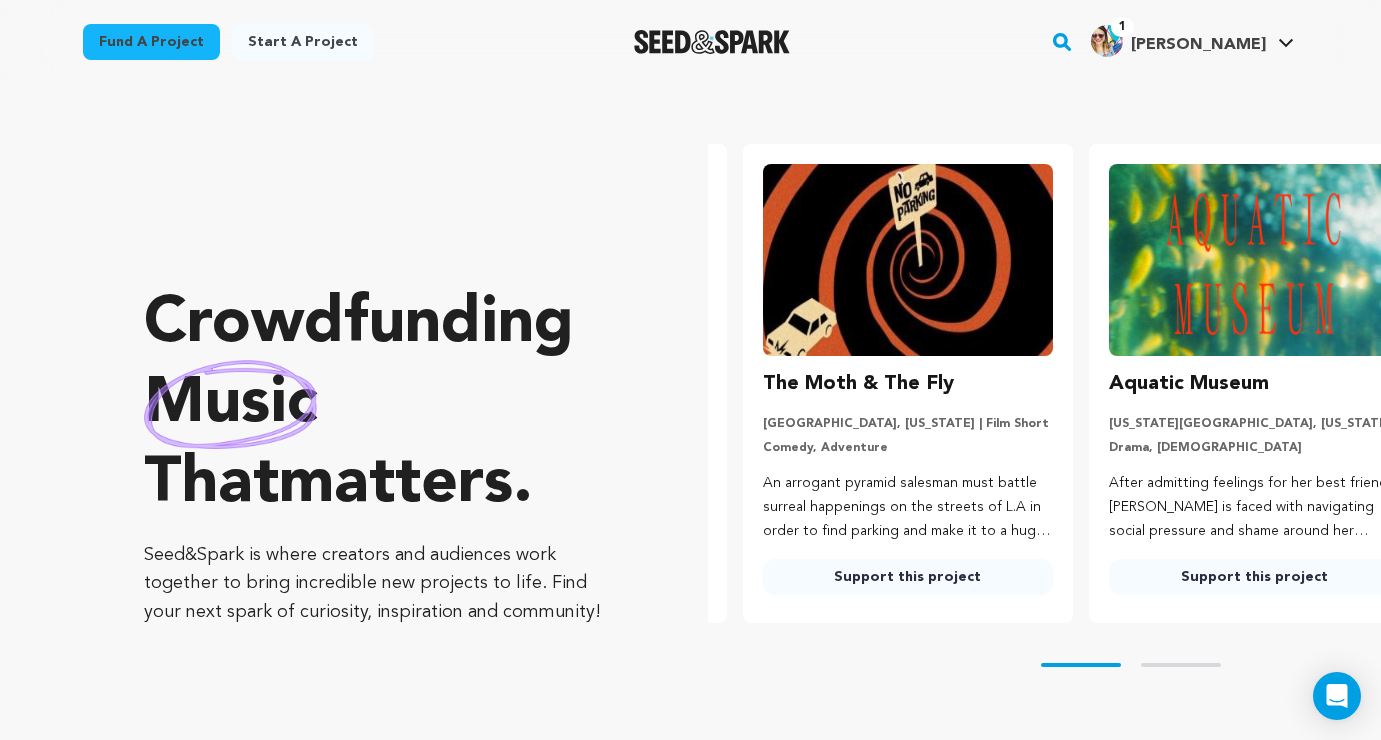 scroll, scrollTop: 0, scrollLeft: 169, axis: horizontal 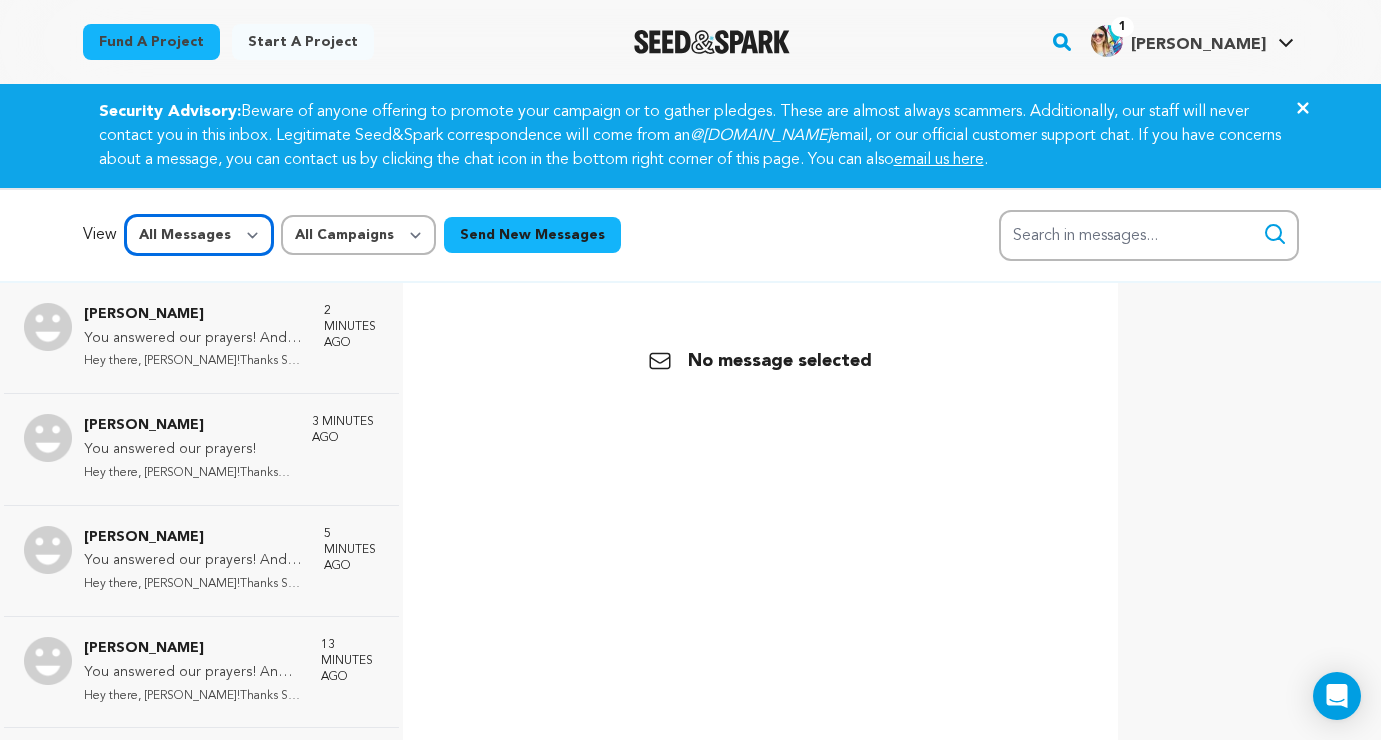 click on "All Messages
Starred
Unread" at bounding box center (199, 235) 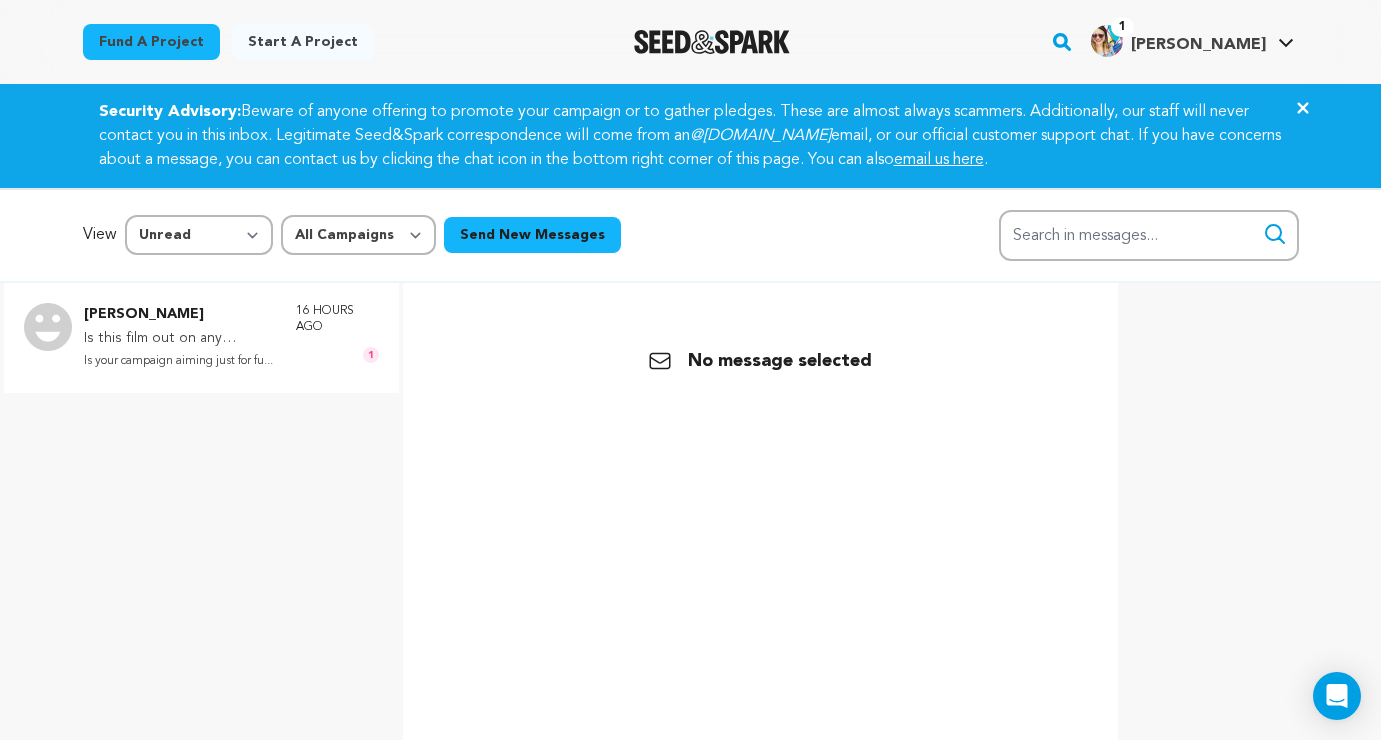 click on "Is this film out on any platform?" at bounding box center [180, 339] 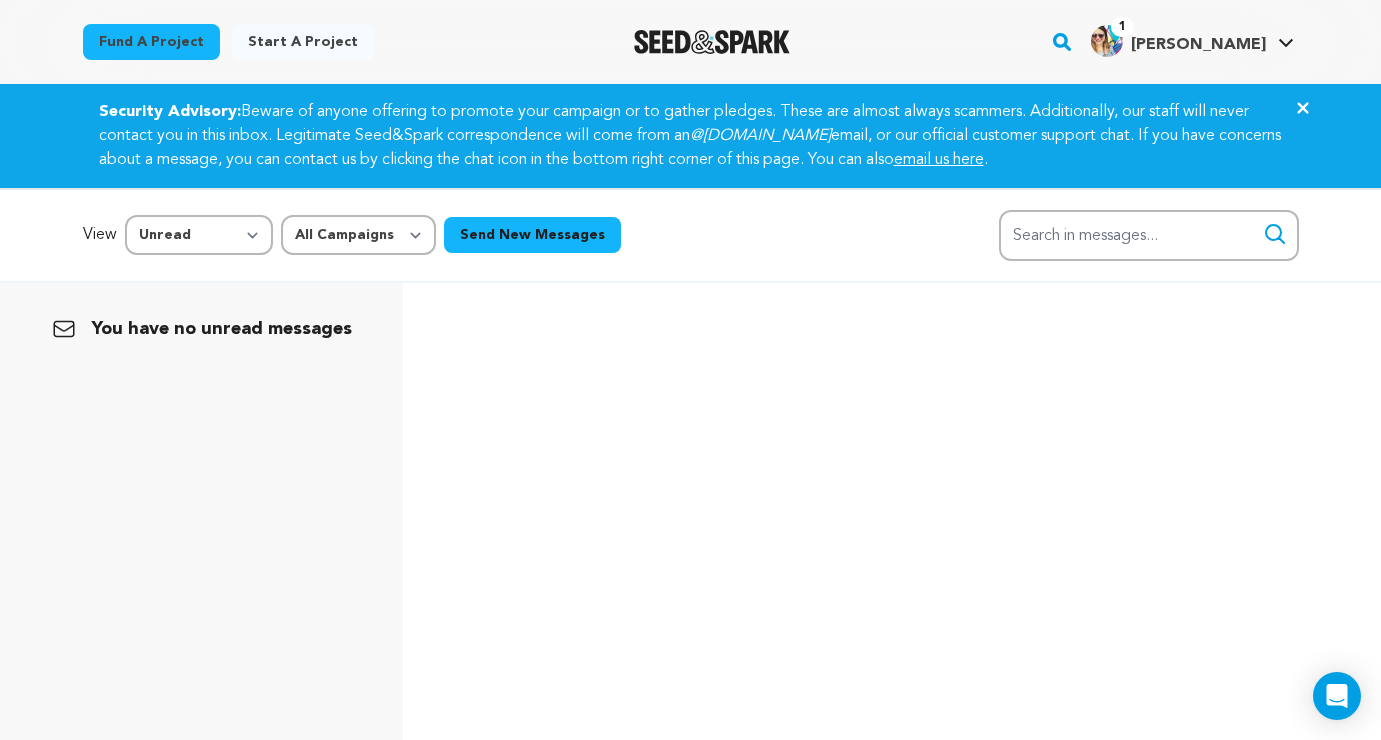 scroll, scrollTop: 3, scrollLeft: 0, axis: vertical 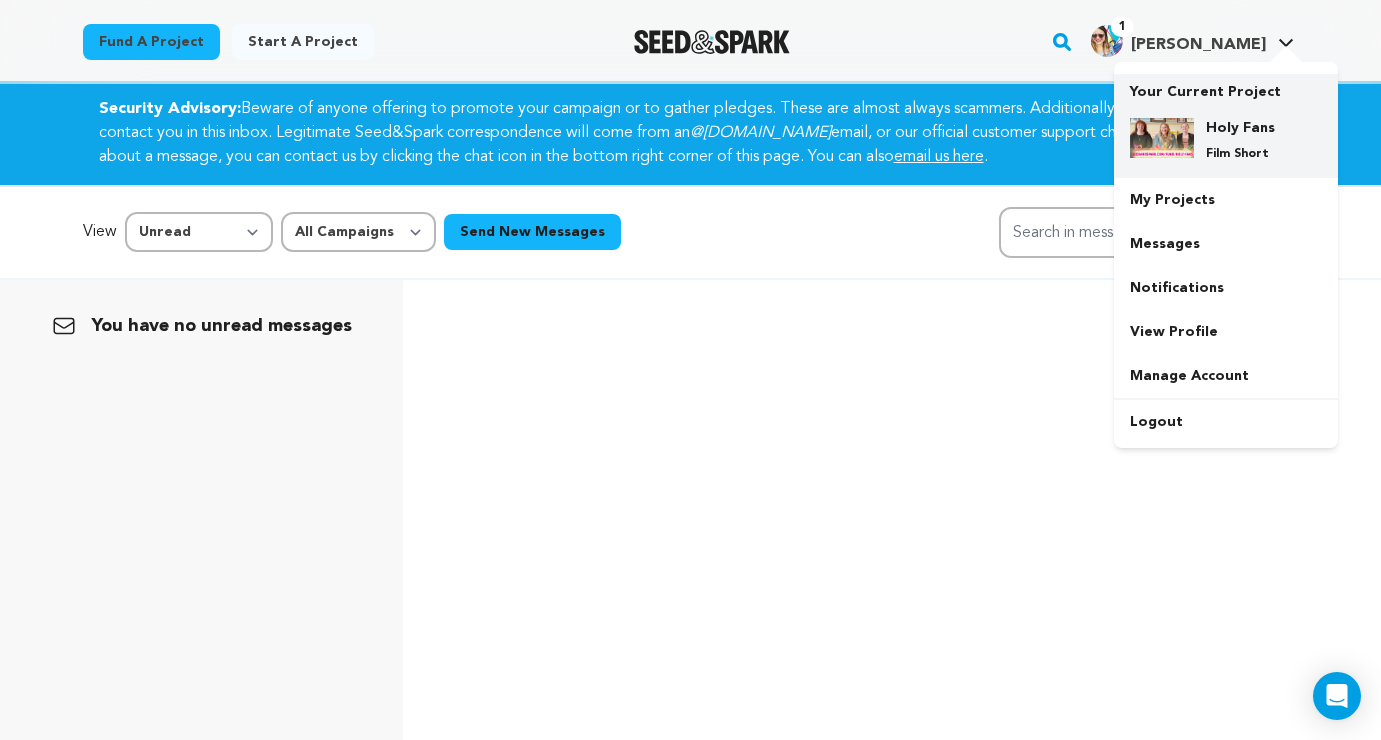 click on "Holy Fans
Film Short" at bounding box center [1242, 140] 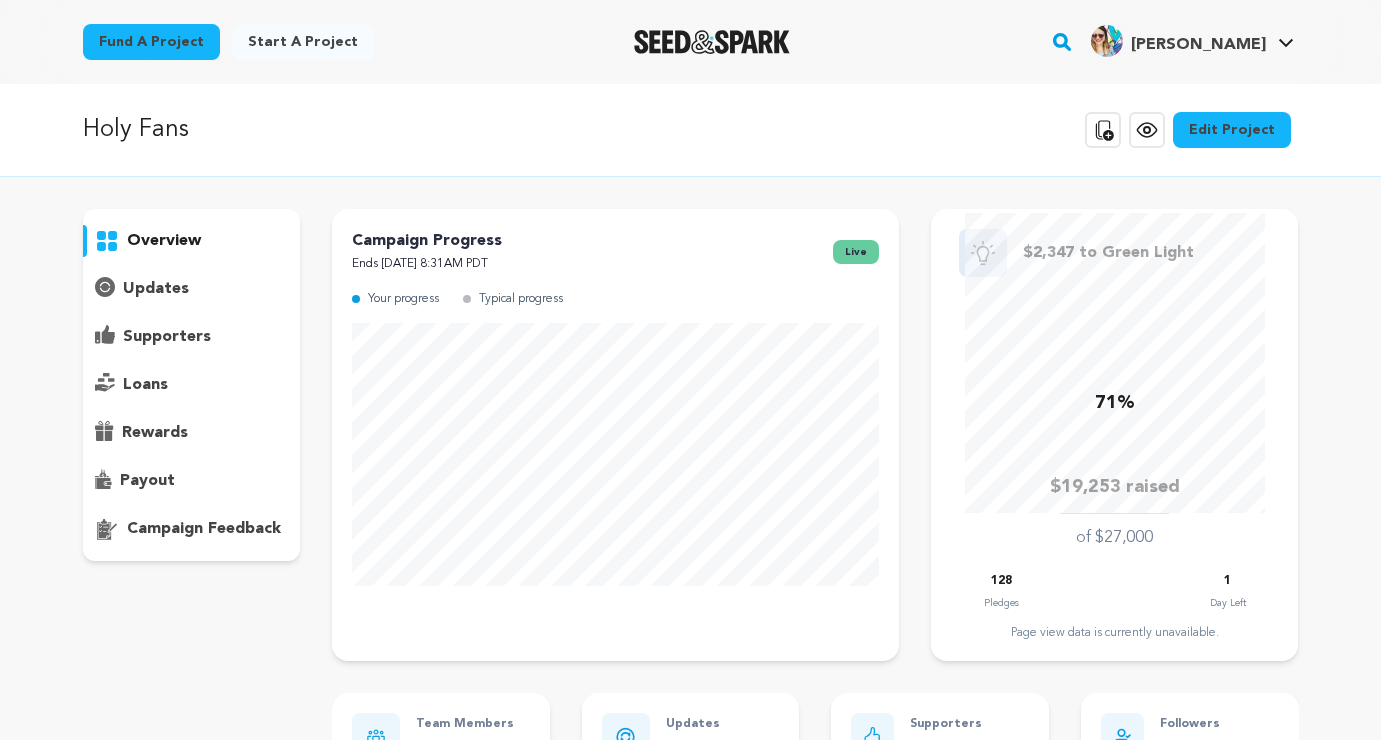 scroll, scrollTop: 0, scrollLeft: 0, axis: both 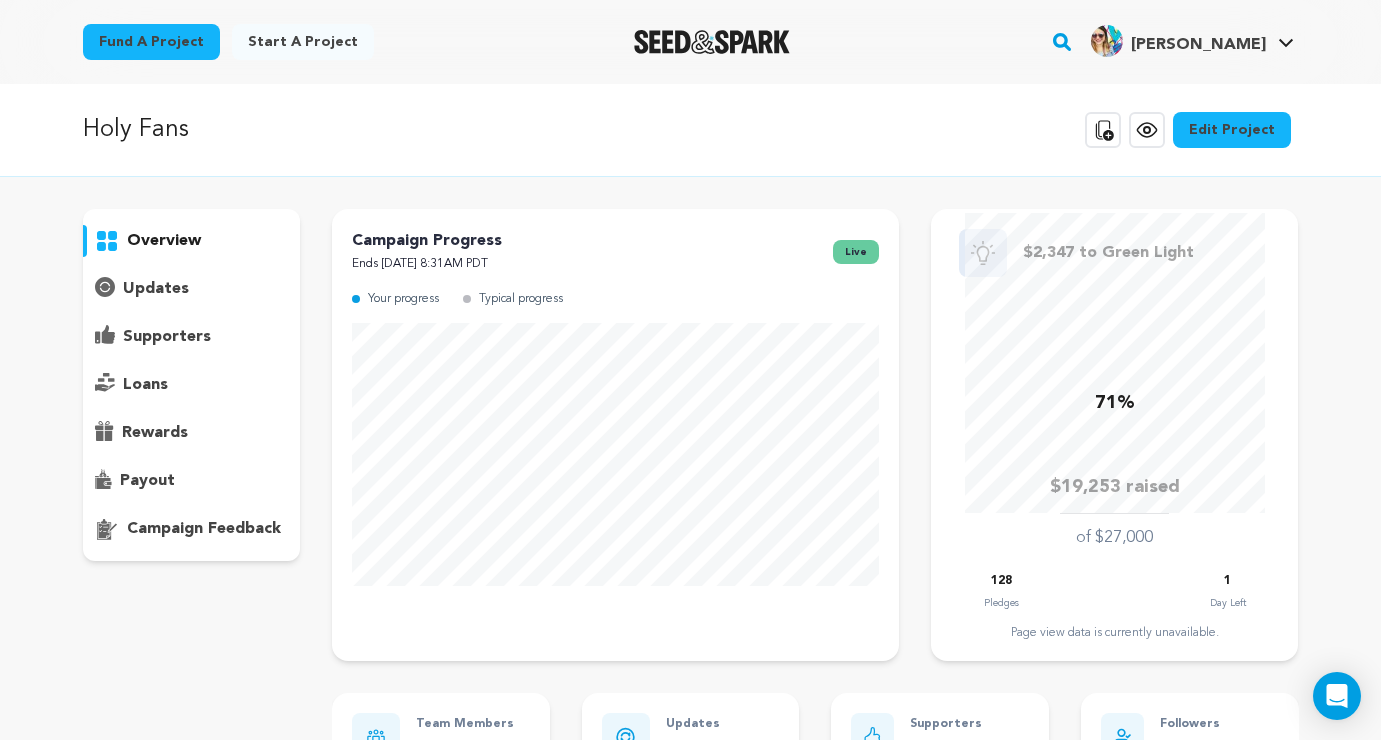click on "supporters" at bounding box center [192, 337] 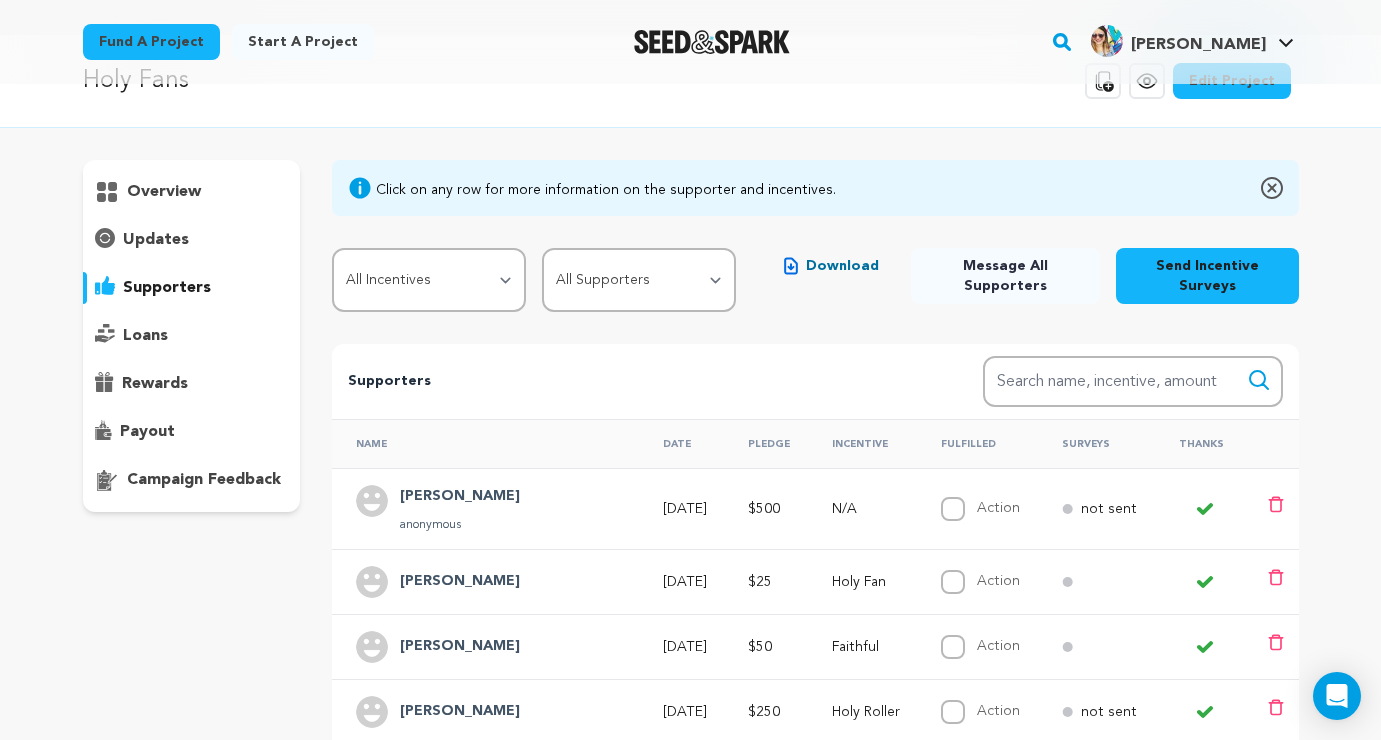 scroll, scrollTop: 0, scrollLeft: 0, axis: both 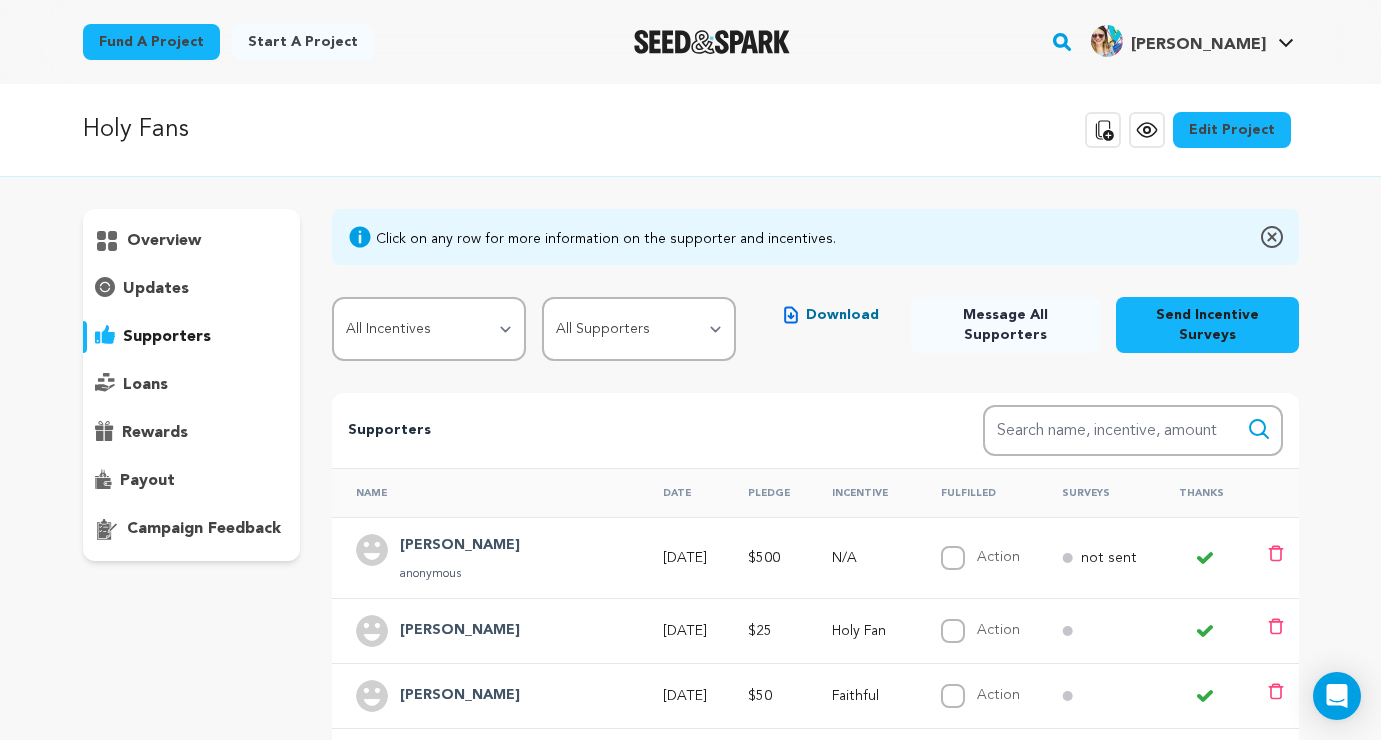 click on "updates" at bounding box center [156, 289] 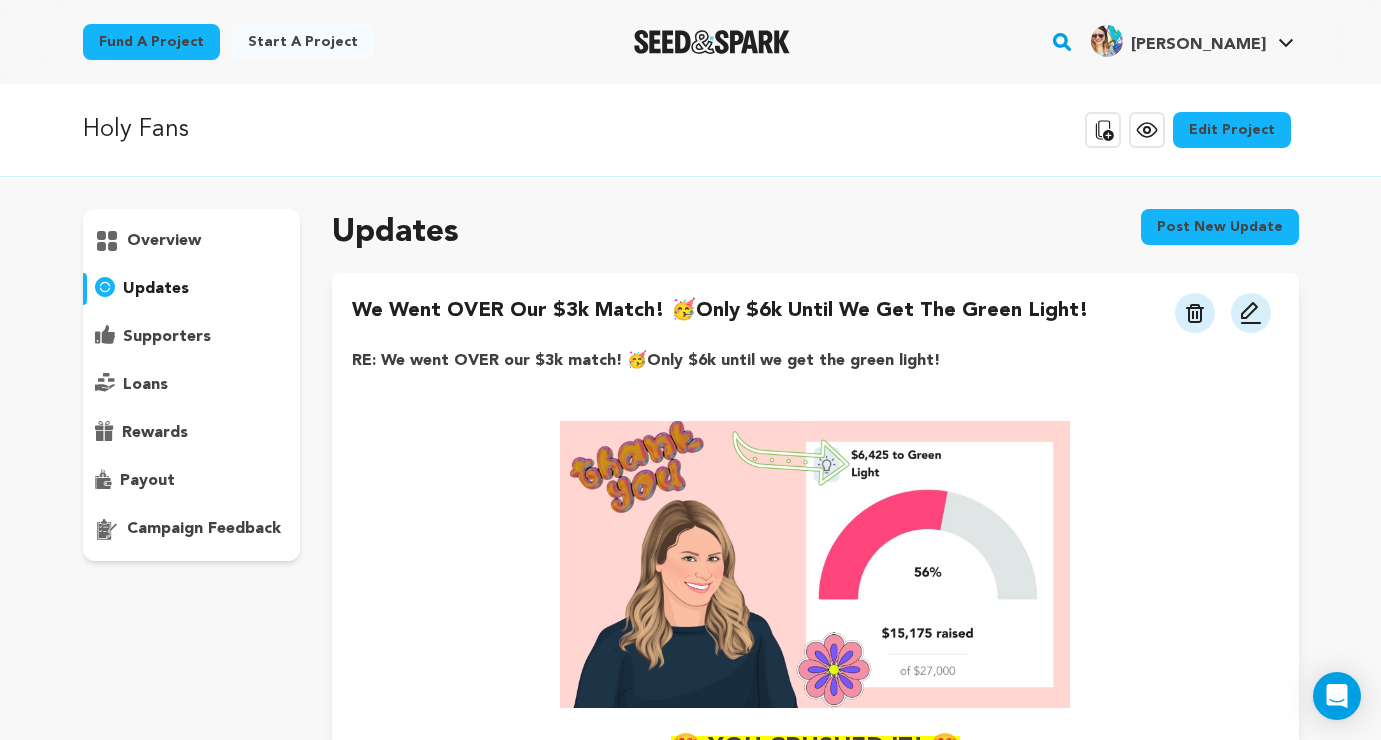 click on "overview" at bounding box center (164, 241) 